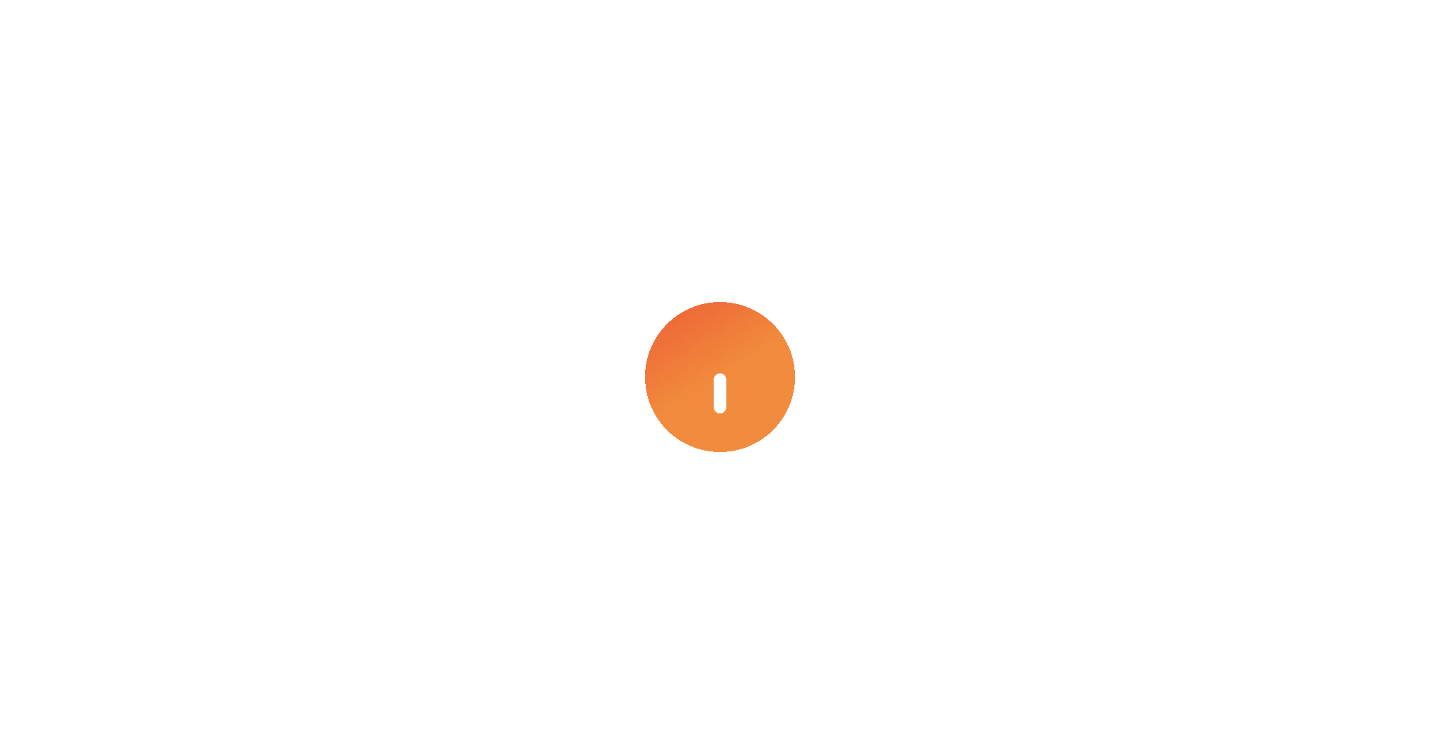 scroll, scrollTop: 0, scrollLeft: 0, axis: both 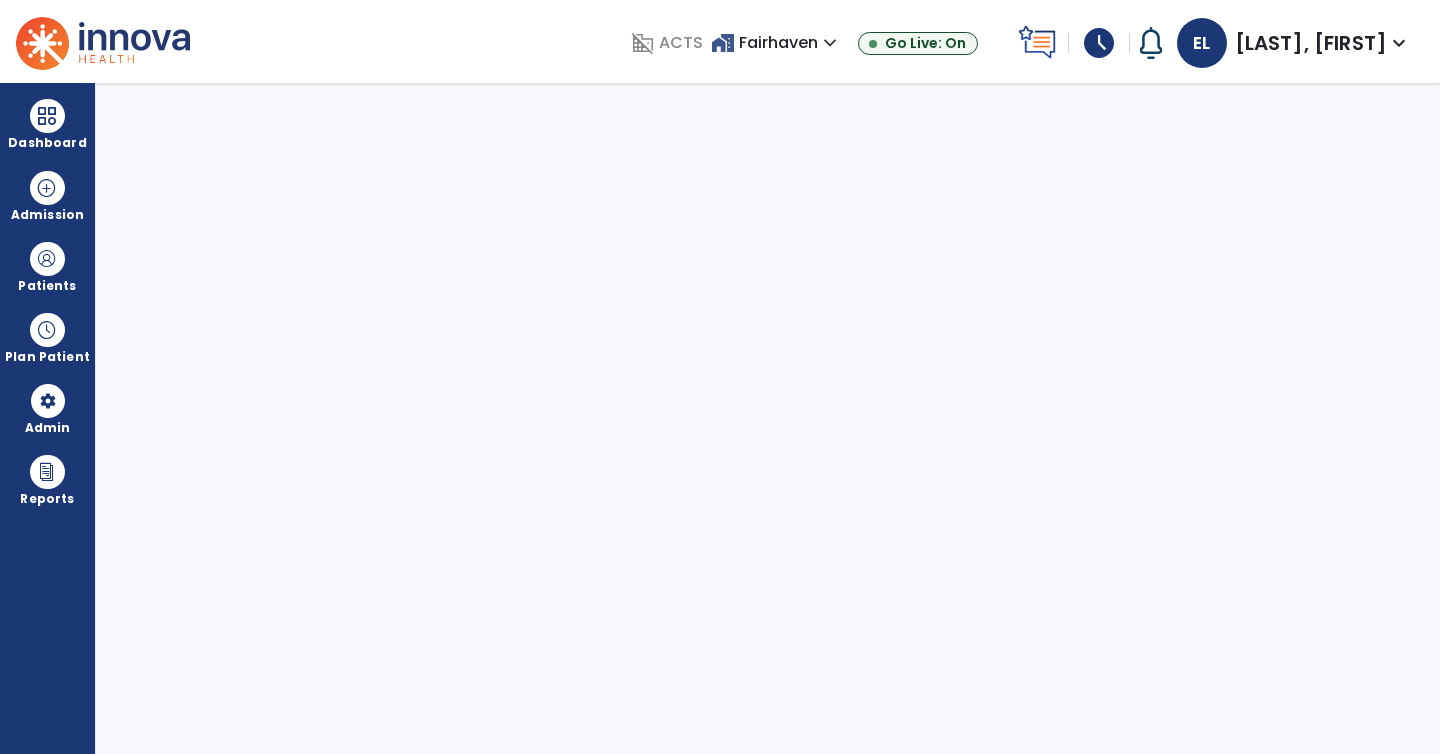 select on "****" 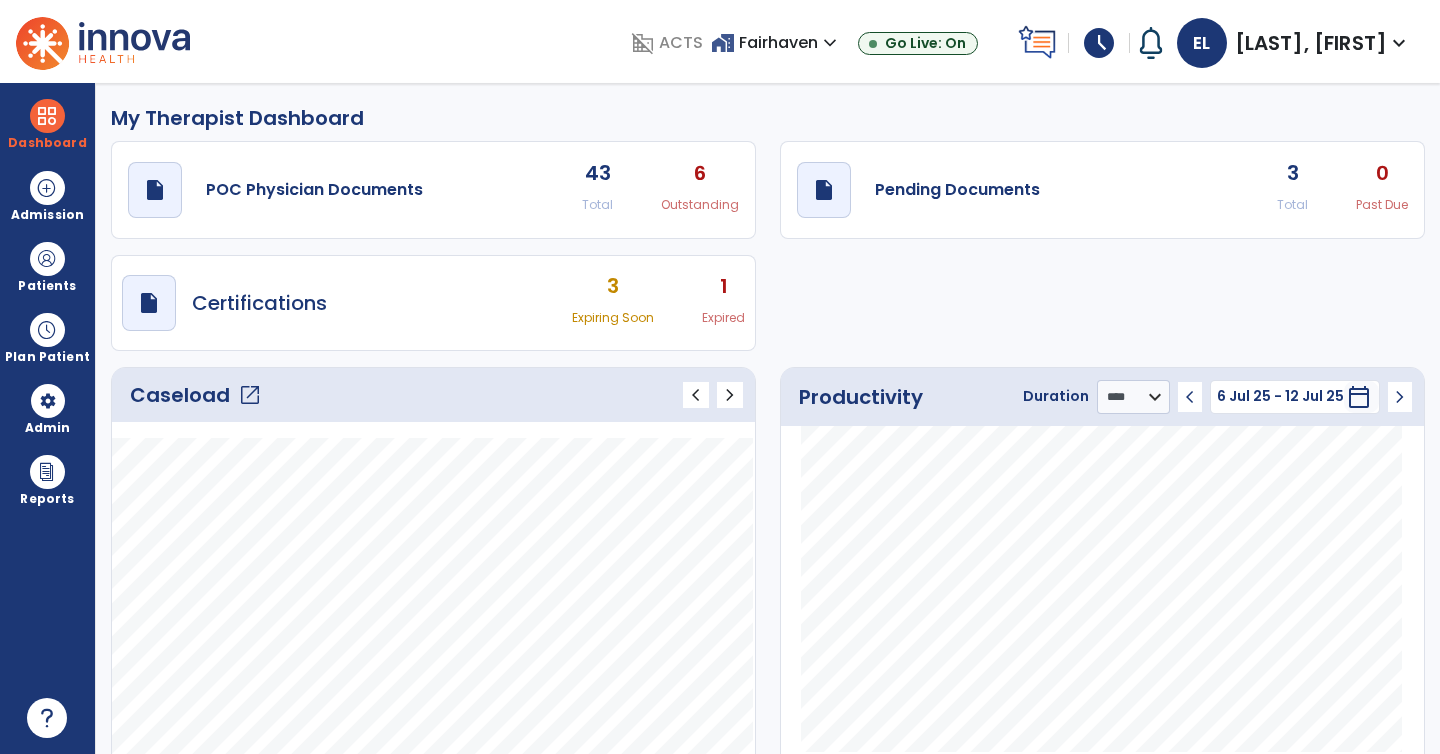 click on "schedule" at bounding box center (1099, 43) 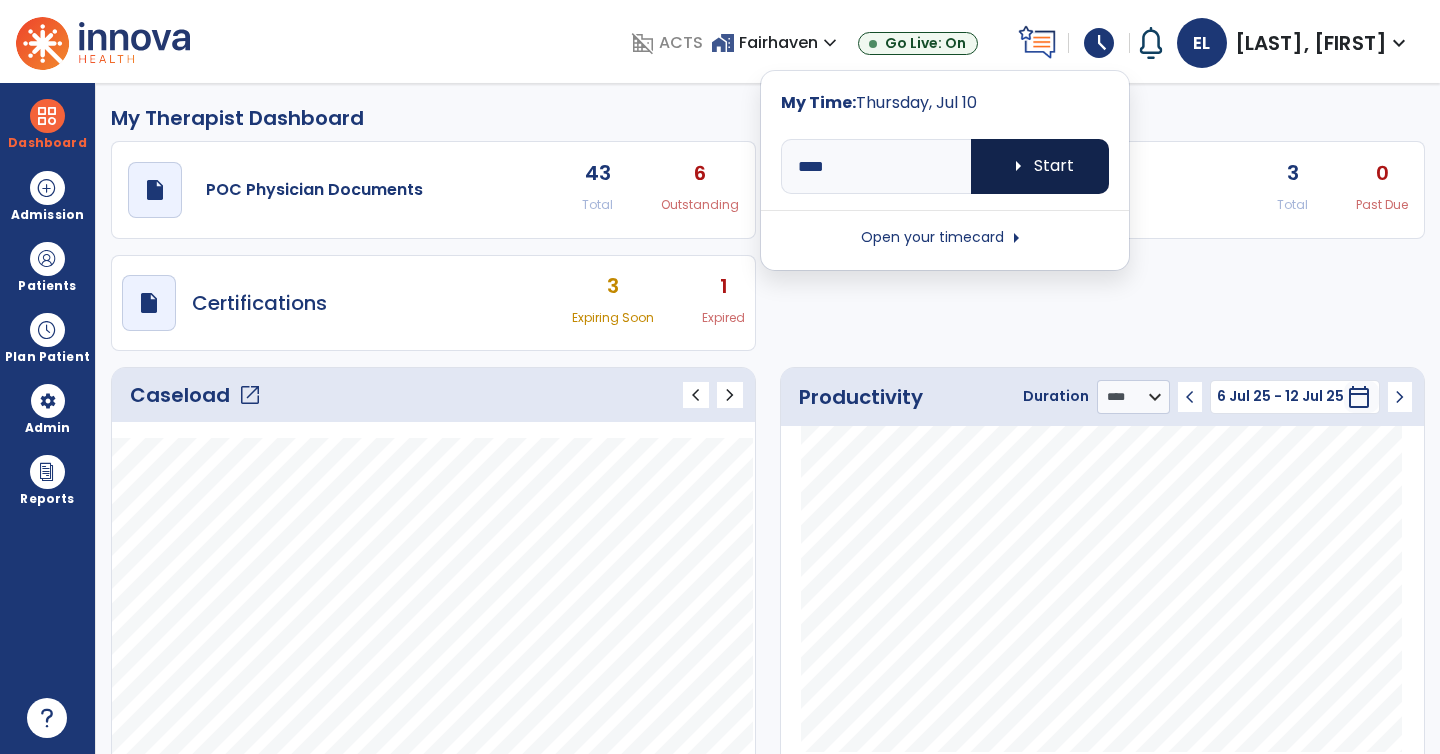 click on "arrow_right  Start" at bounding box center (1040, 166) 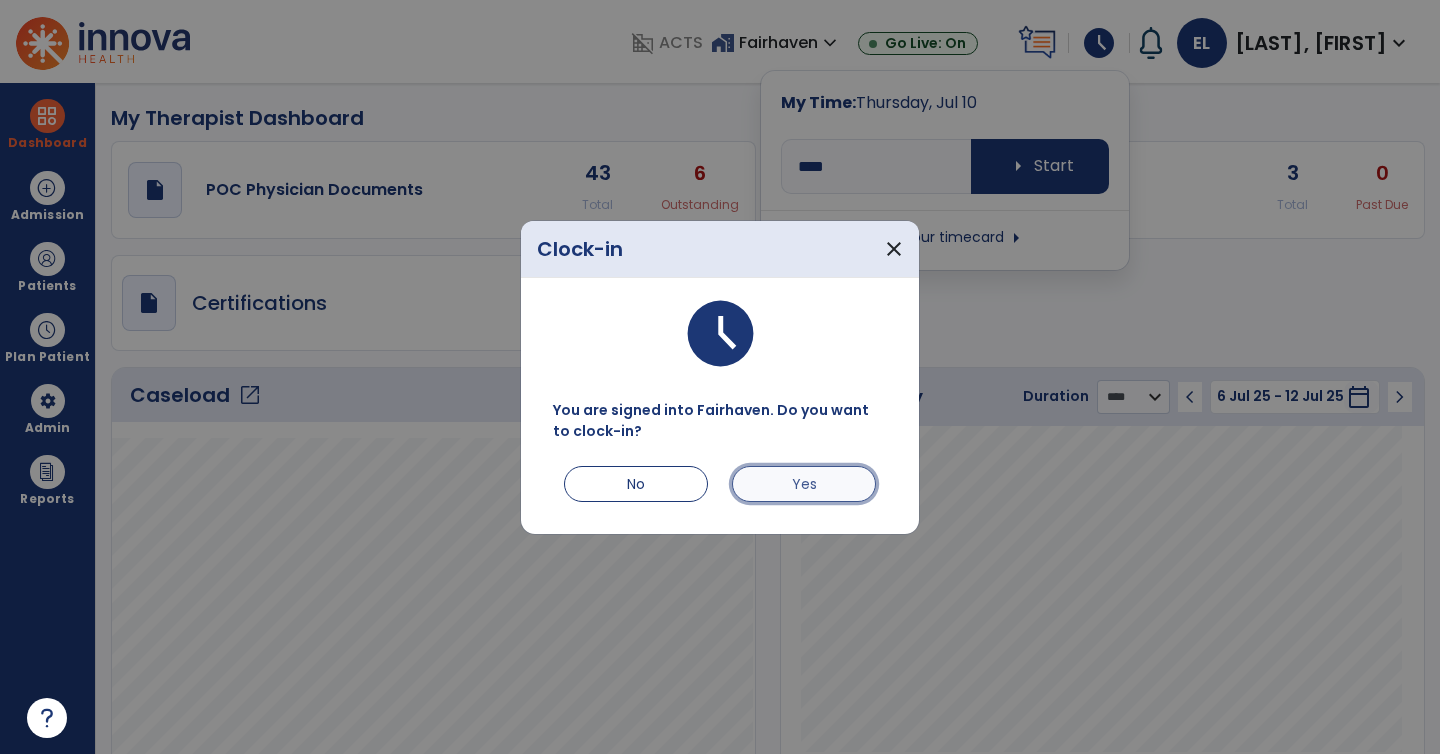 click on "Yes" at bounding box center (804, 484) 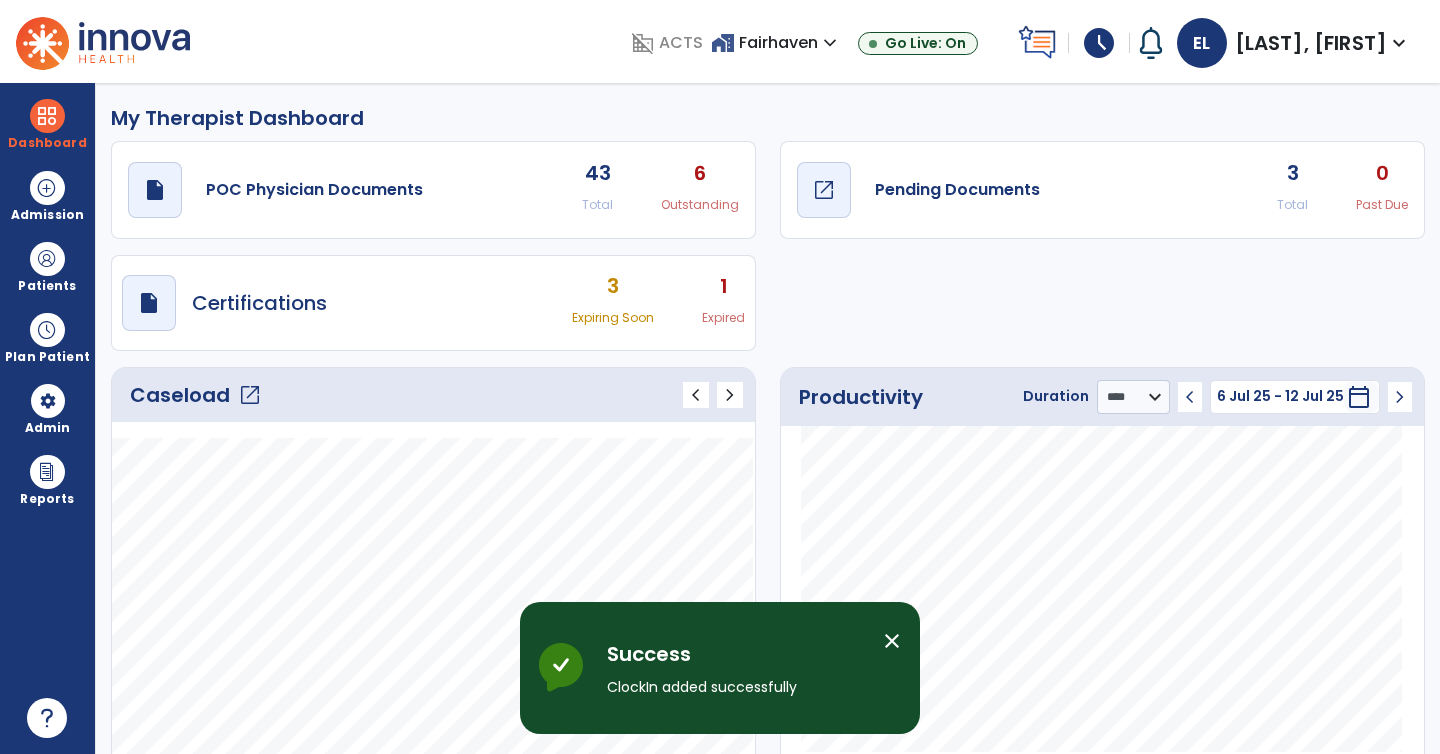 click on "Pending Documents" 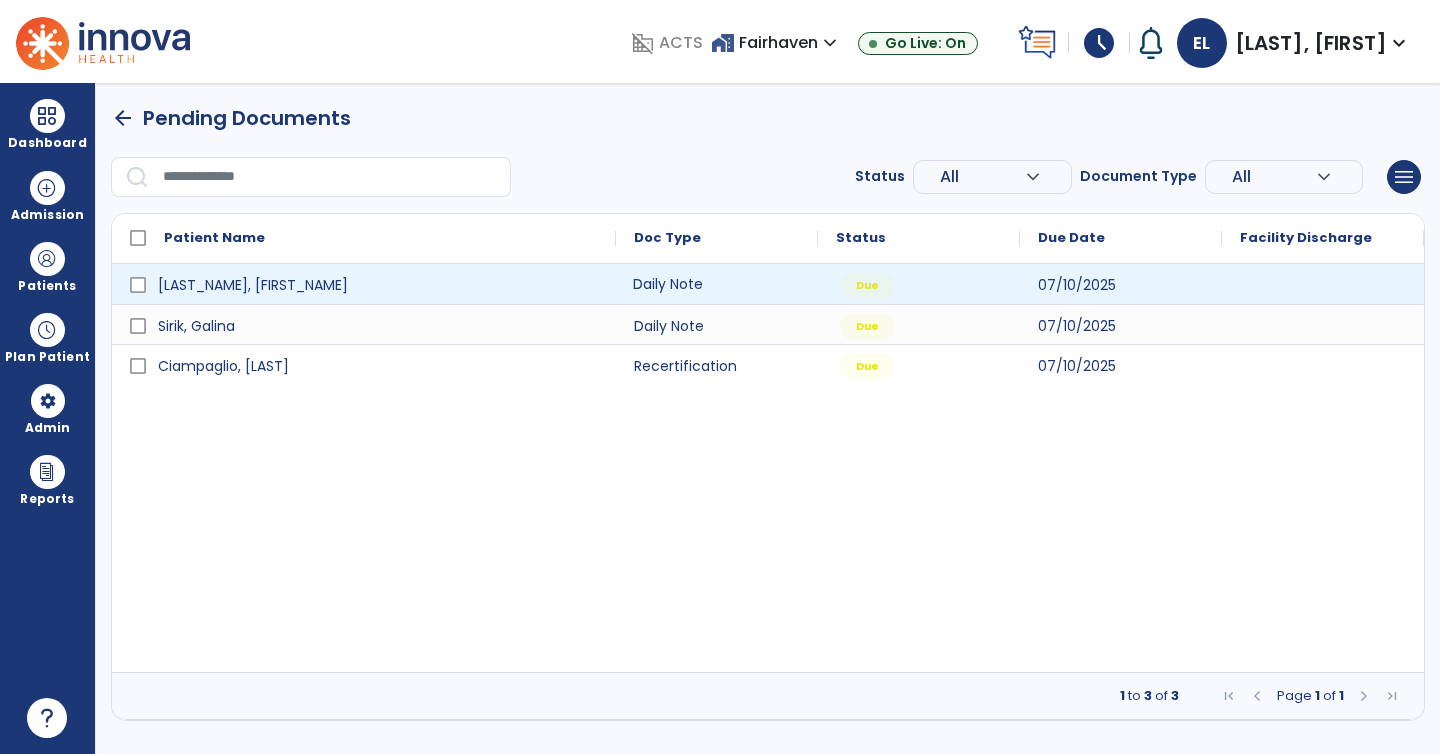 click on "Daily Note" at bounding box center (717, 284) 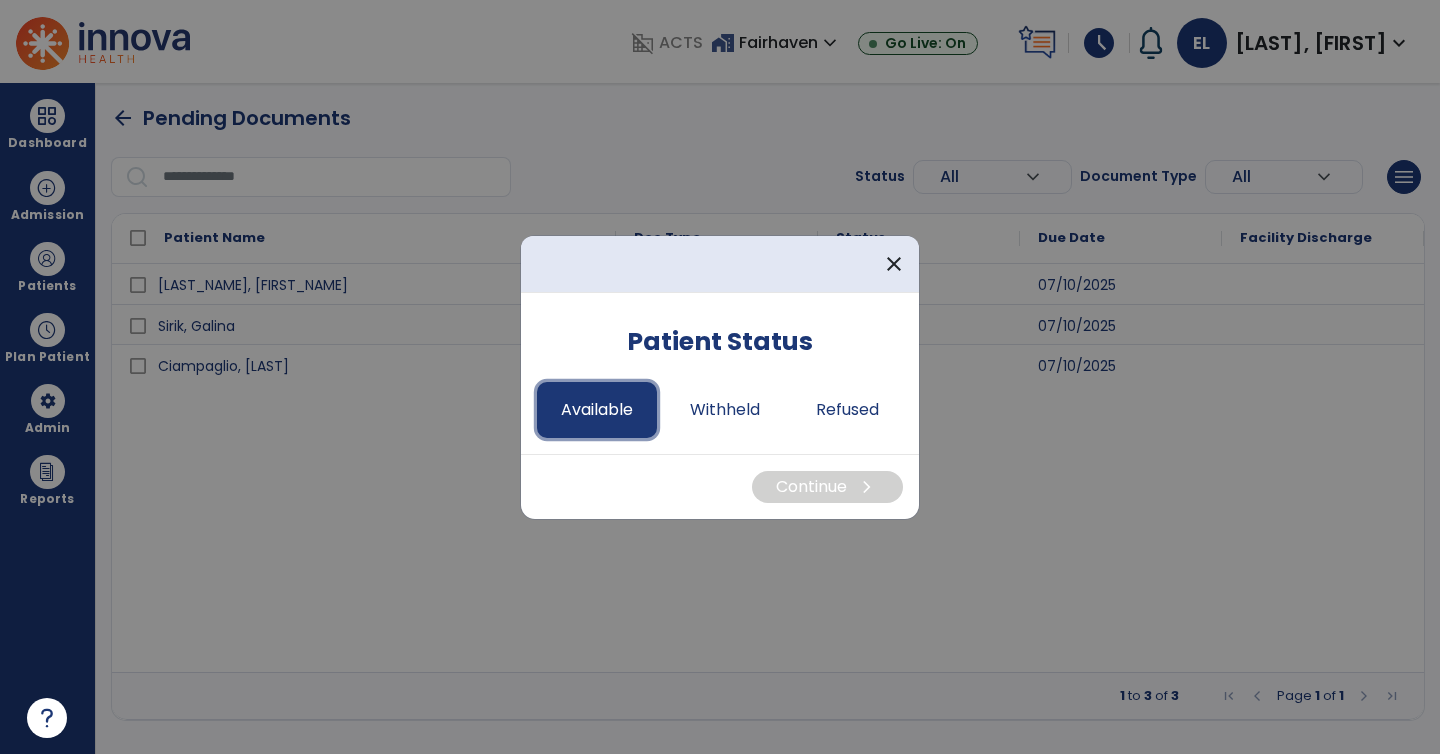 click on "Available" at bounding box center (597, 410) 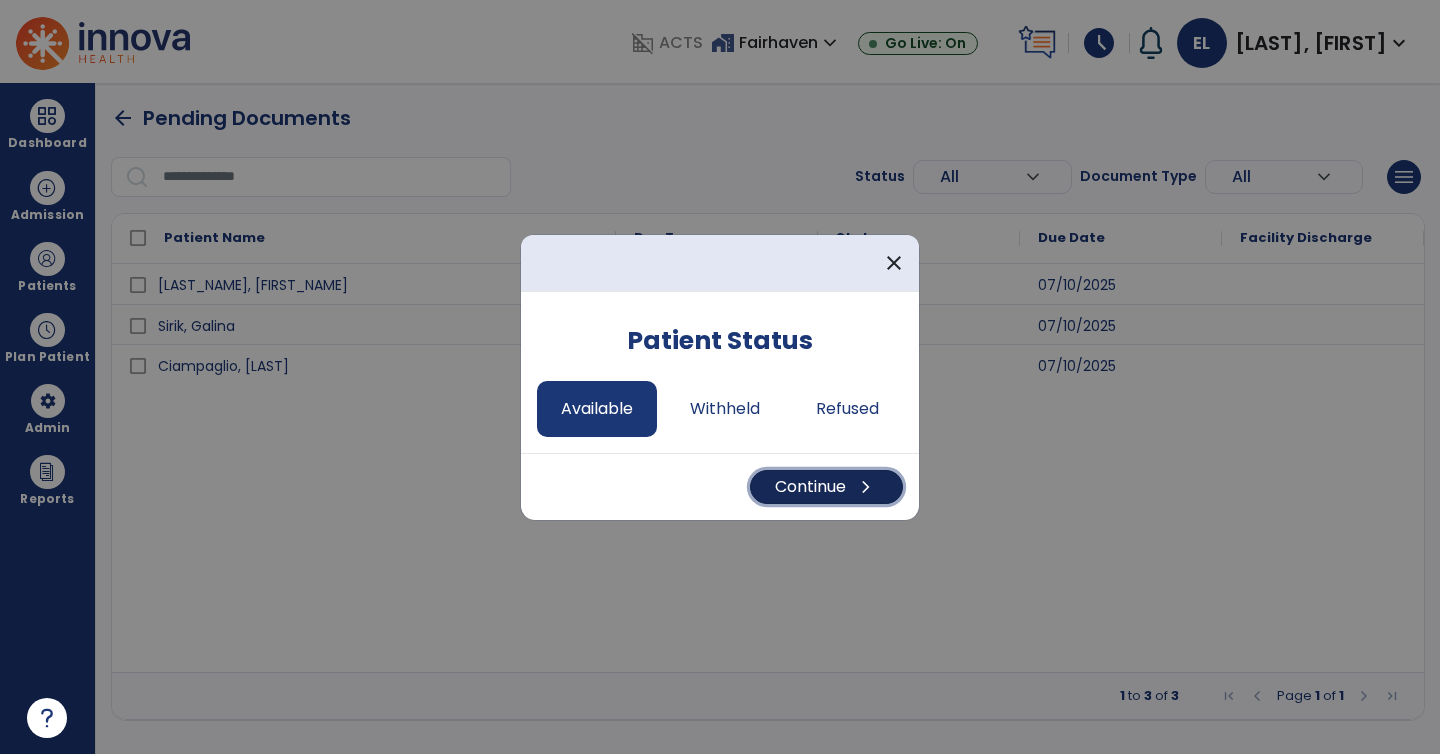 click on "Continue   chevron_right" at bounding box center (826, 487) 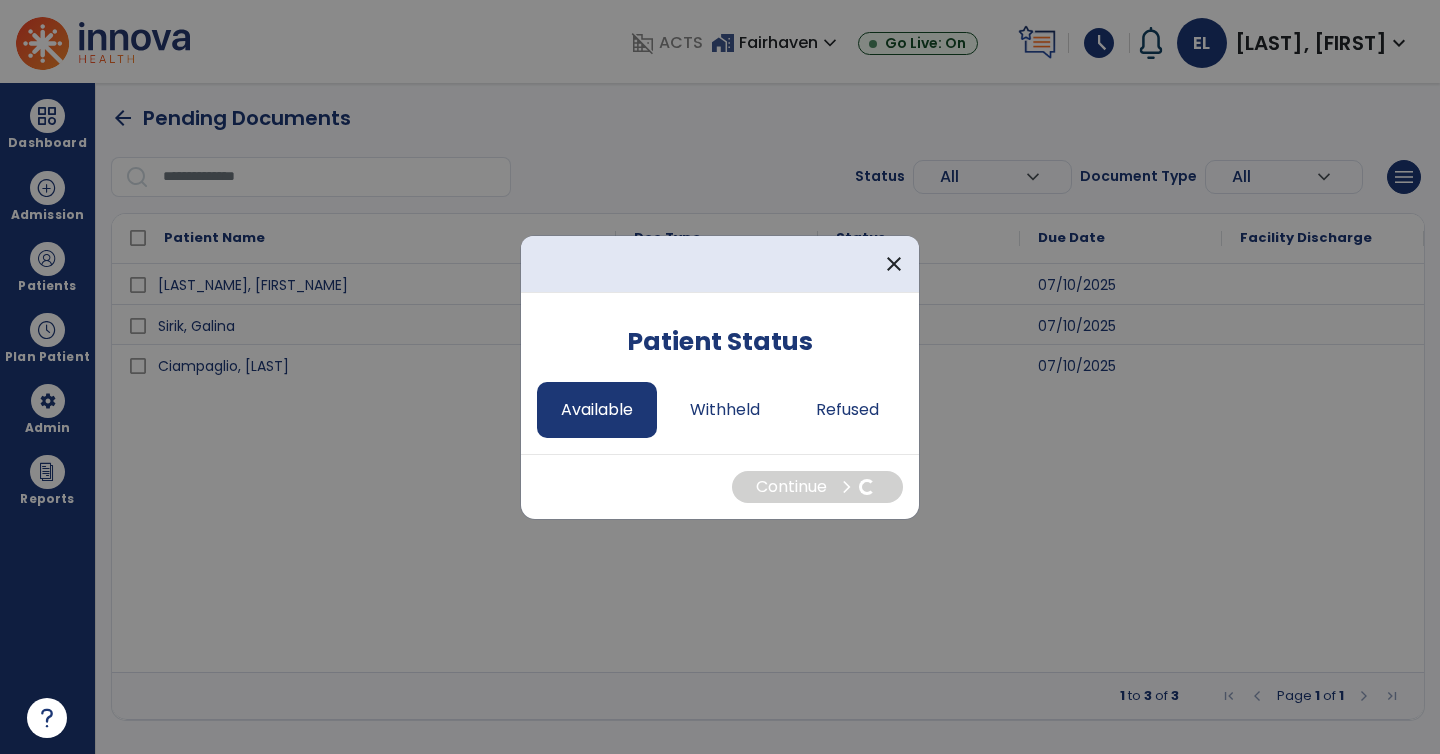 select on "*" 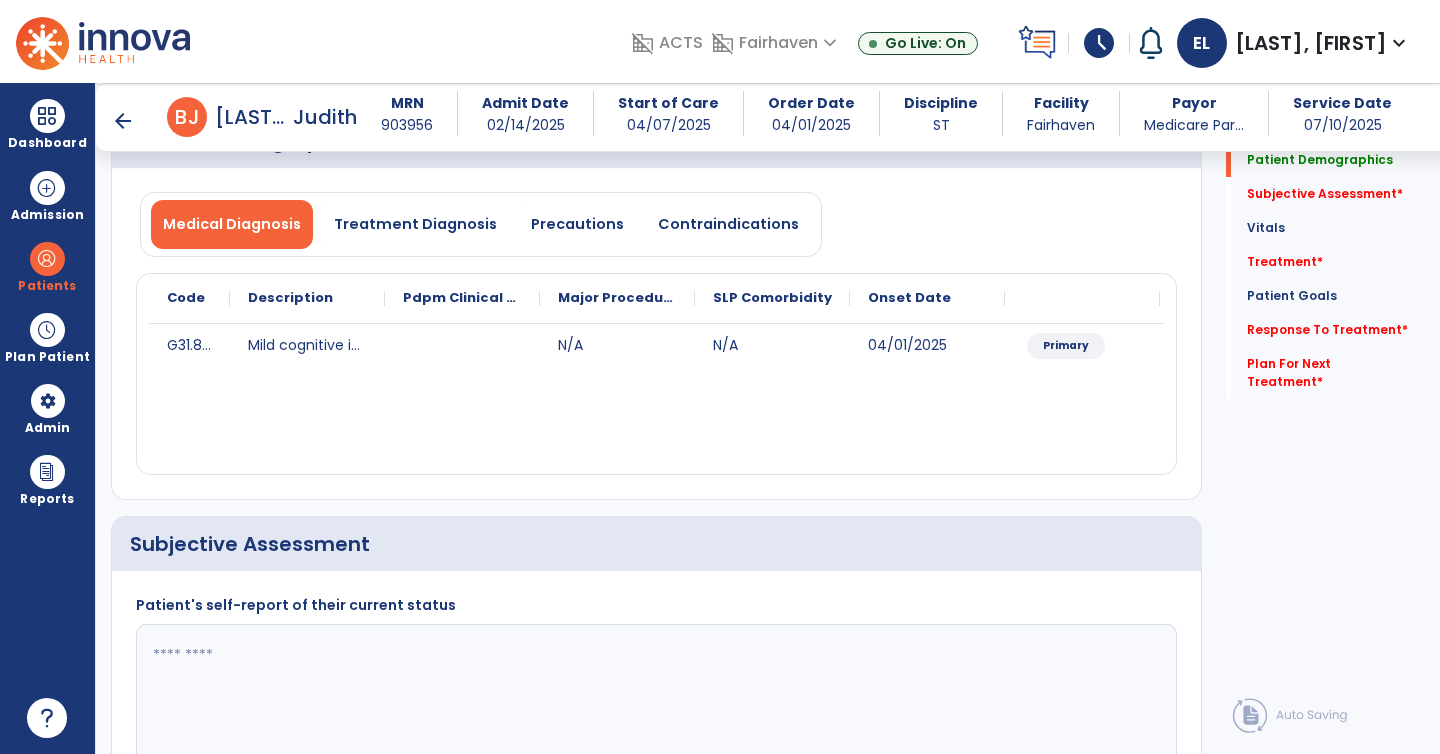 scroll, scrollTop: 146, scrollLeft: 0, axis: vertical 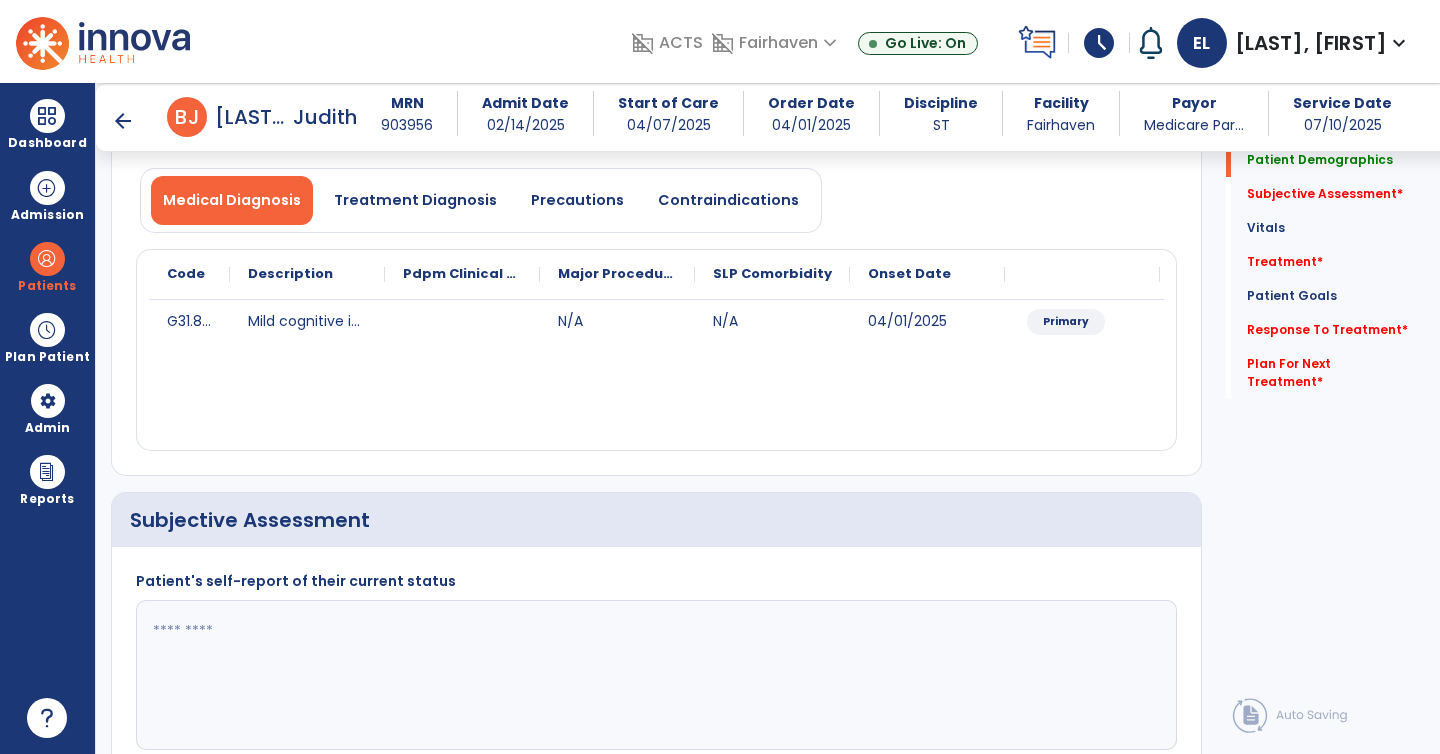 click 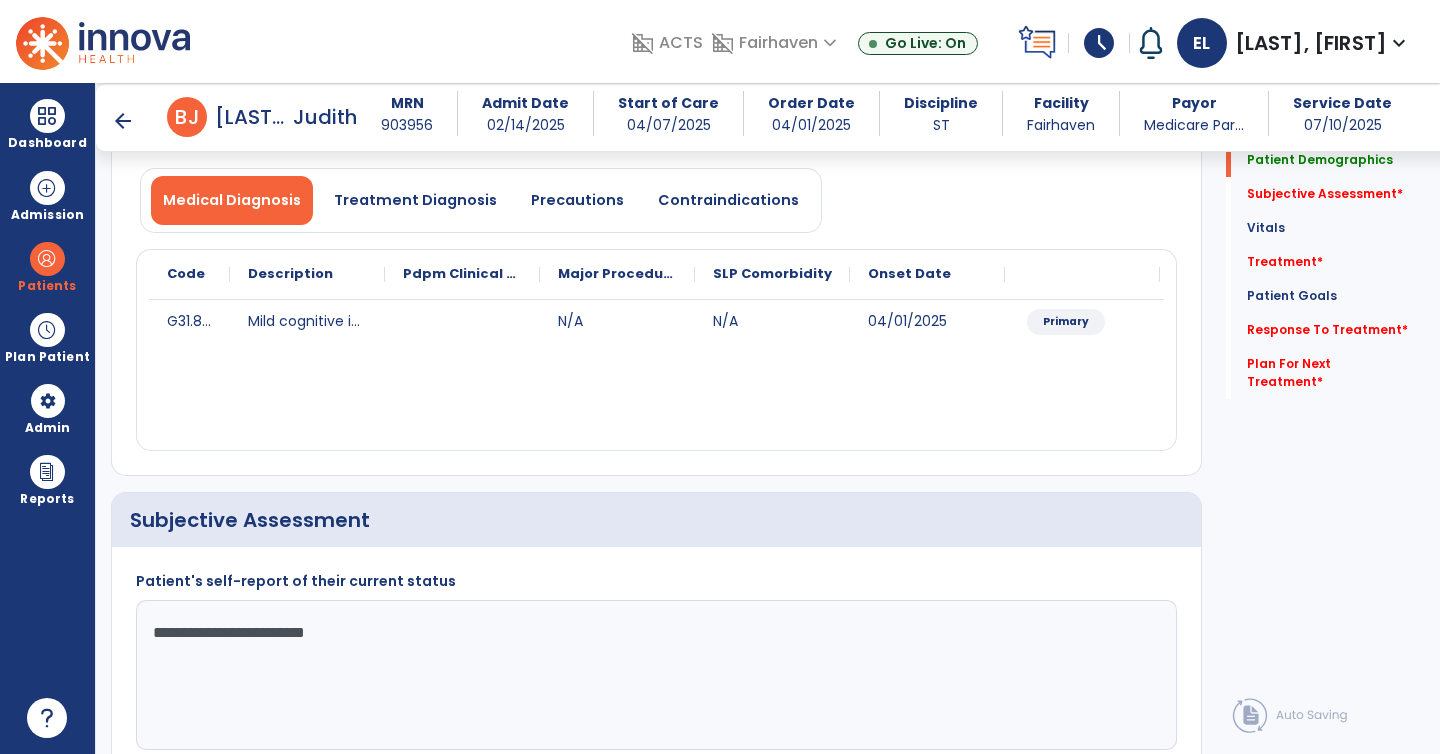 type on "**********" 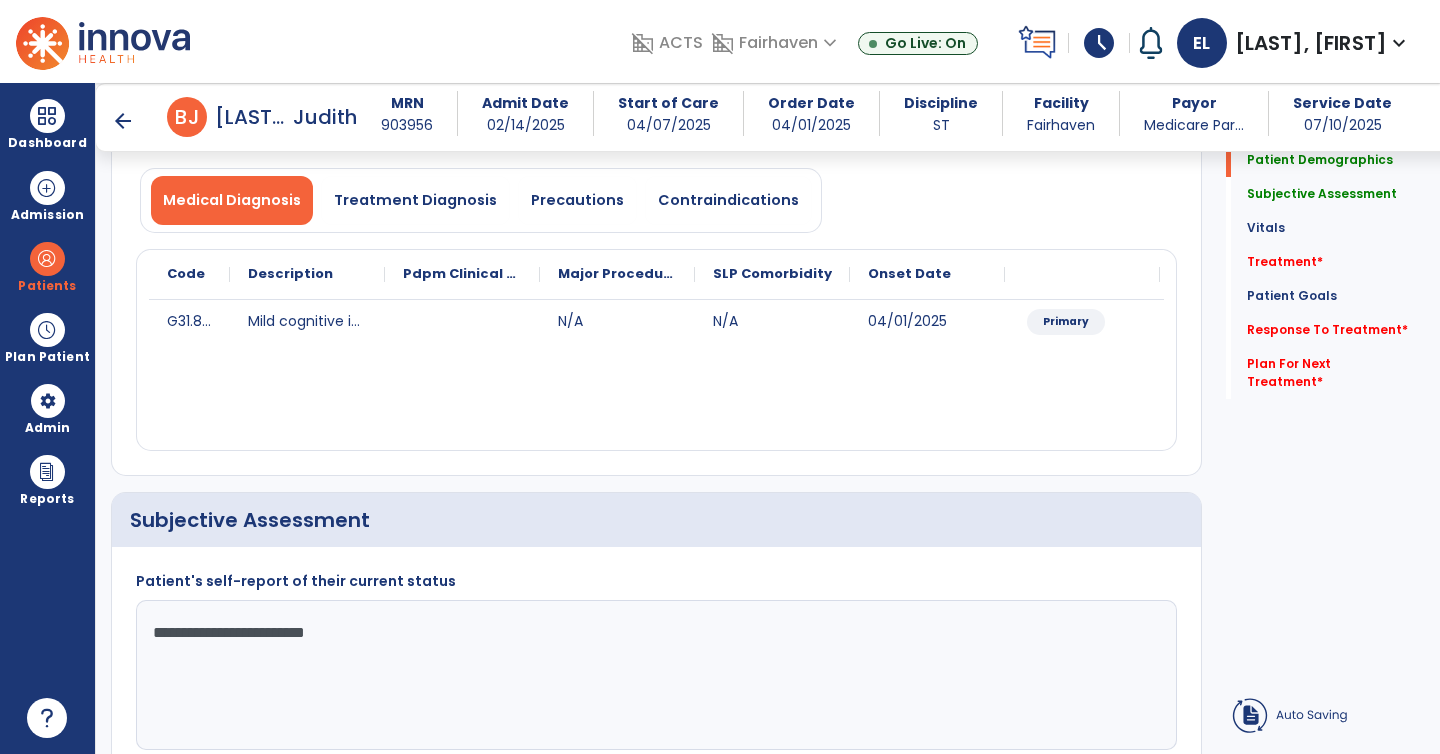 click on "Treatment   *  Treatment   *" 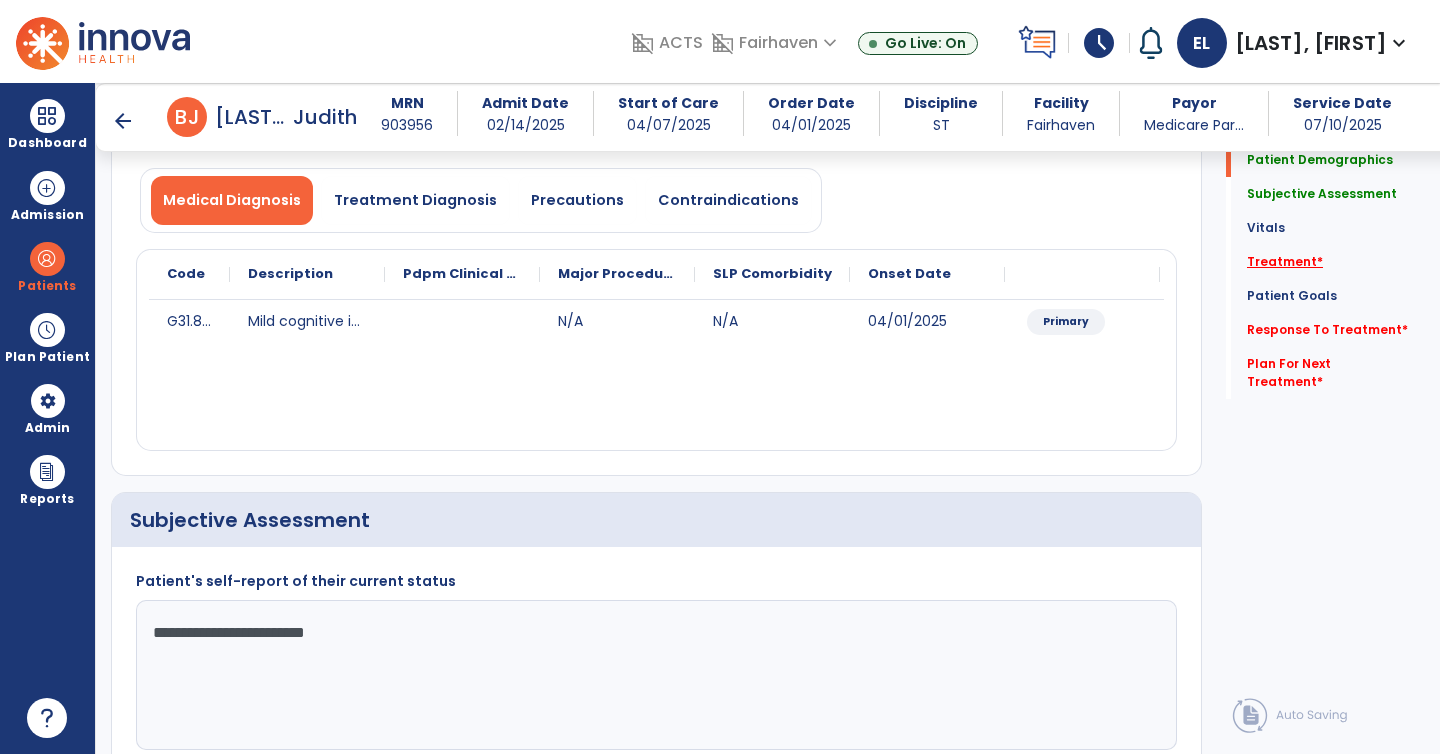 click on "Treatment   *" 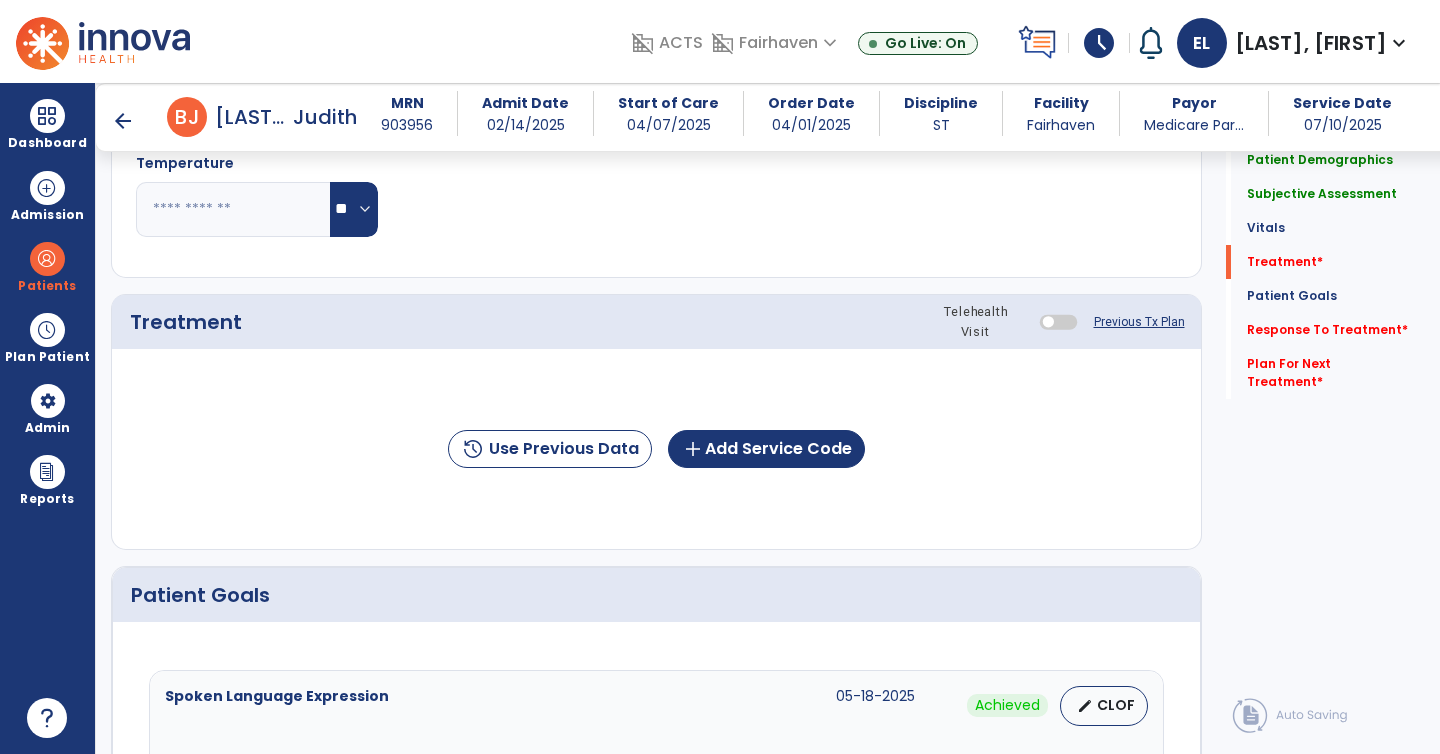 scroll, scrollTop: 1069, scrollLeft: 0, axis: vertical 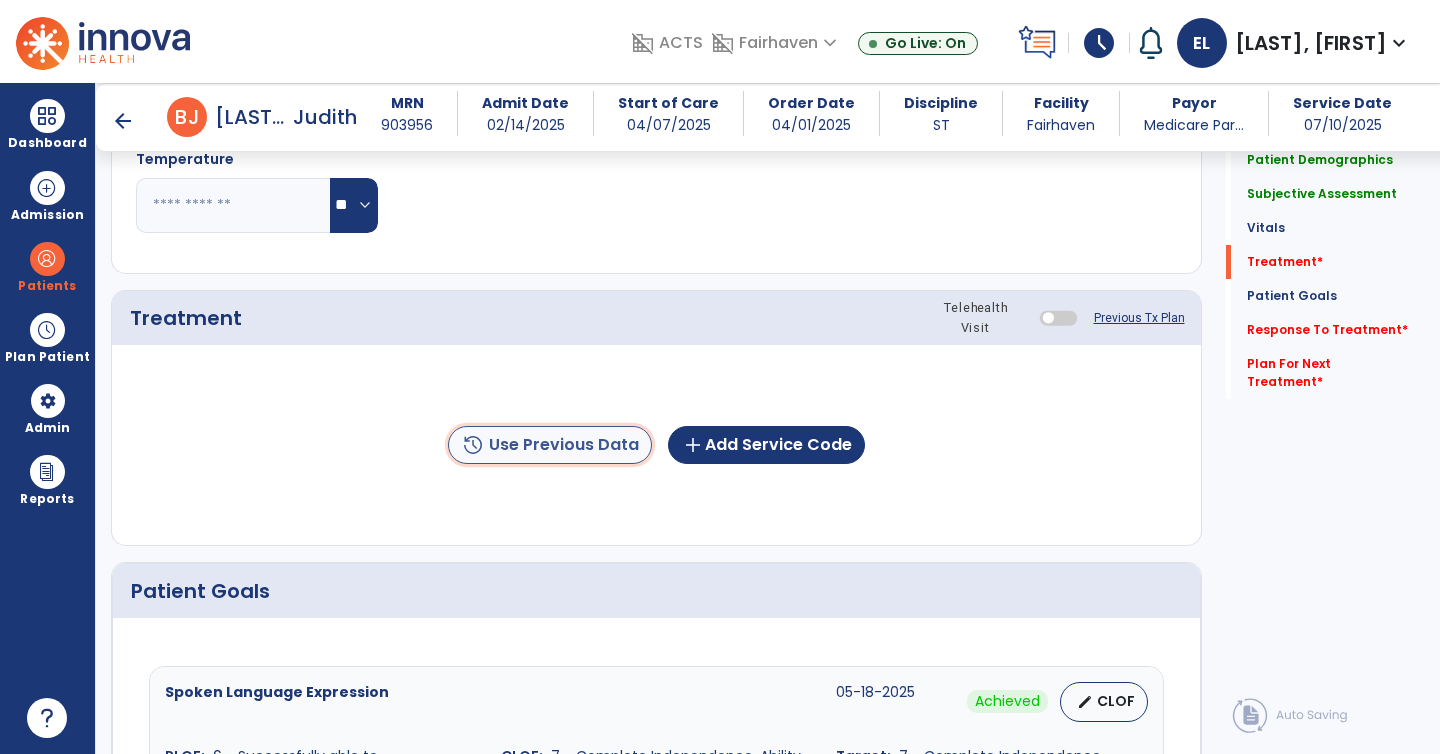 click on "history  Use Previous Data" 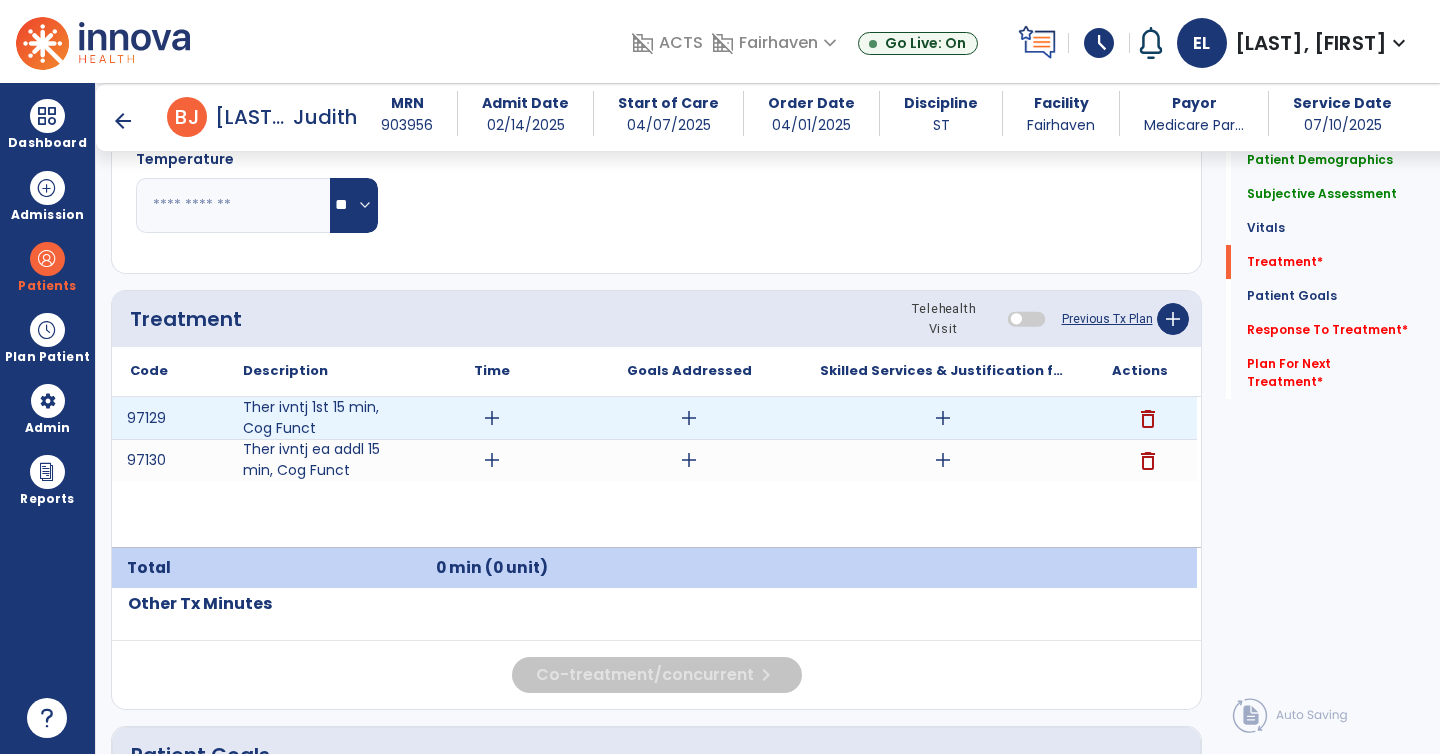 click on "add" at bounding box center (492, 418) 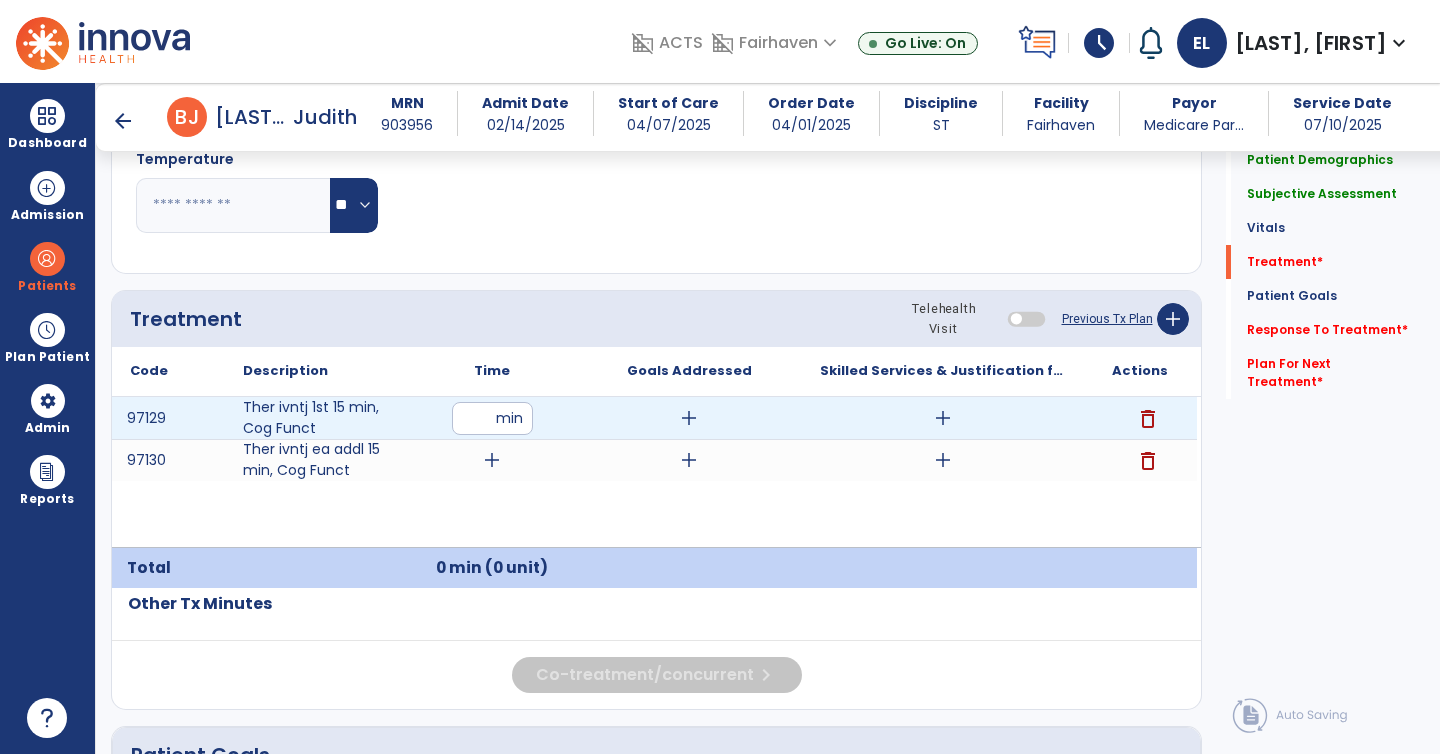 type on "**" 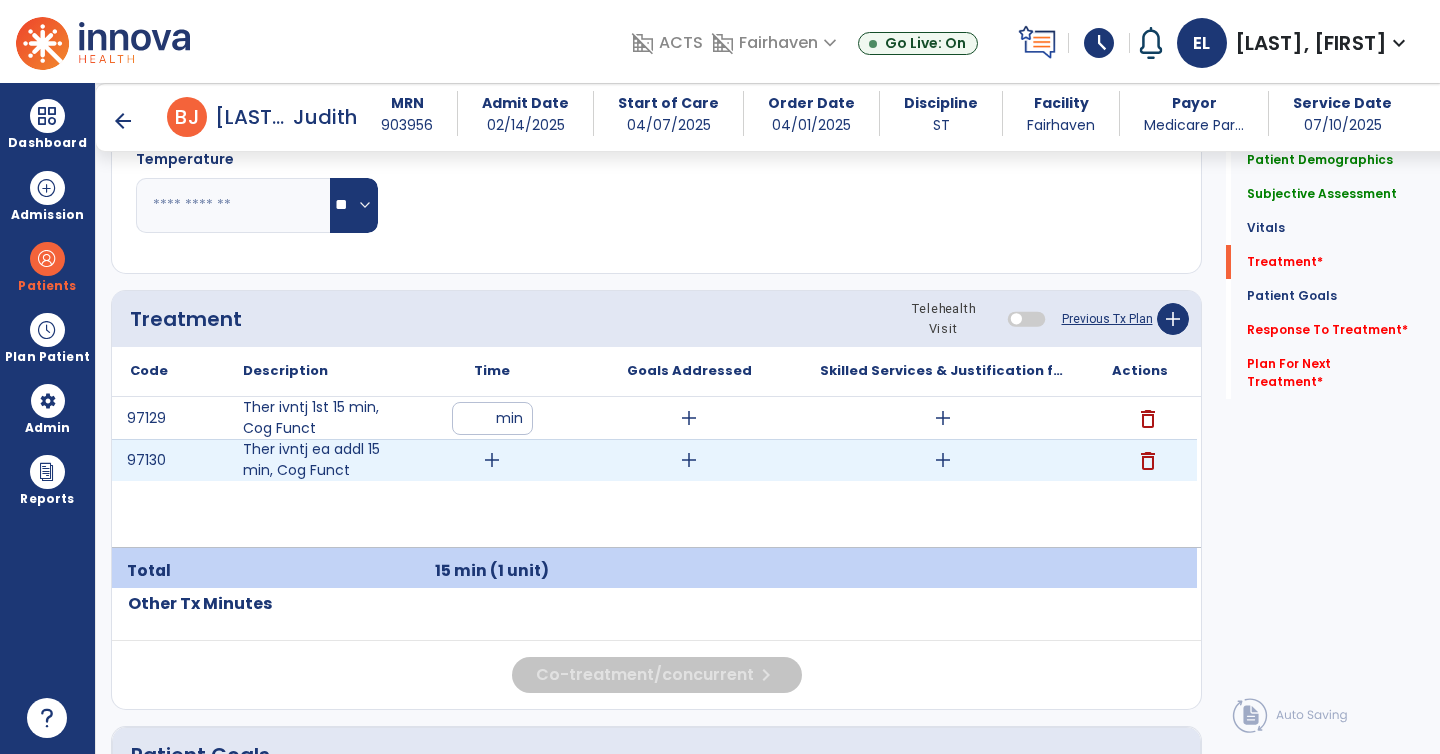 click on "add" at bounding box center [492, 460] 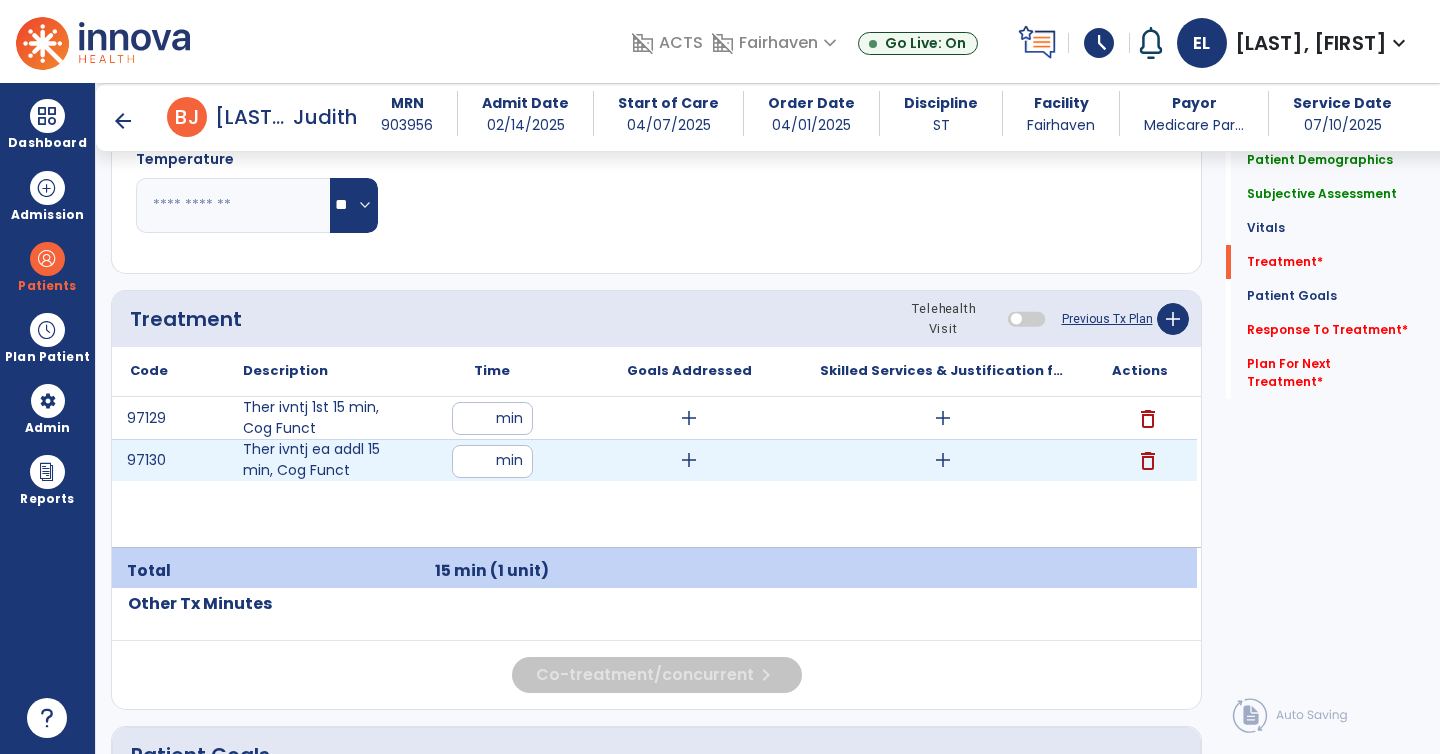 type on "**" 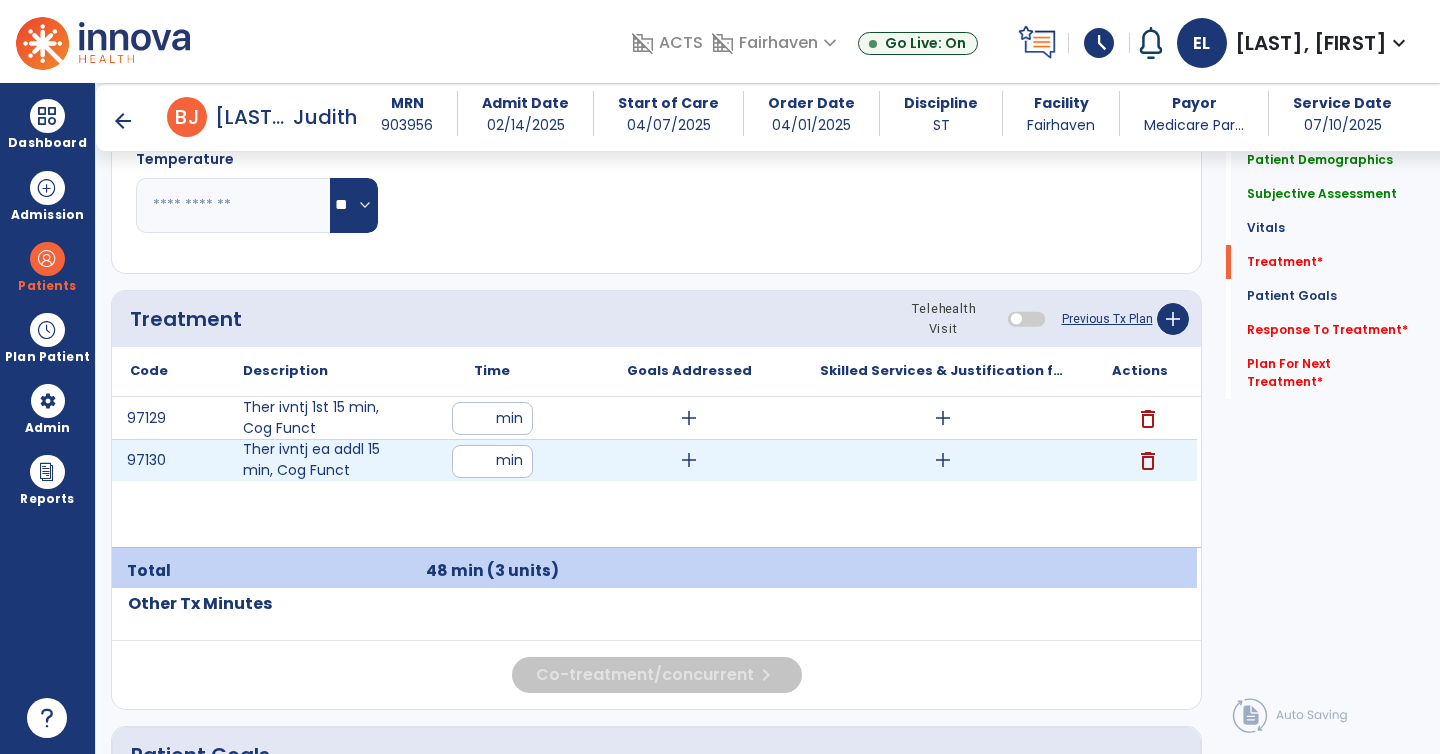 click on "add" at bounding box center [943, 460] 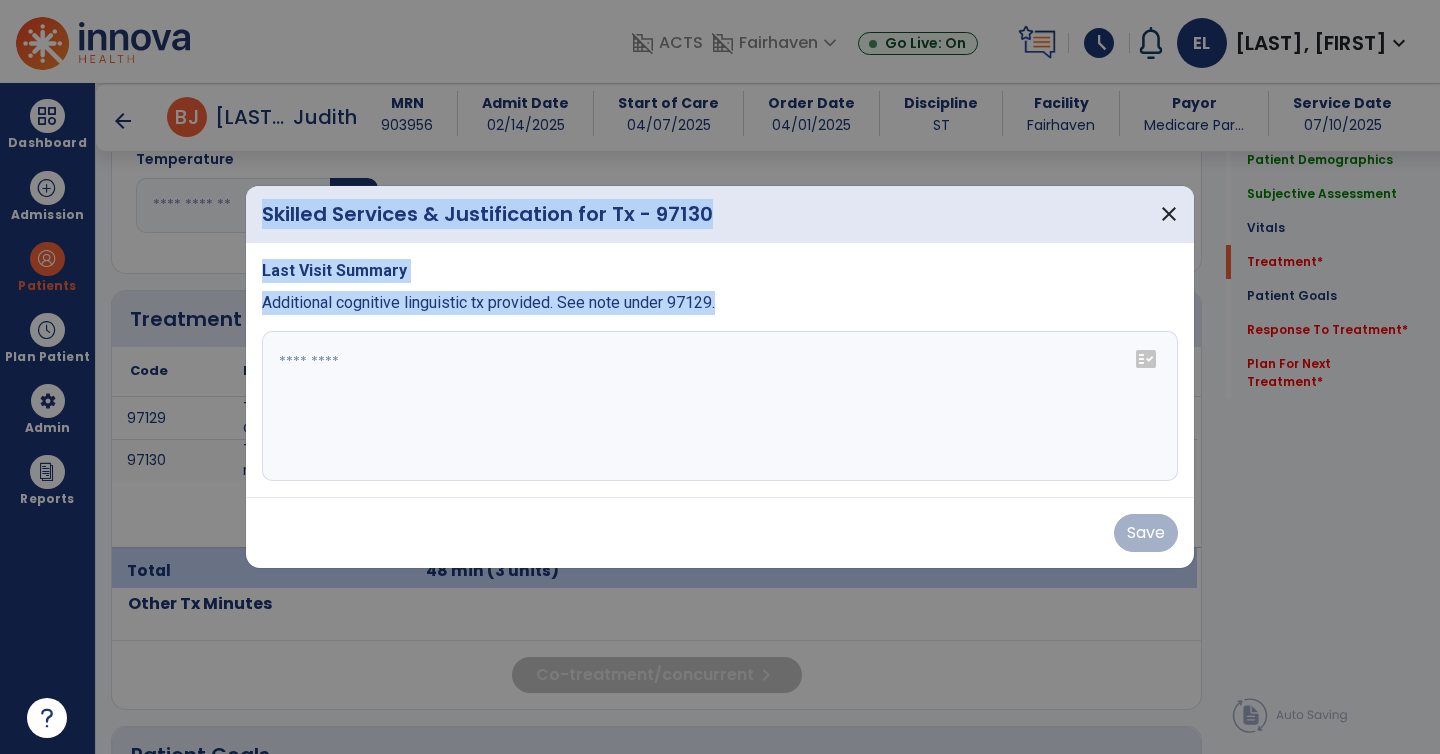 drag, startPoint x: 744, startPoint y: 298, endPoint x: 215, endPoint y: 294, distance: 529.01514 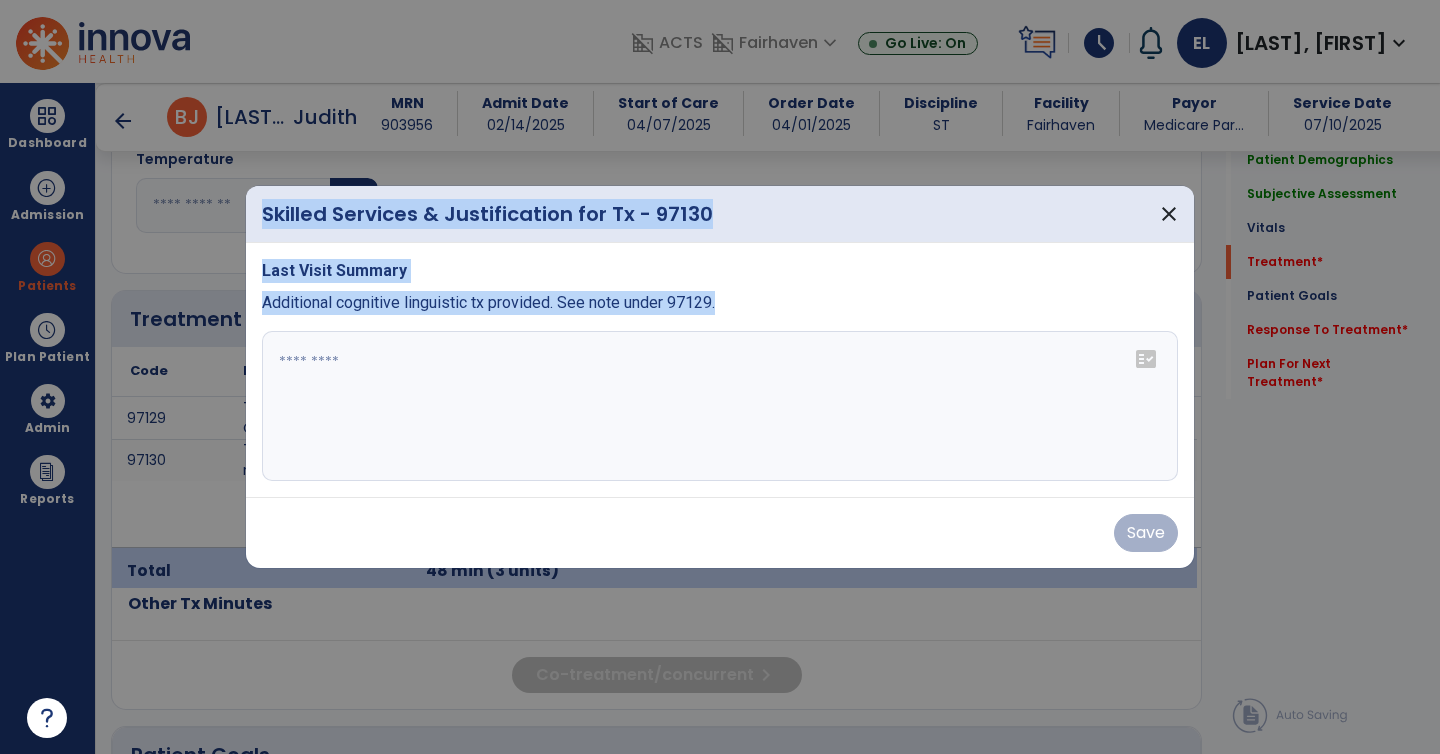 click on "Skilled Services & Justification for Tx - 97130   close   Last Visit Summary Additional cognitive linguistic tx provided. See note under 97129.   fact_check   Save" at bounding box center (720, 377) 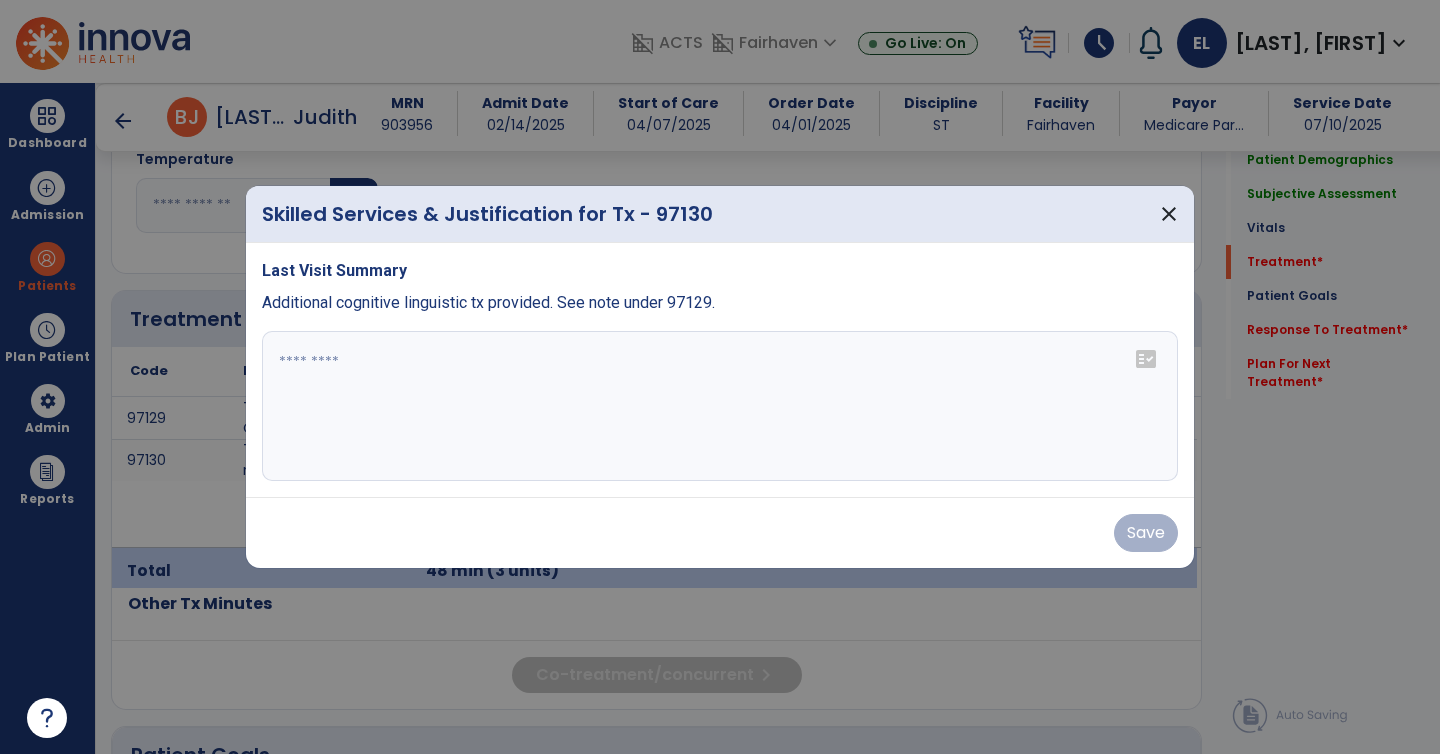 click on "Last Visit Summary Additional cognitive linguistic tx provided. See note under 97129. fact_check" at bounding box center [720, 370] 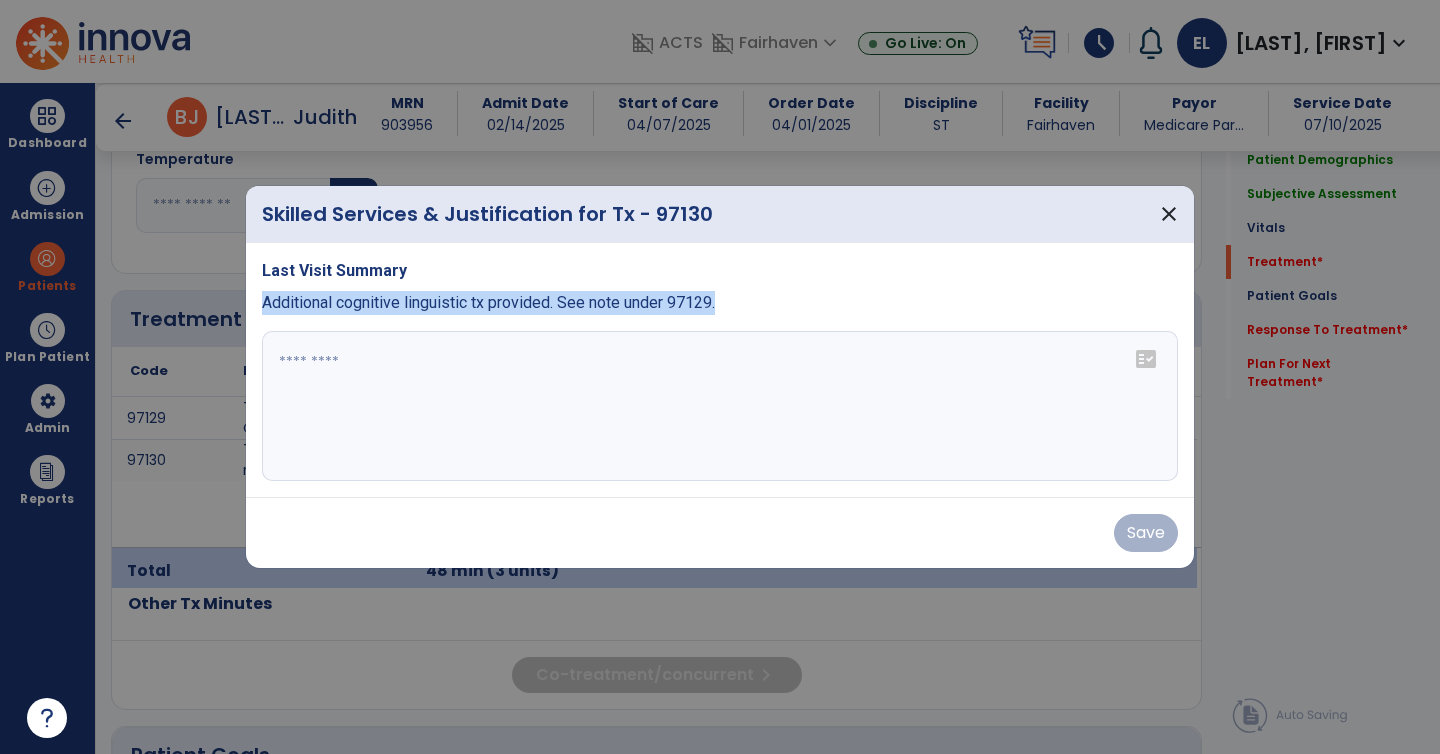 drag, startPoint x: 731, startPoint y: 310, endPoint x: 262, endPoint y: 306, distance: 469.01706 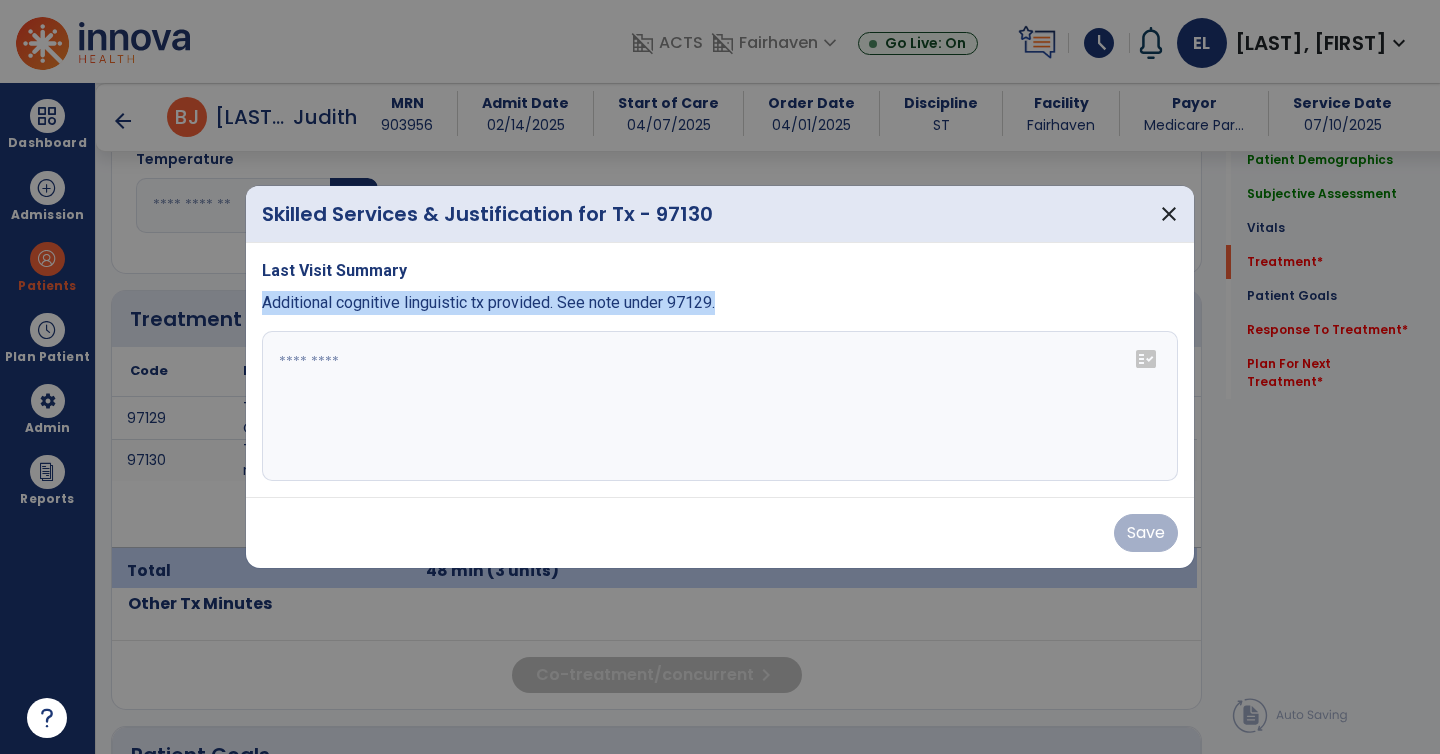 click on "Additional cognitive linguistic tx provided. See note under 97129." at bounding box center [720, 303] 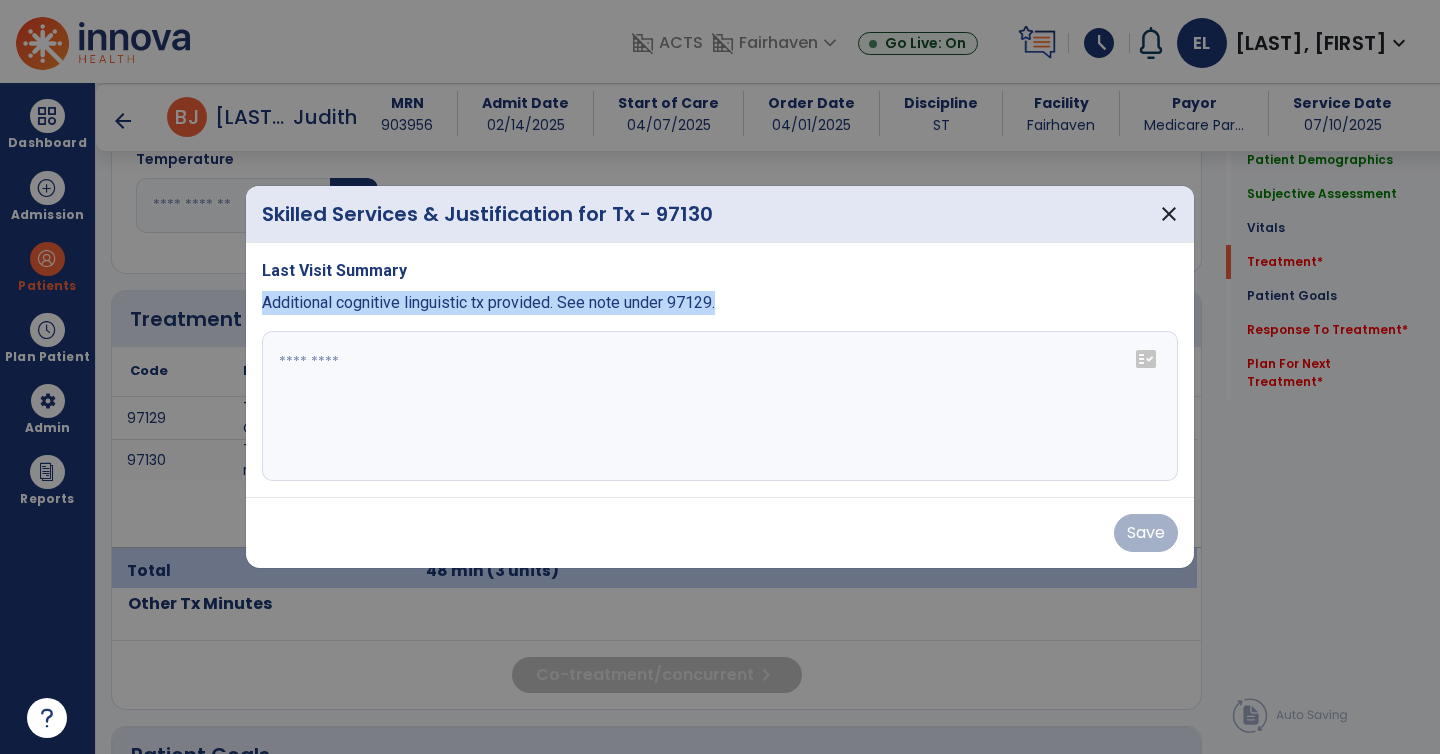copy on "Additional cognitive linguistic tx provided. See note under 97129." 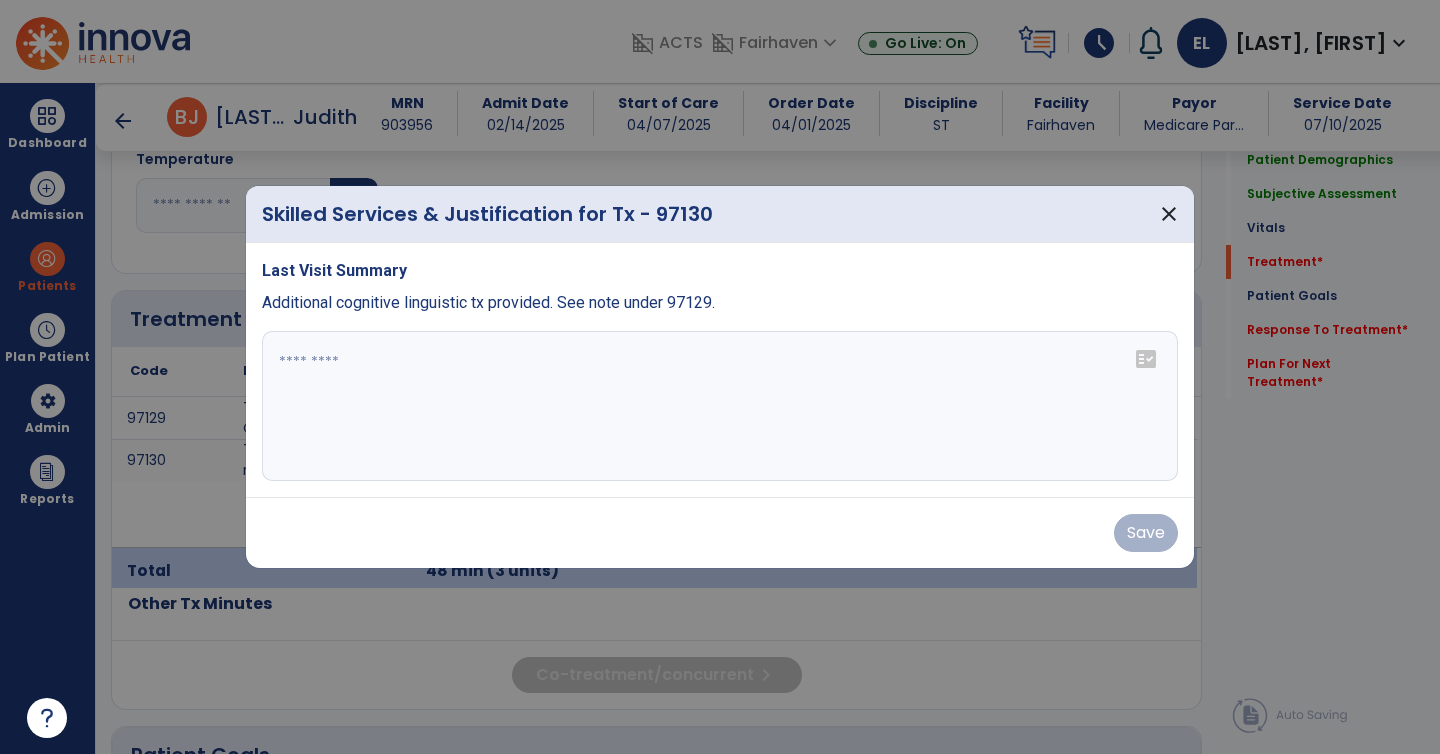click at bounding box center [720, 406] 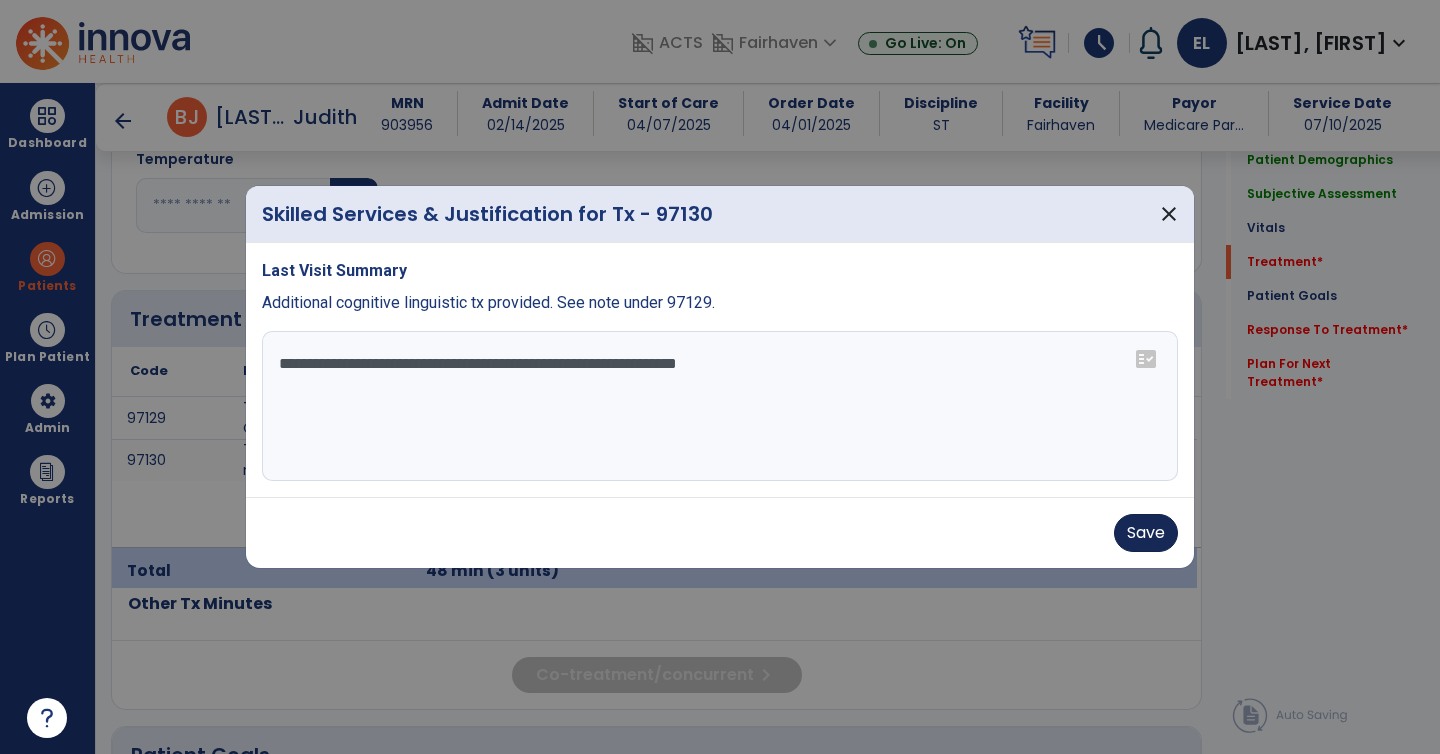 type on "**********" 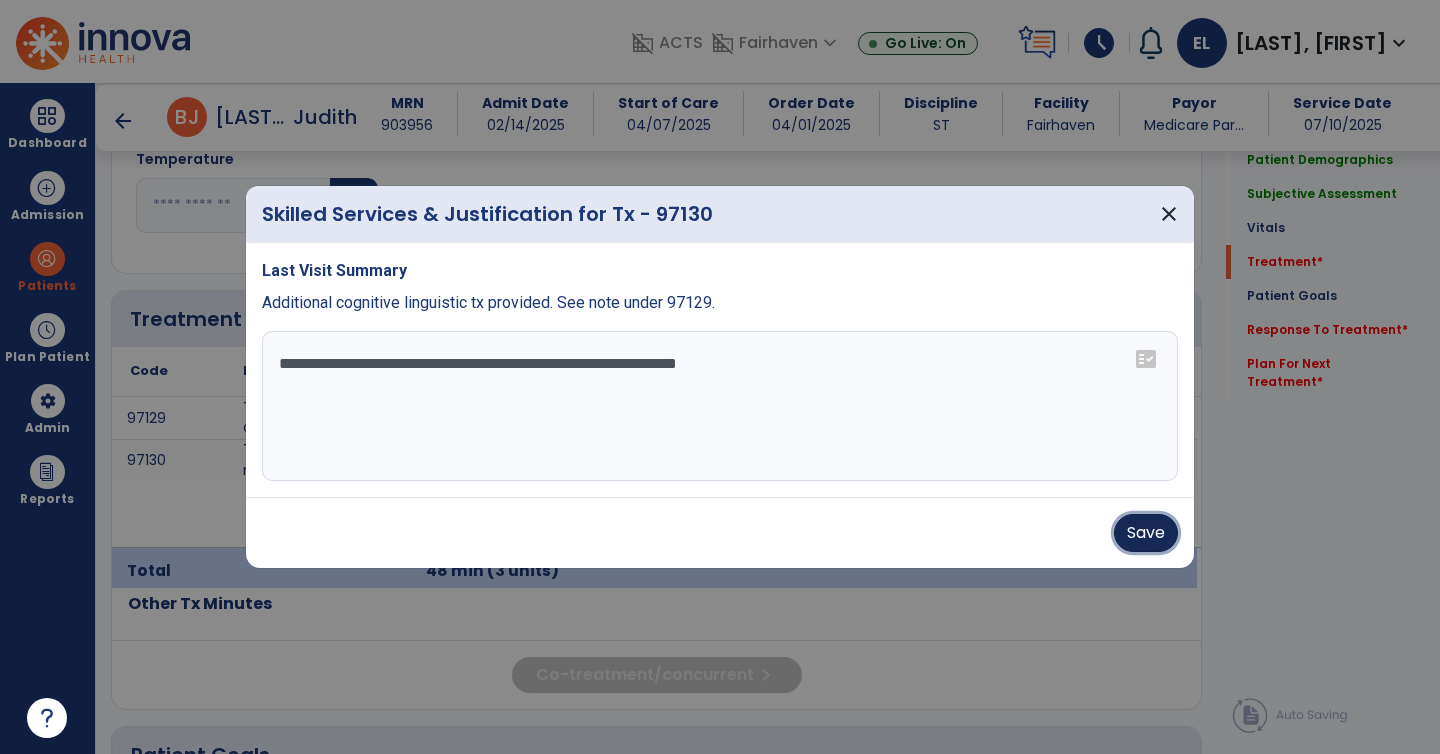 click on "Save" at bounding box center (1146, 533) 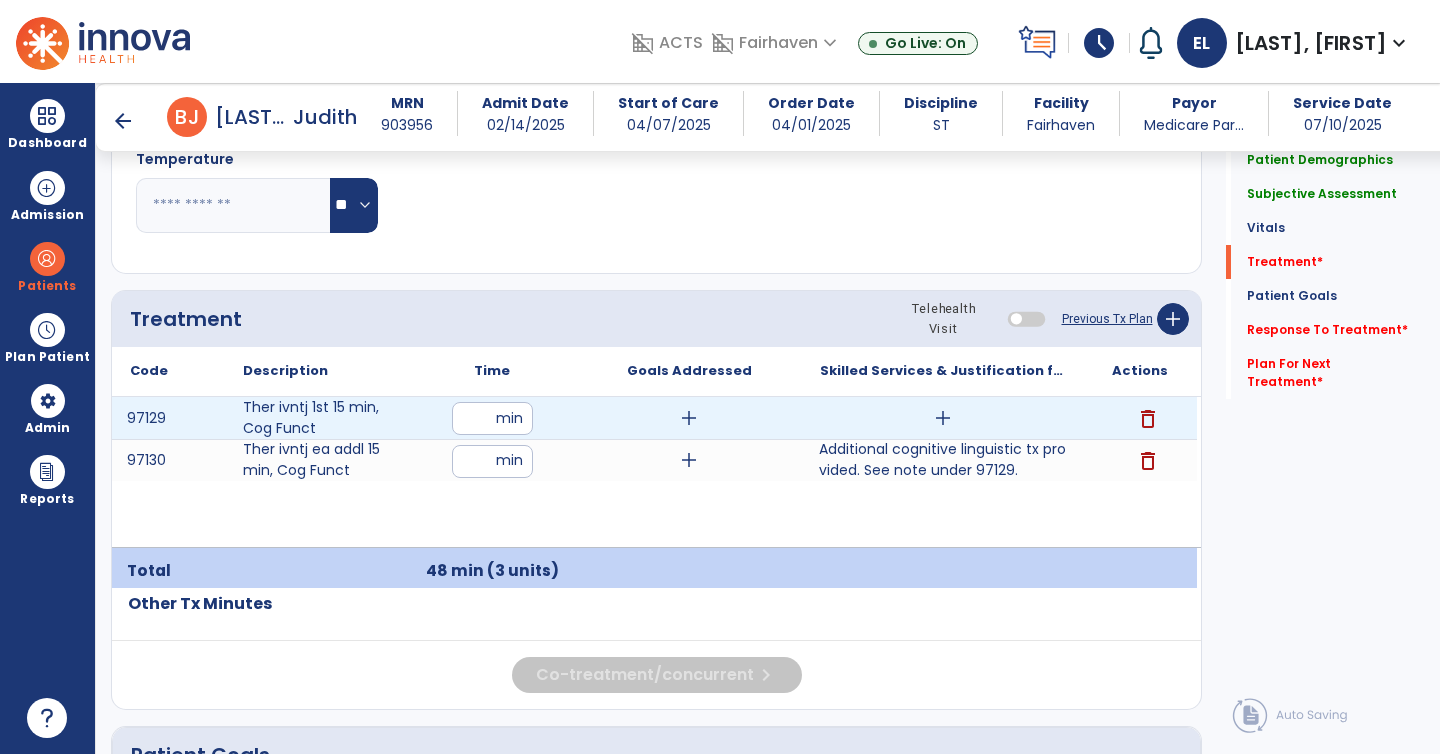 click on "add" at bounding box center [943, 418] 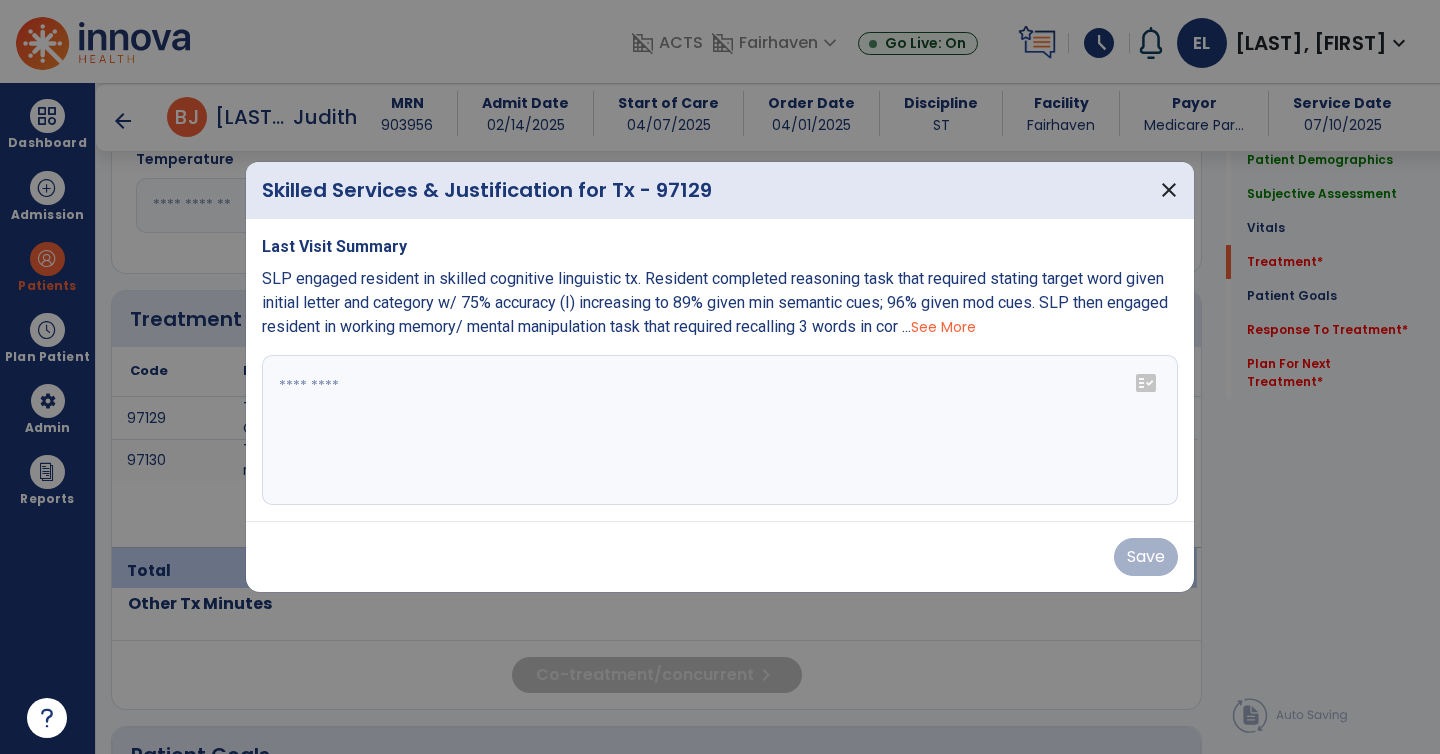 click at bounding box center (720, 430) 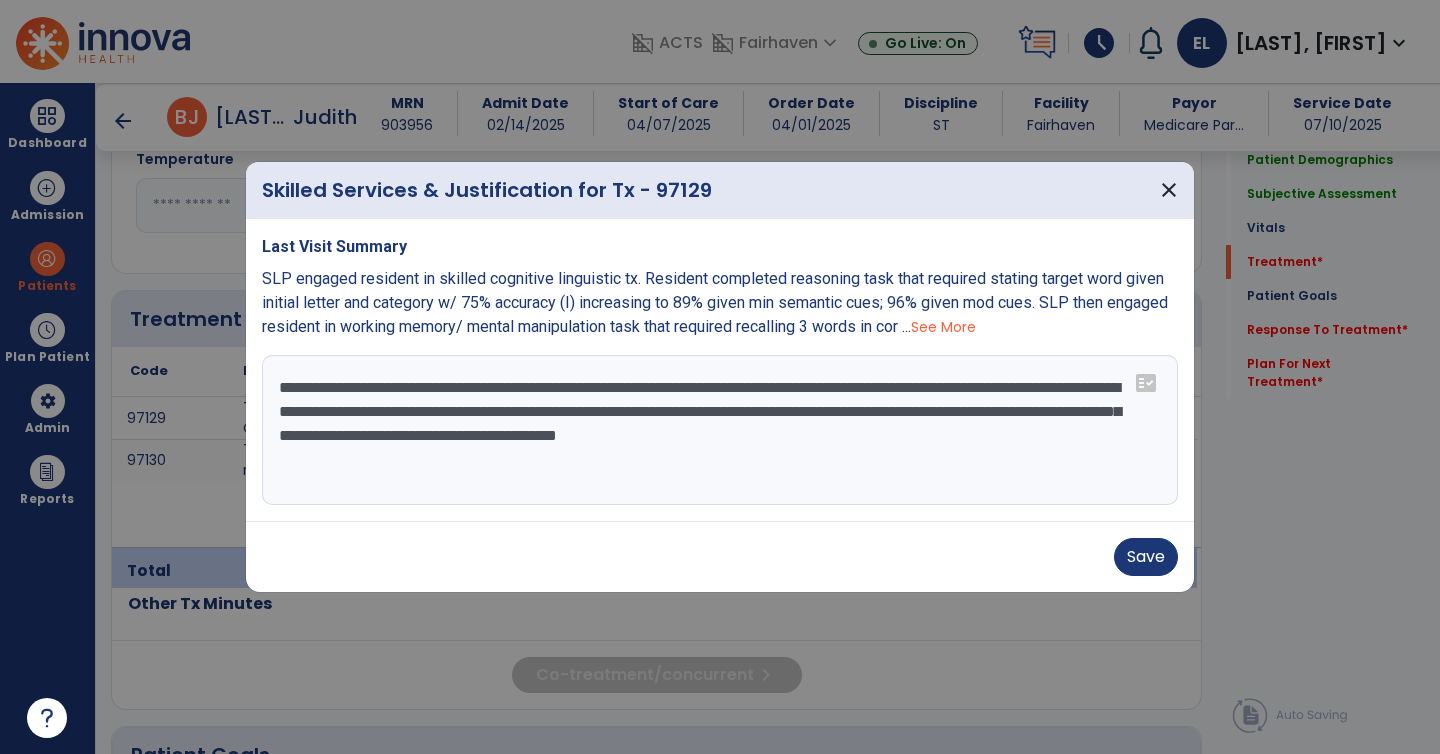 click on "**********" at bounding box center (720, 430) 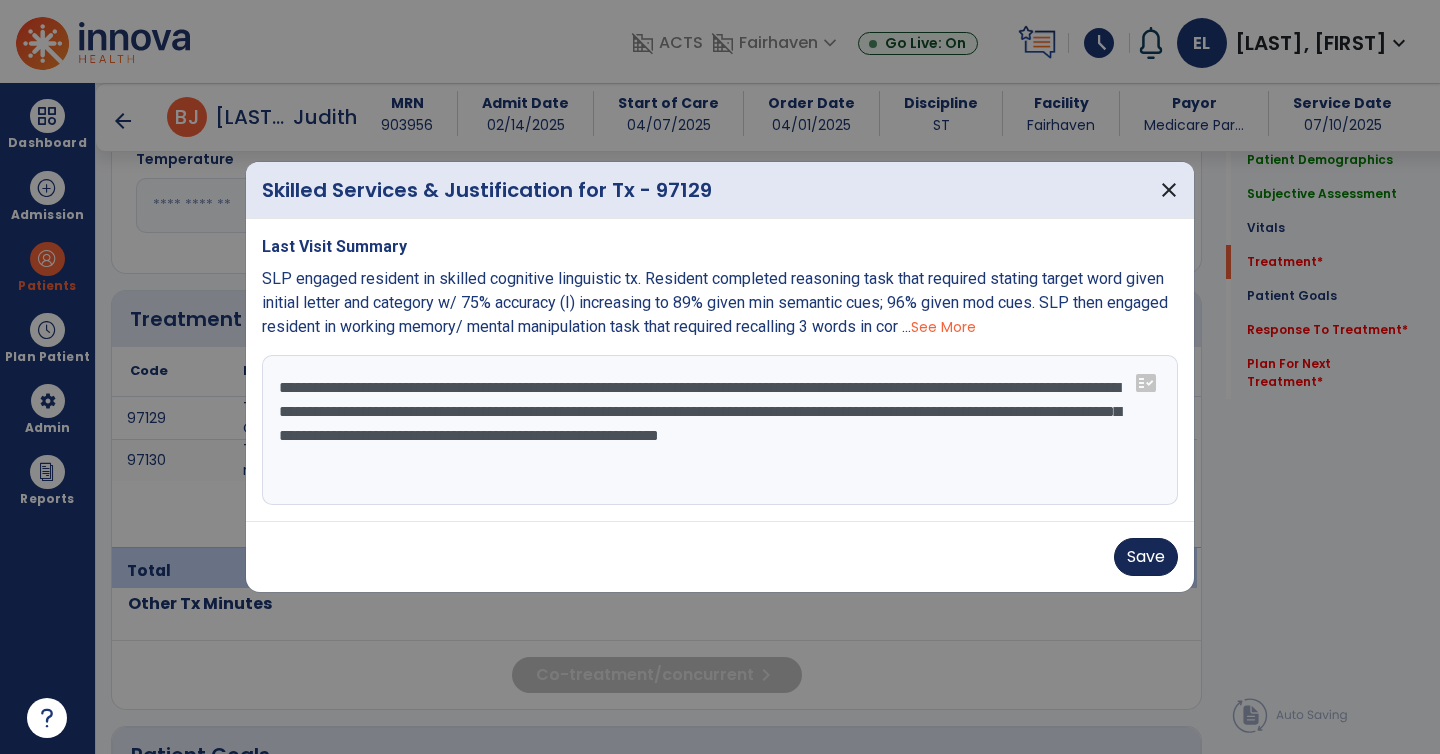 type on "**********" 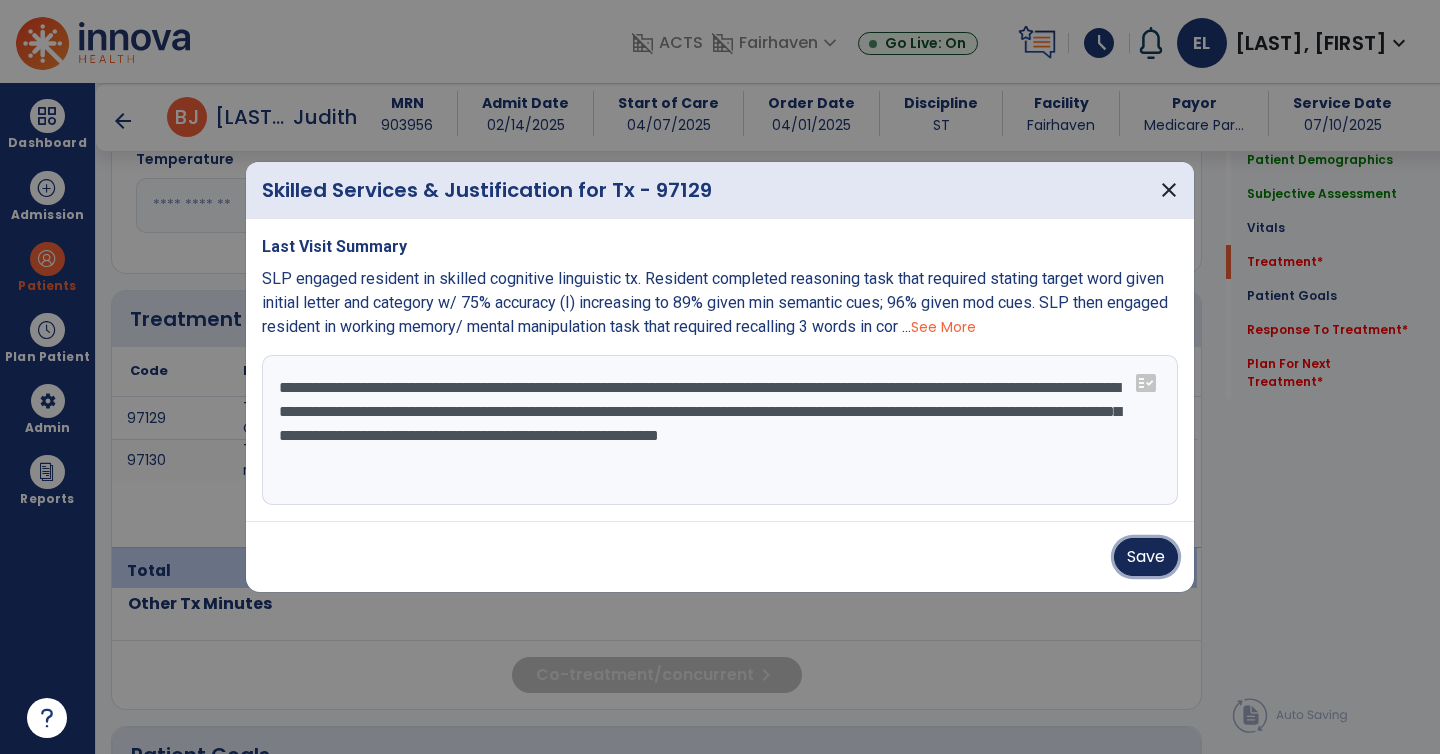 click on "Save" at bounding box center (1146, 557) 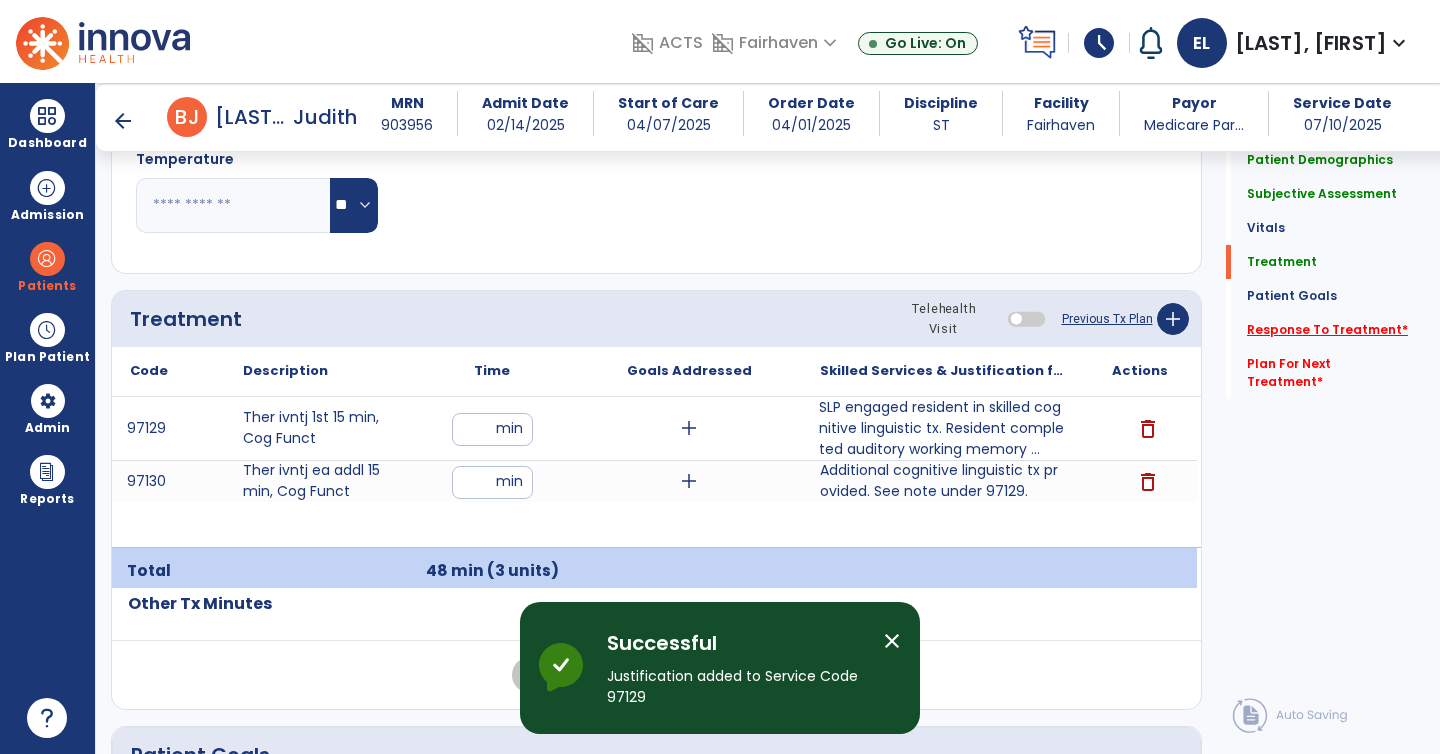 click on "Response To Treatment   *" 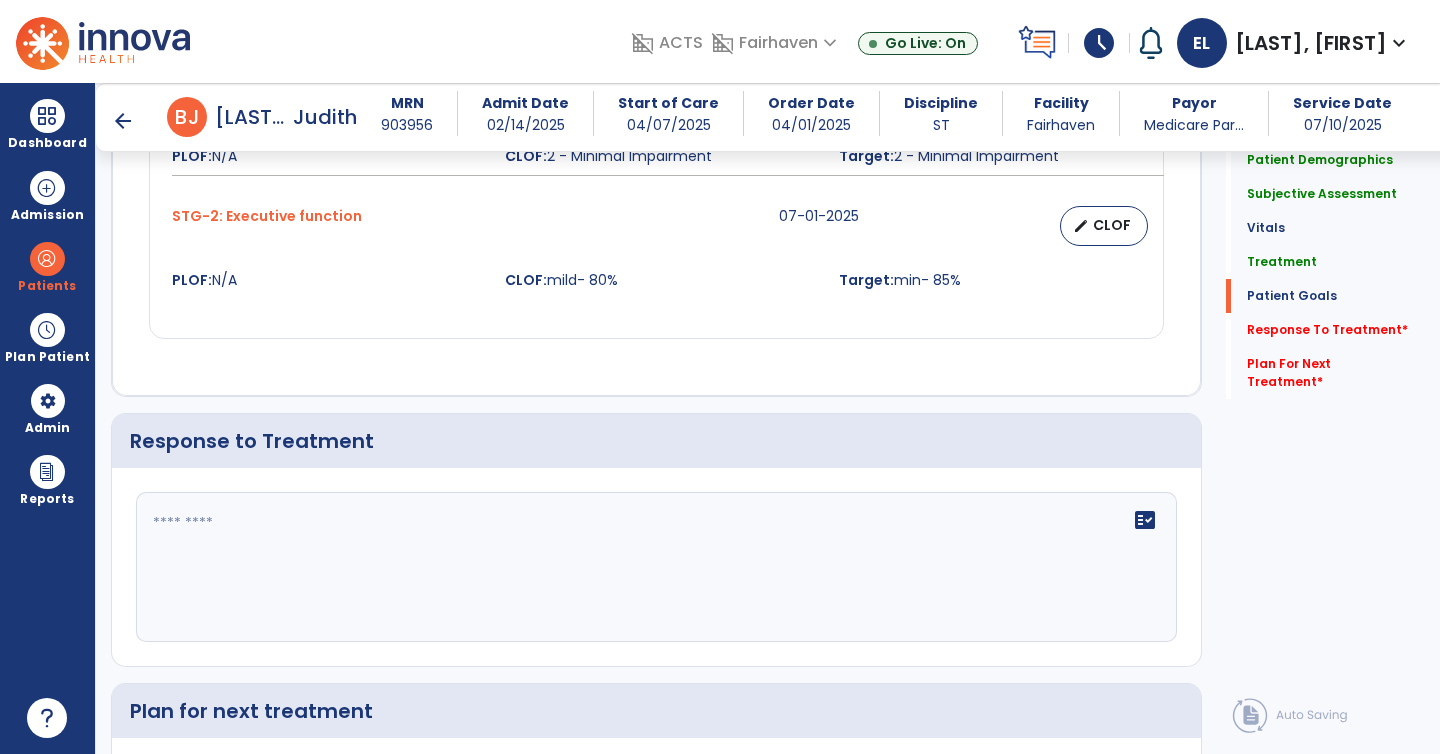 scroll, scrollTop: 2866, scrollLeft: 0, axis: vertical 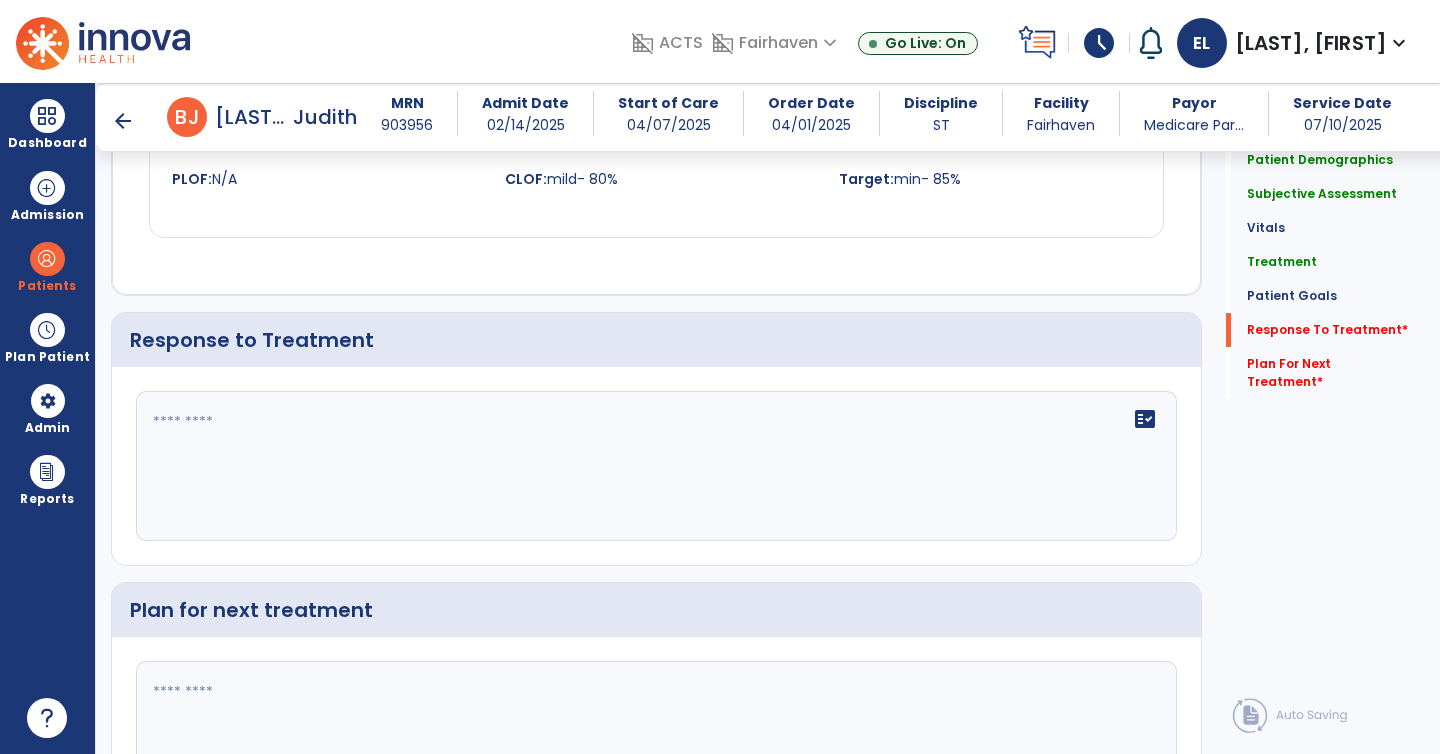 click on "fact_check" 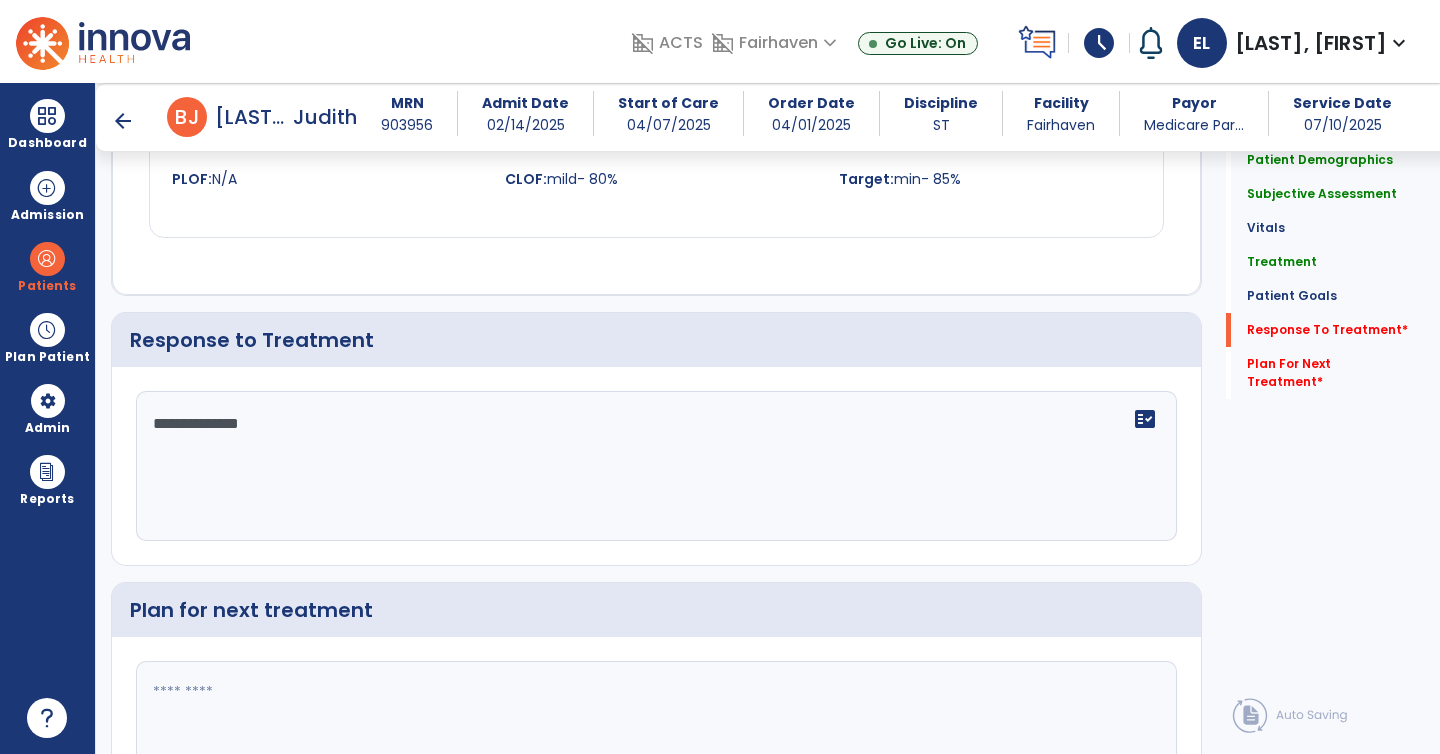 type on "**********" 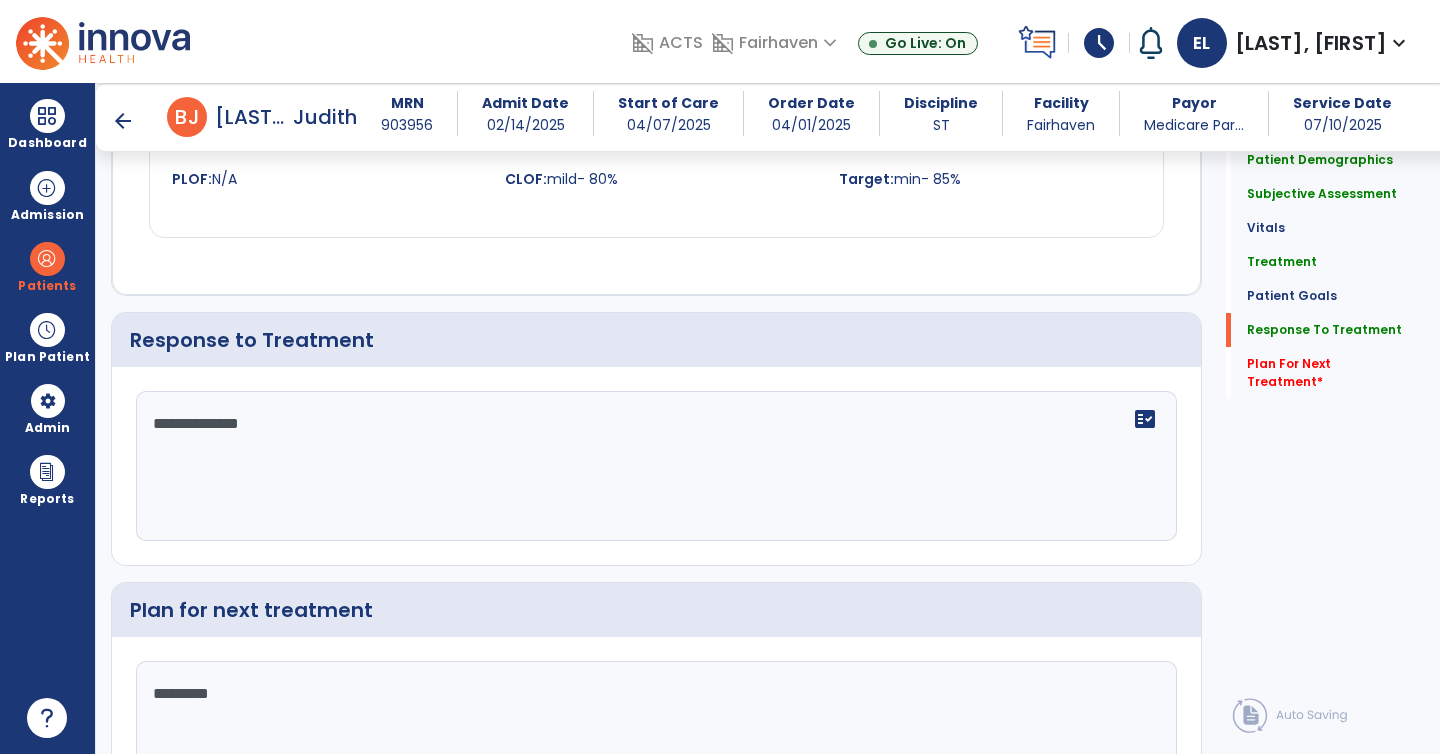 type on "*********" 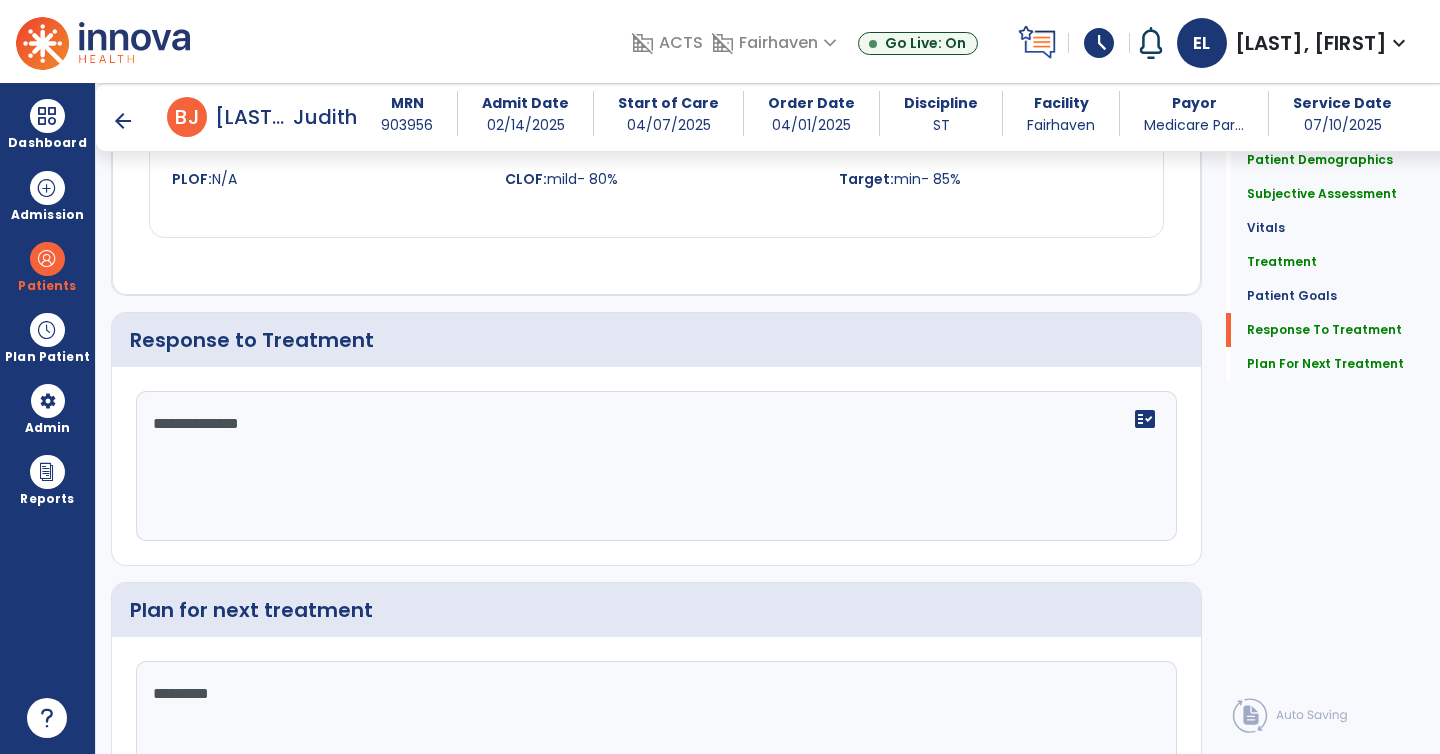 scroll, scrollTop: 2994, scrollLeft: 0, axis: vertical 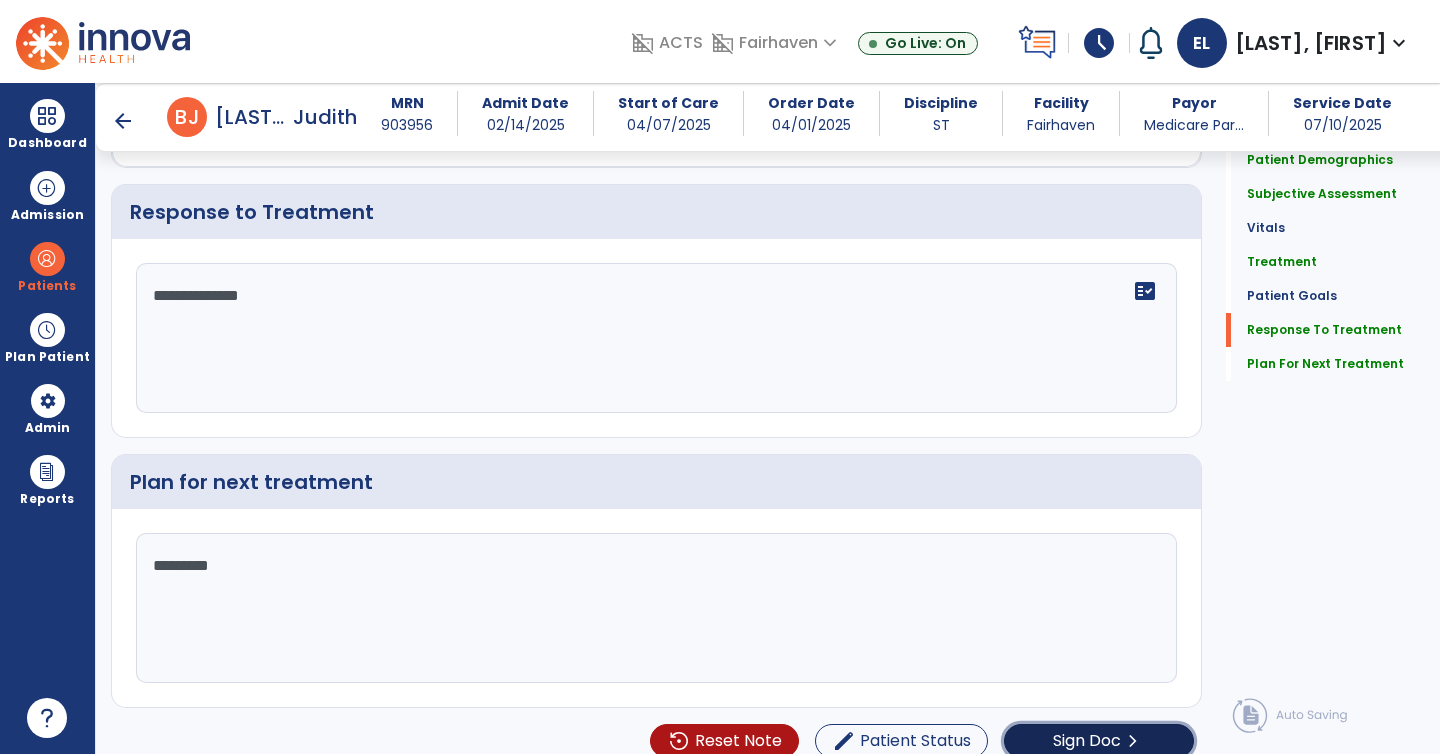 click on "Sign Doc  chevron_right" 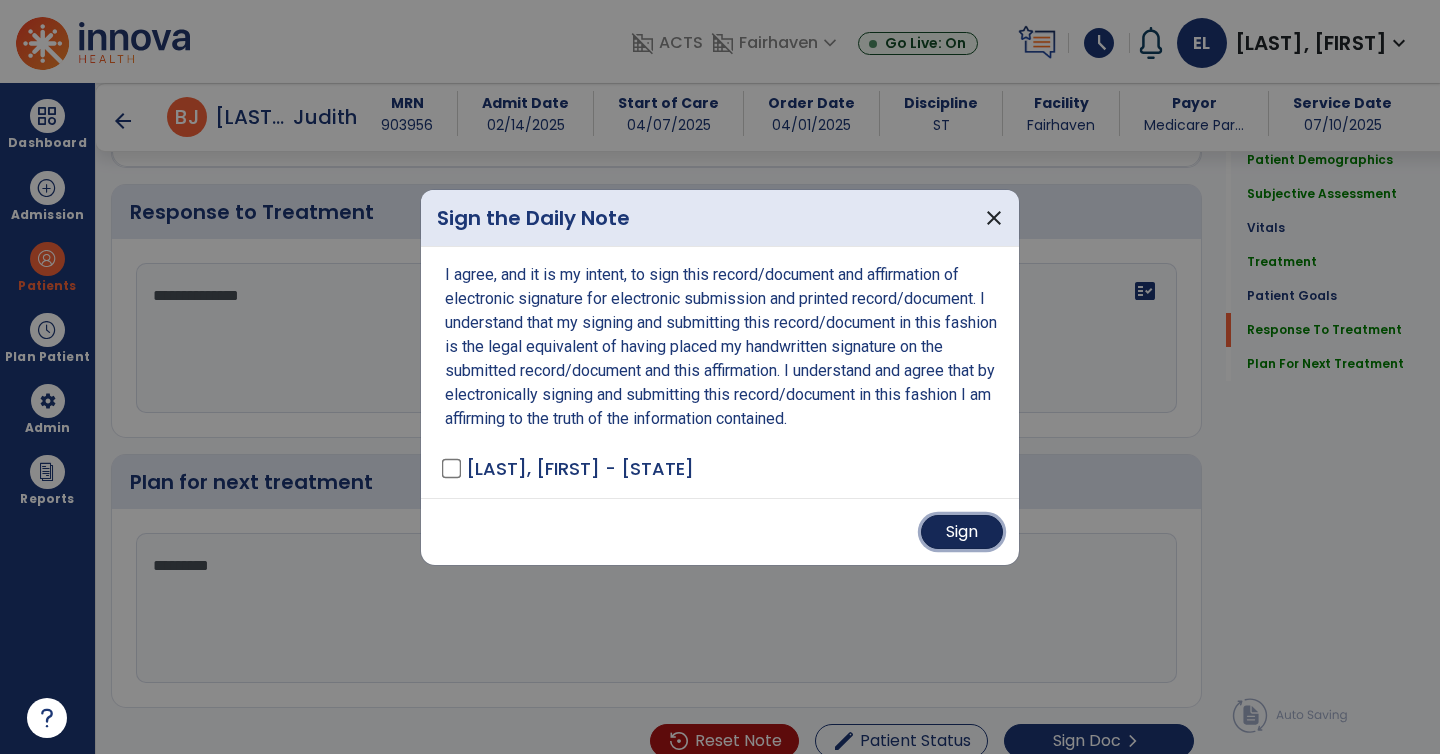click on "Sign" at bounding box center (962, 532) 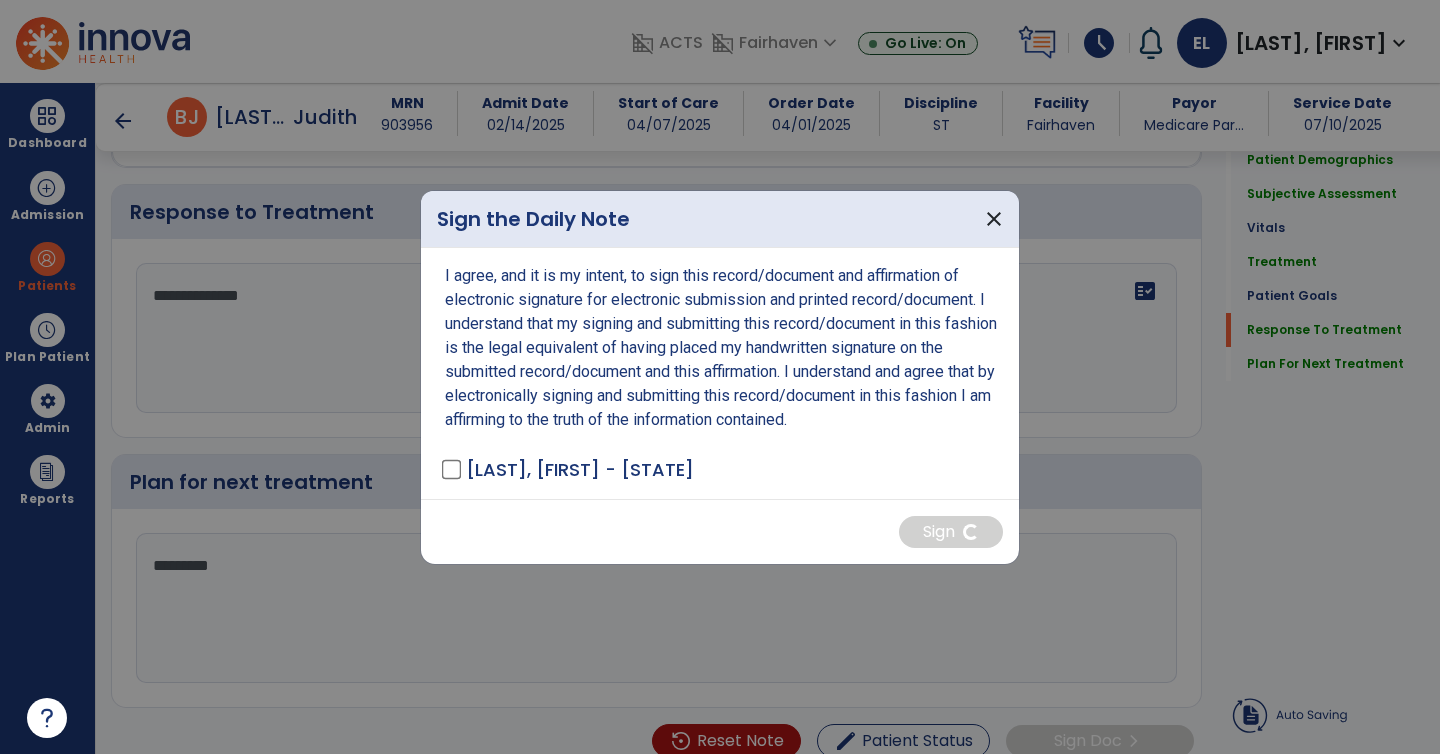 scroll, scrollTop: 0, scrollLeft: 0, axis: both 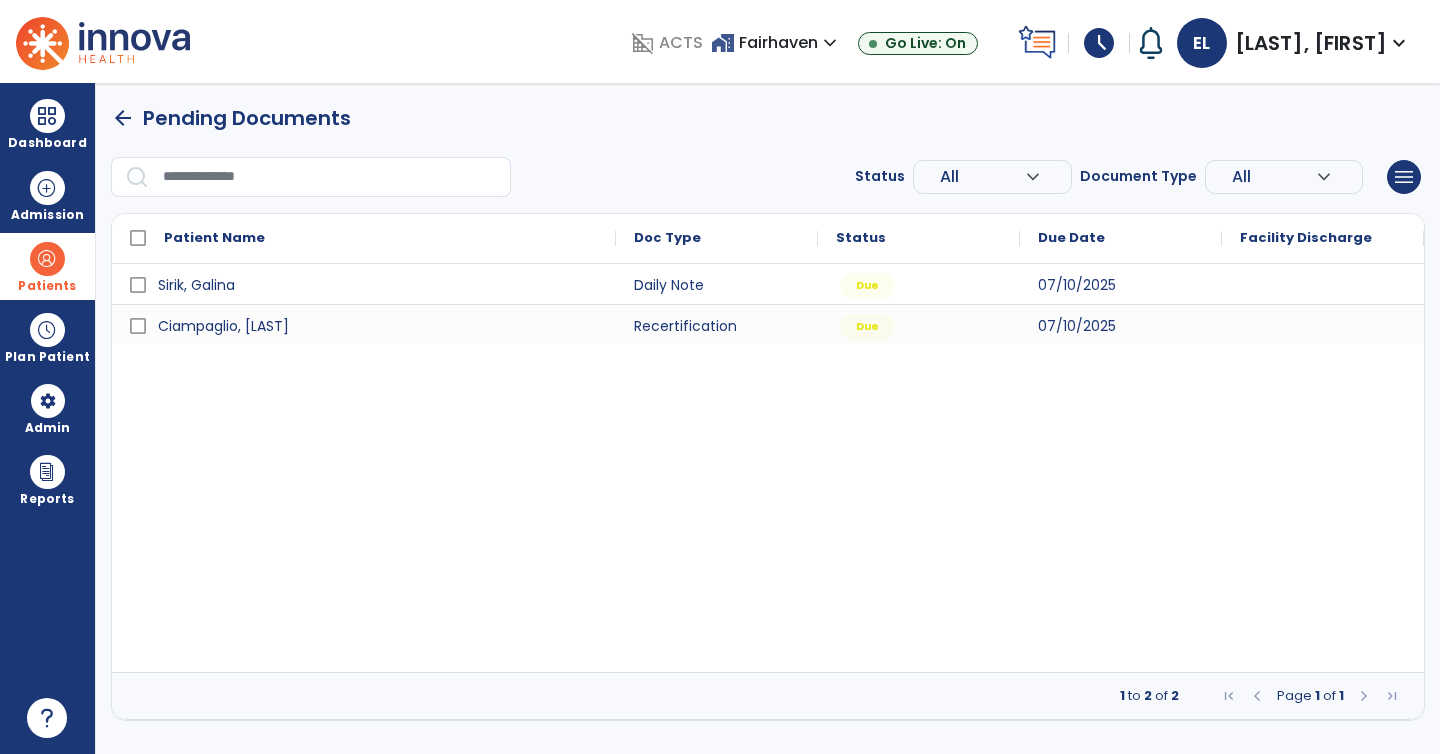 click on "Patients" at bounding box center (47, 266) 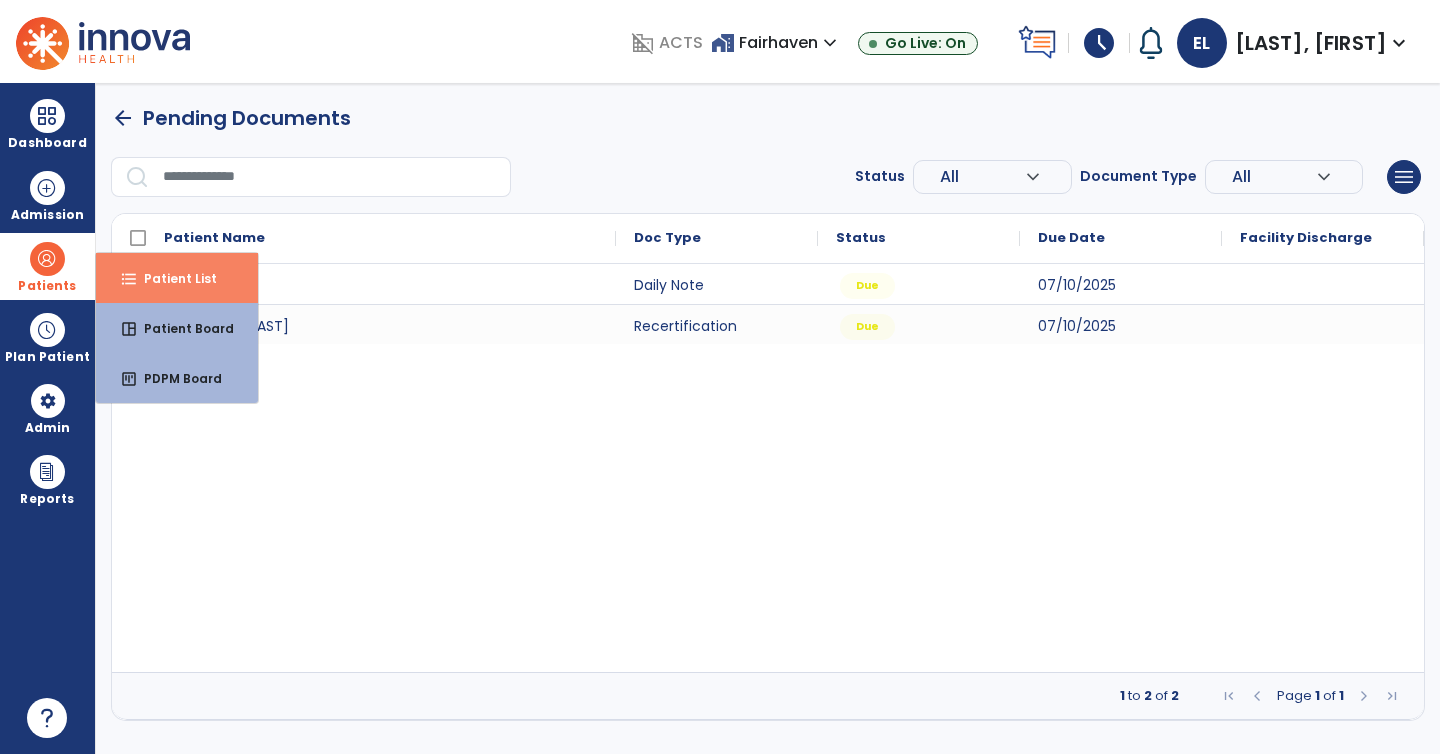 click on "Patient List" at bounding box center [172, 278] 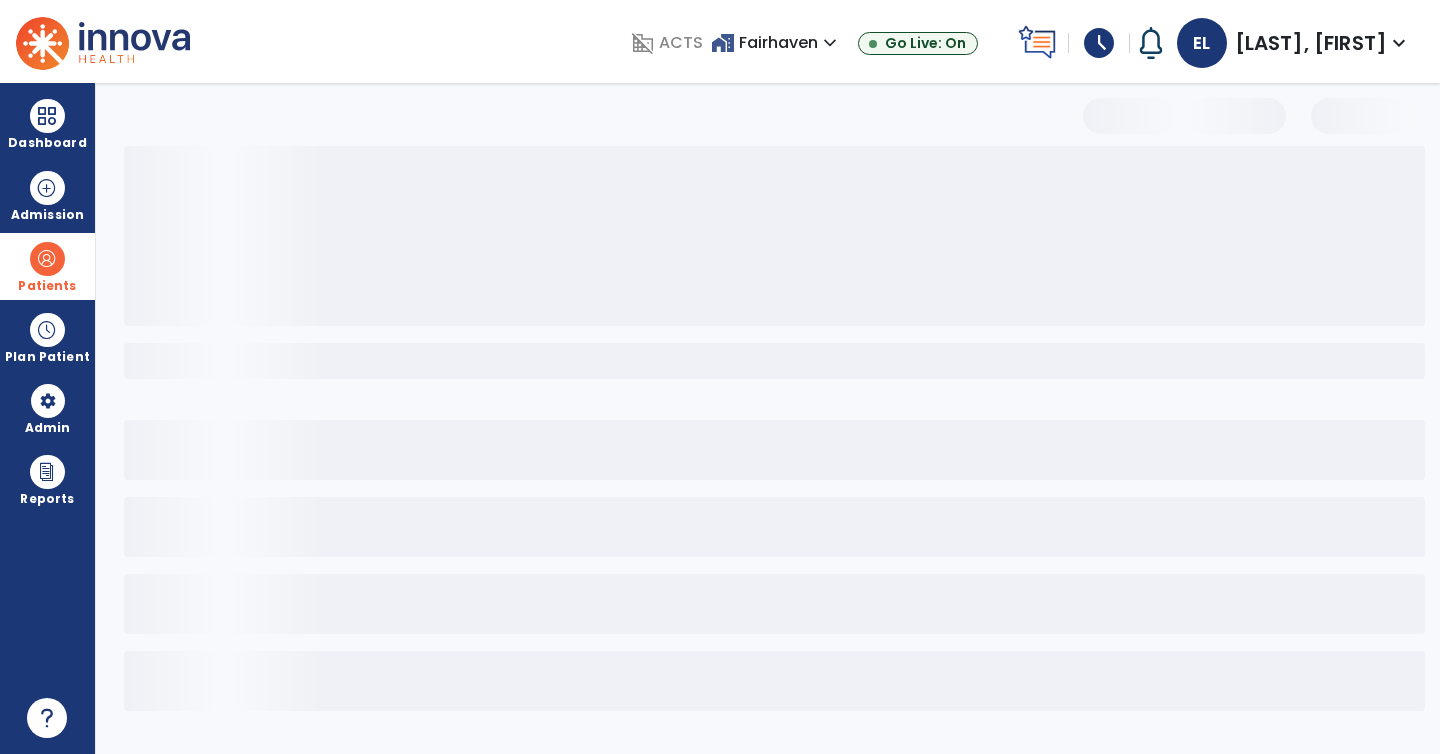 select on "***" 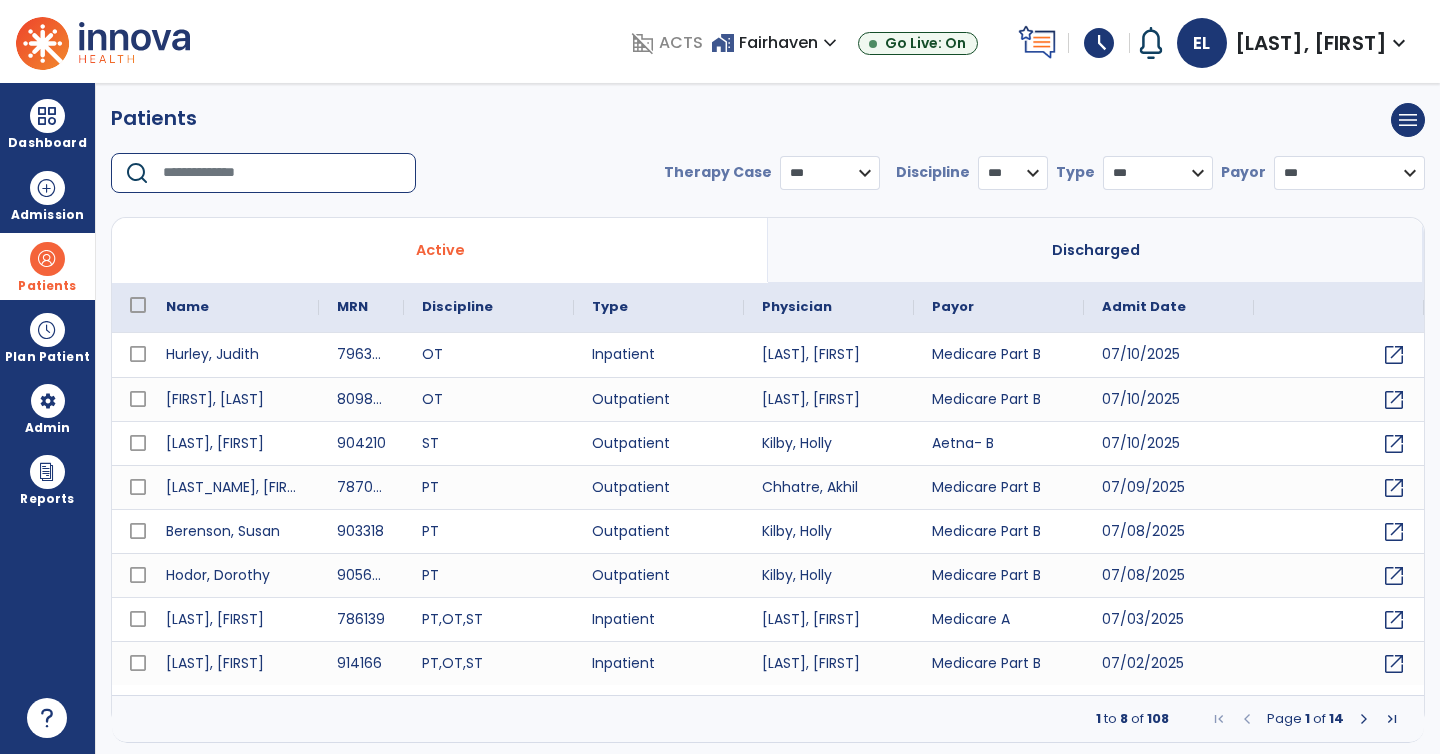click at bounding box center (282, 173) 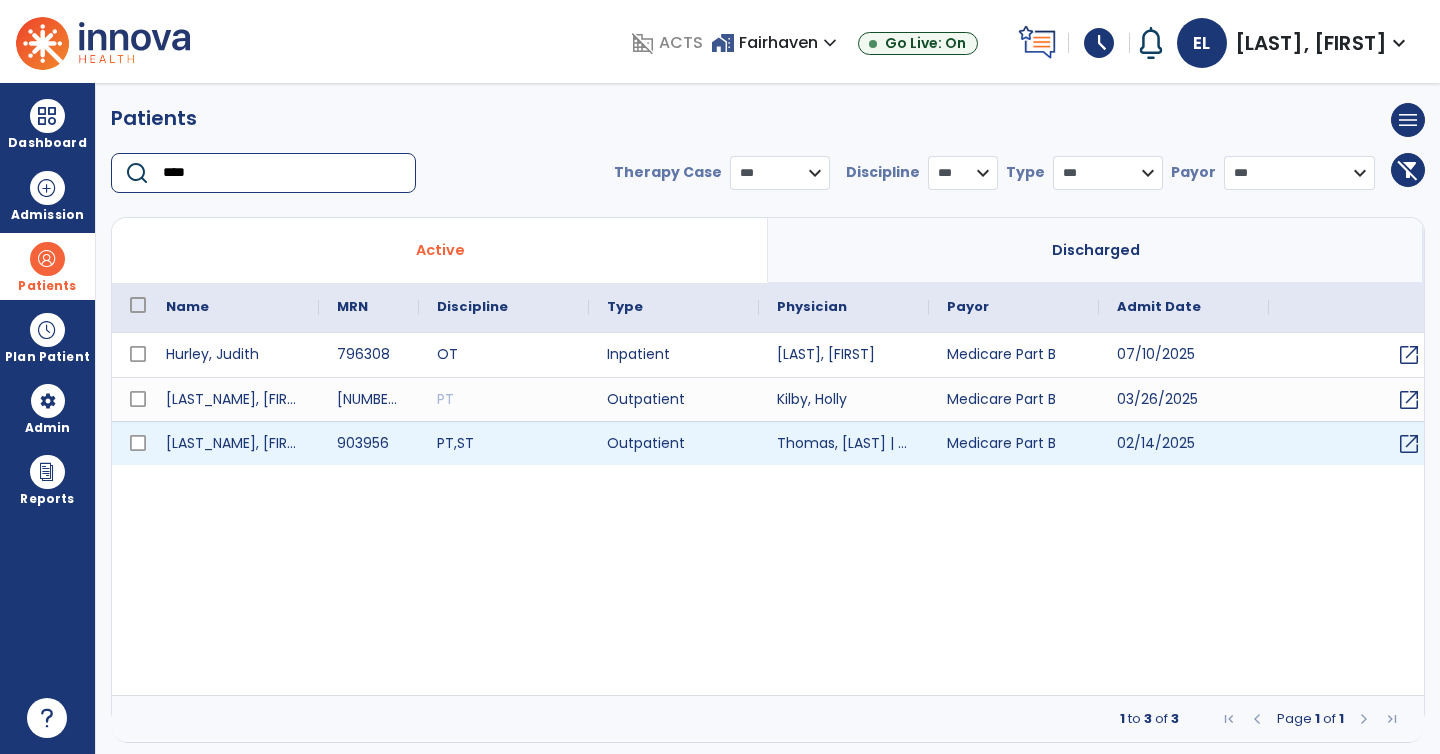 type on "****" 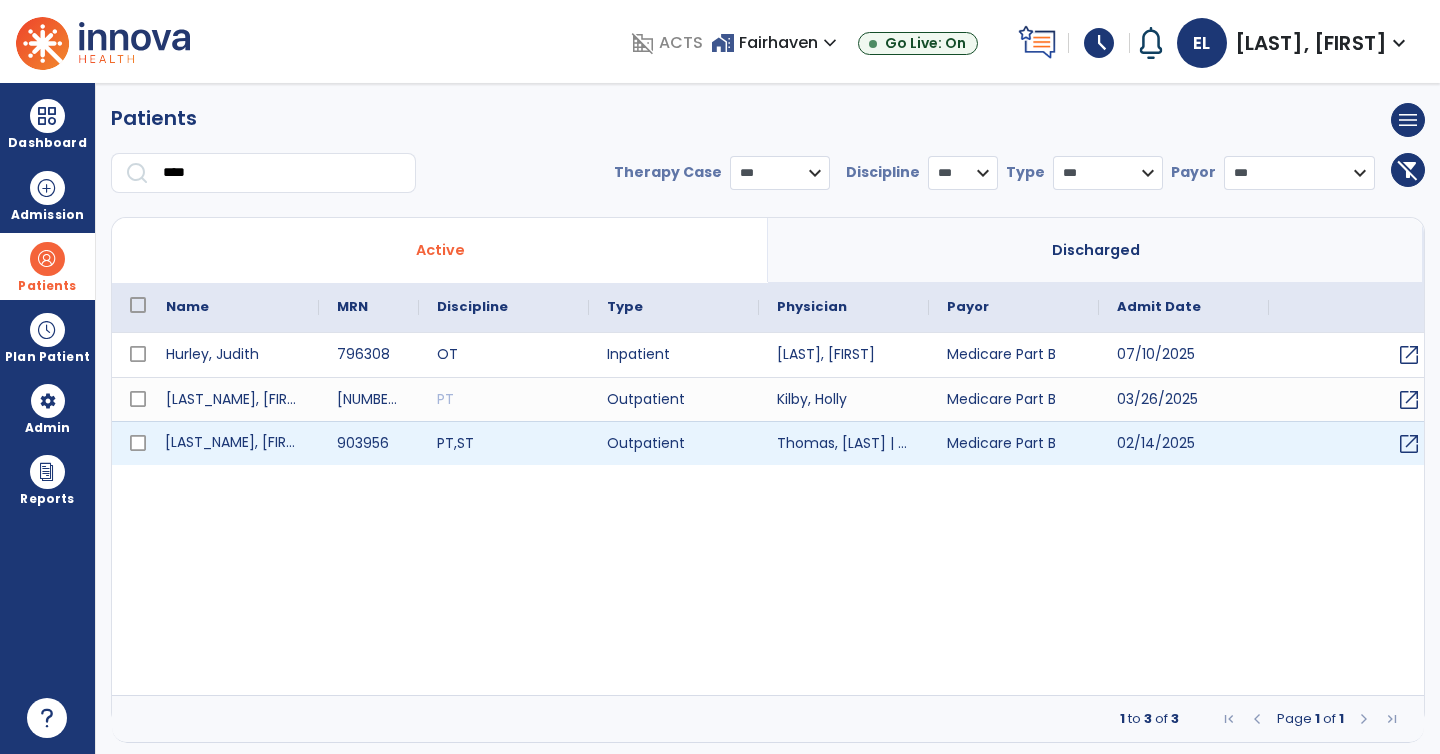 click on "[LAST_NAME], [FIRST_NAME]" at bounding box center (233, 443) 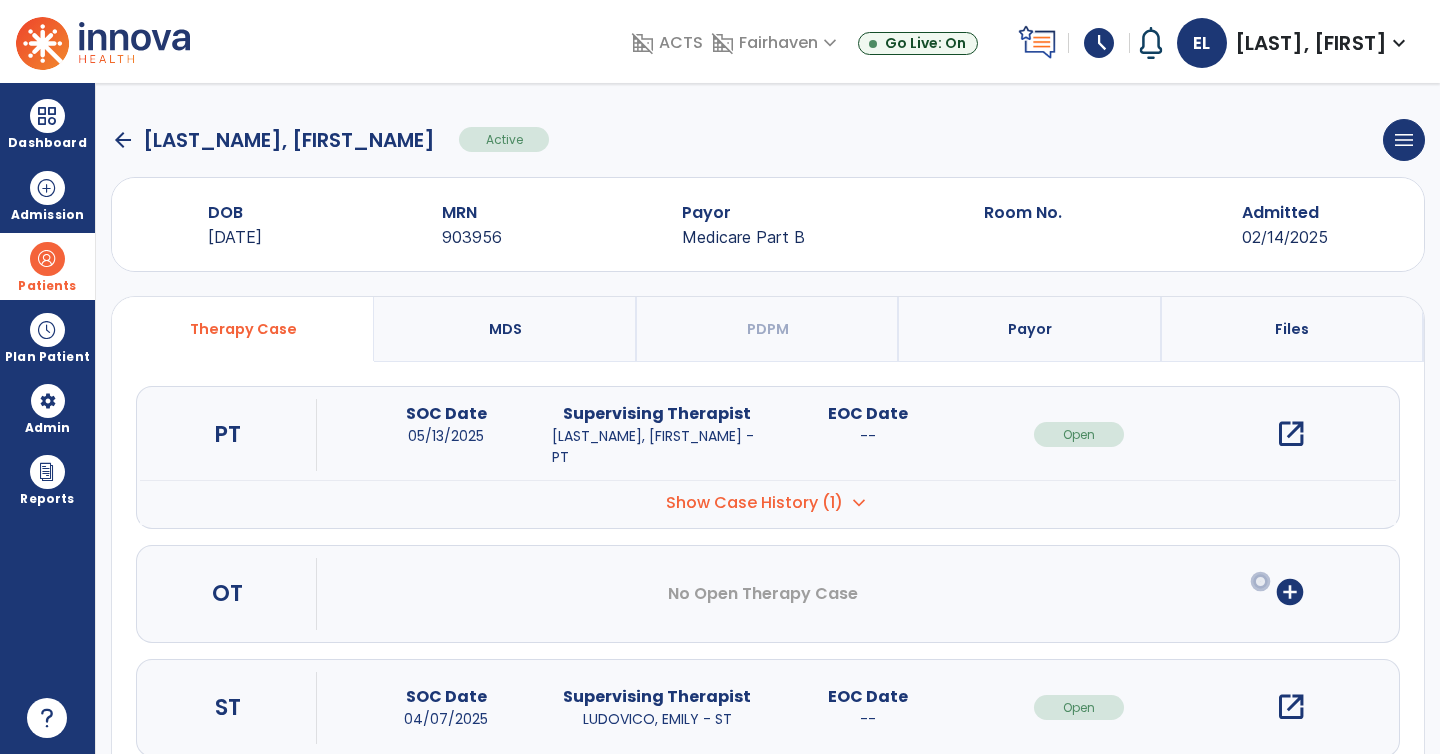 scroll, scrollTop: 51, scrollLeft: 0, axis: vertical 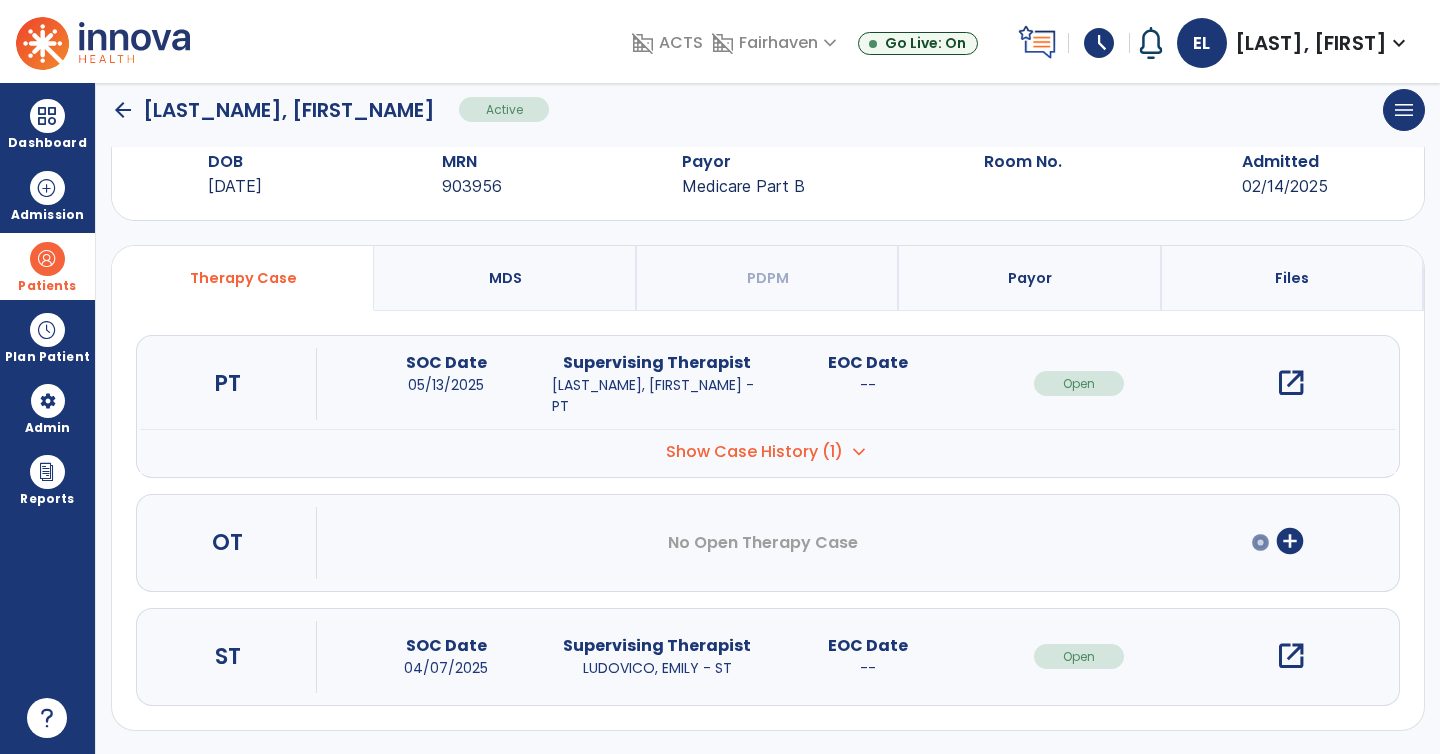 click on "open_in_new" at bounding box center (1291, 656) 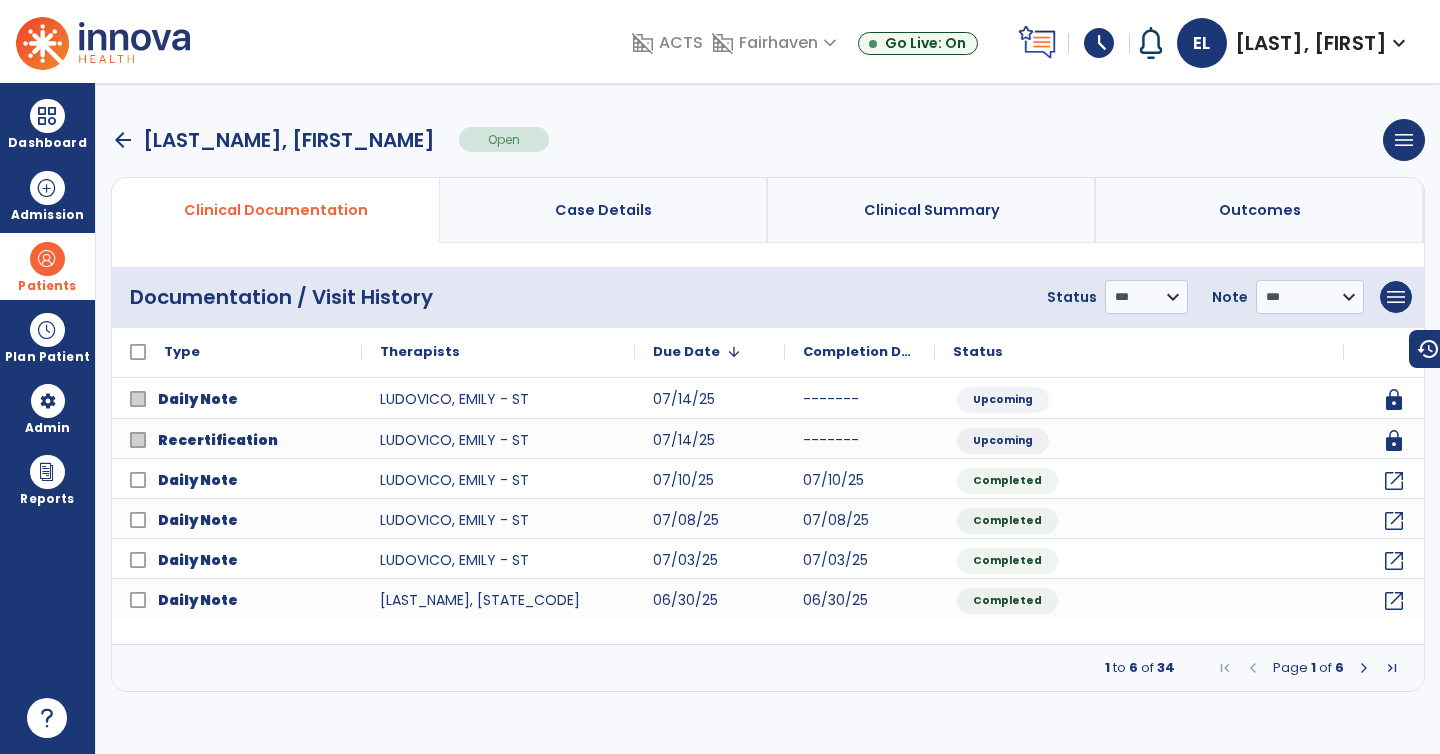 scroll, scrollTop: 0, scrollLeft: 0, axis: both 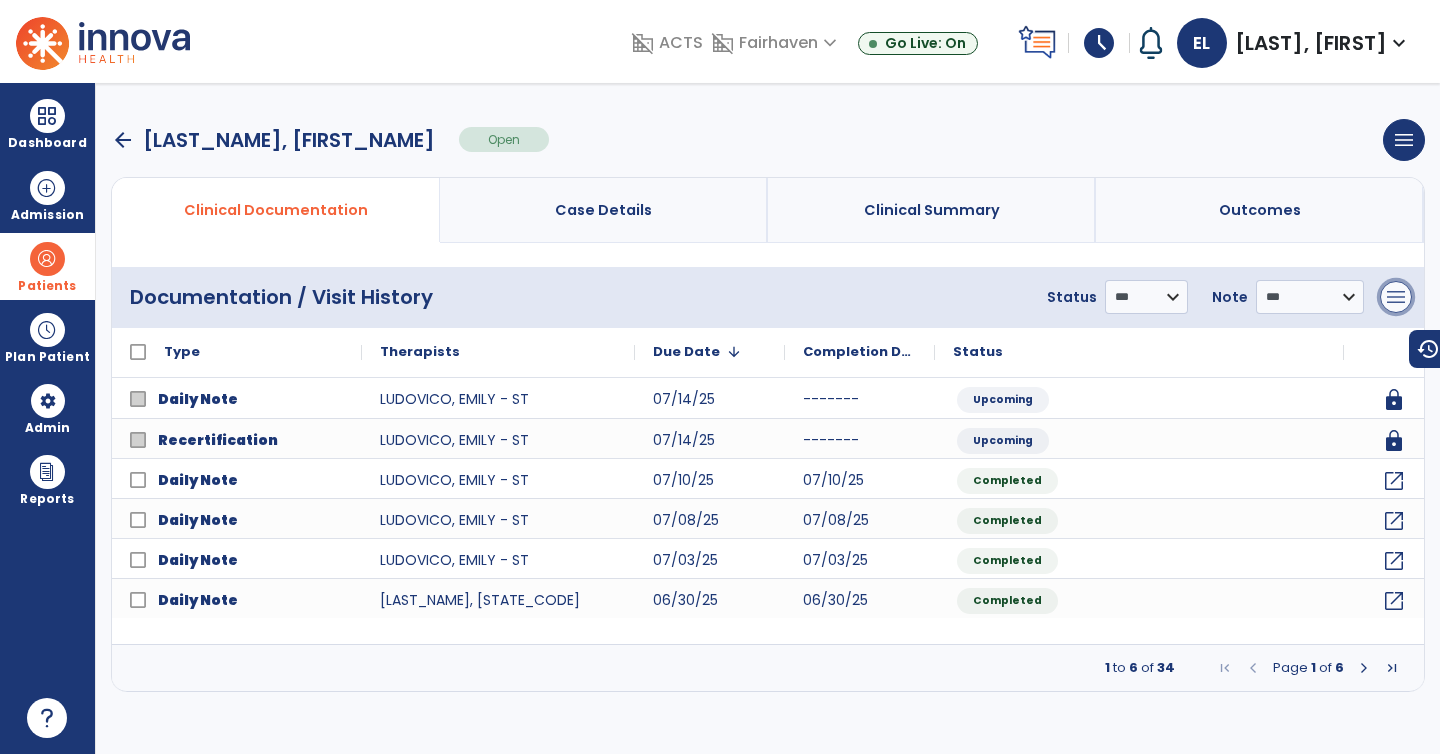 click on "menu" at bounding box center (1396, 297) 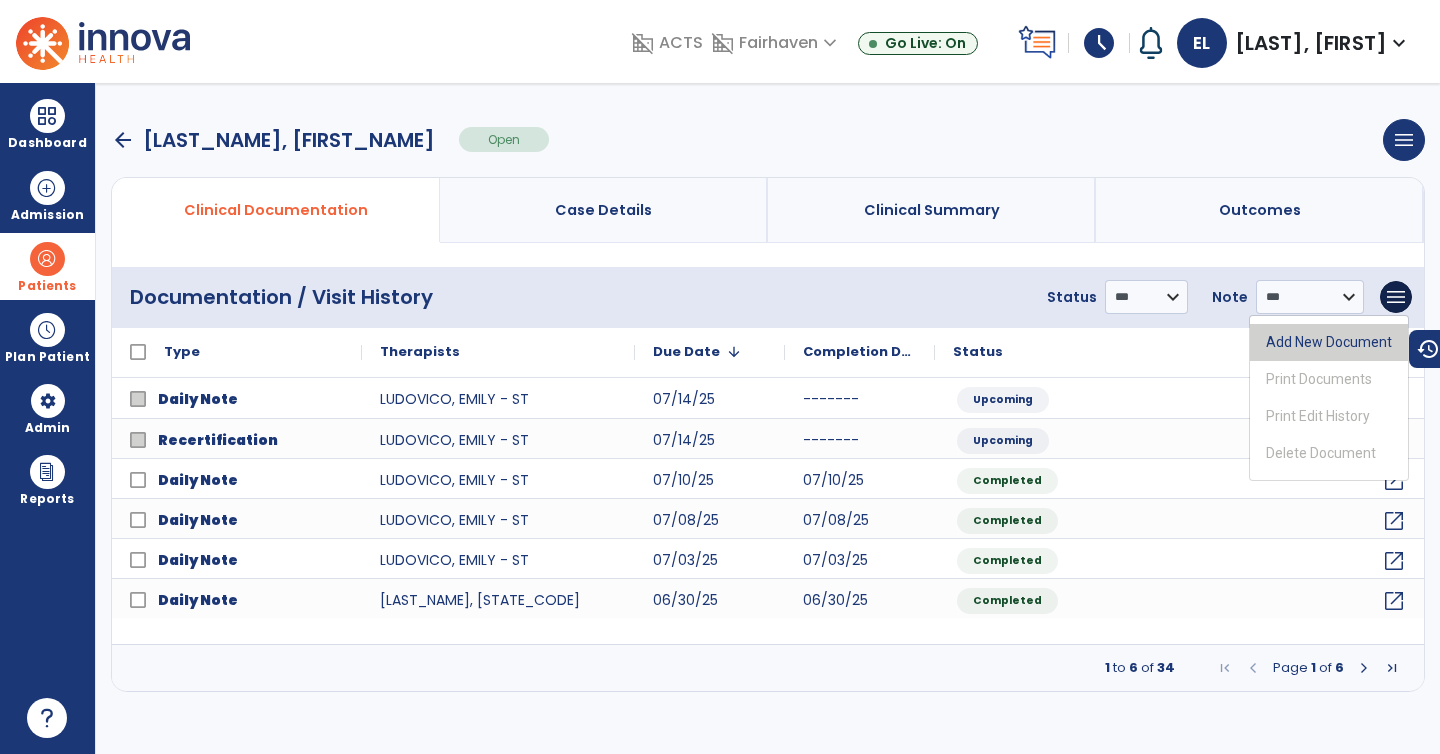 click on "Add New Document" at bounding box center [1329, 342] 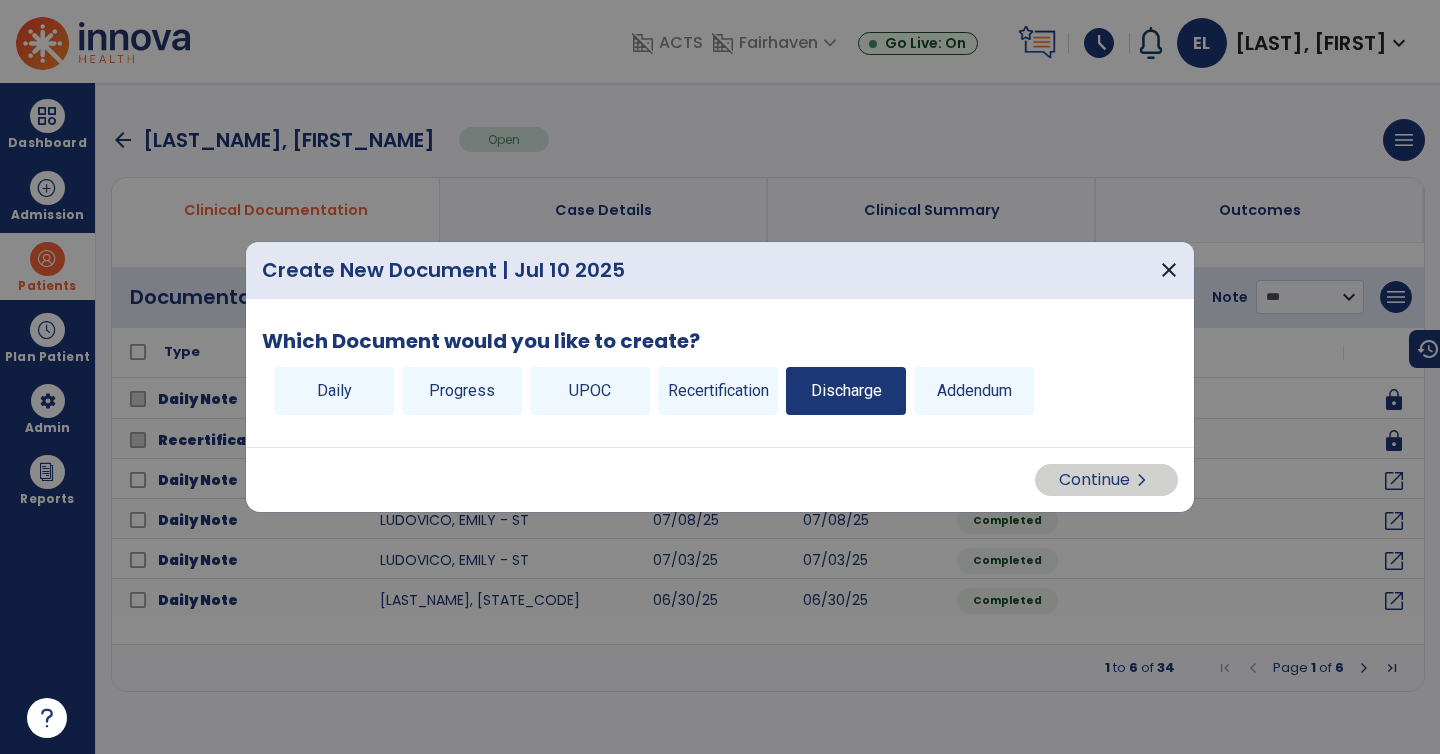 click on "Discharge" at bounding box center (846, 391) 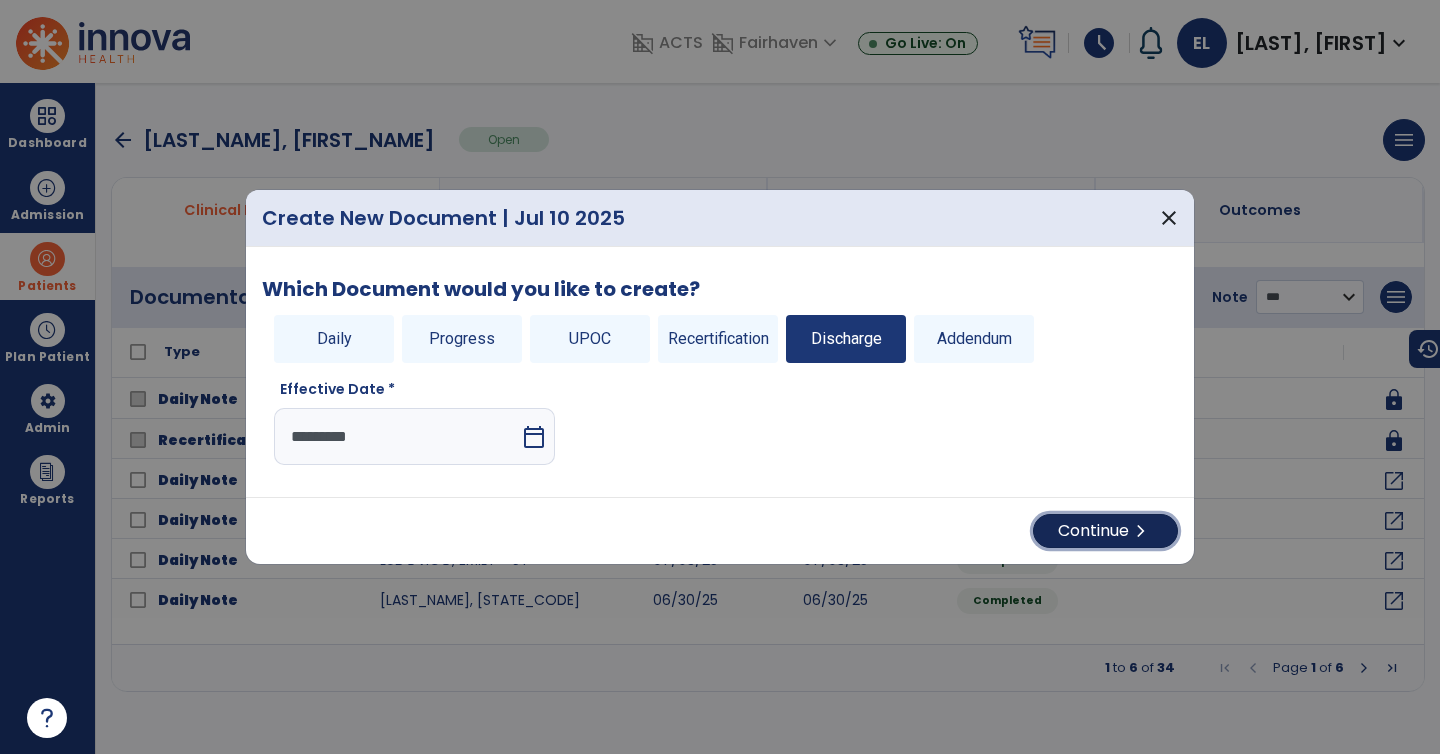 click on "Continue   chevron_right" at bounding box center [1105, 531] 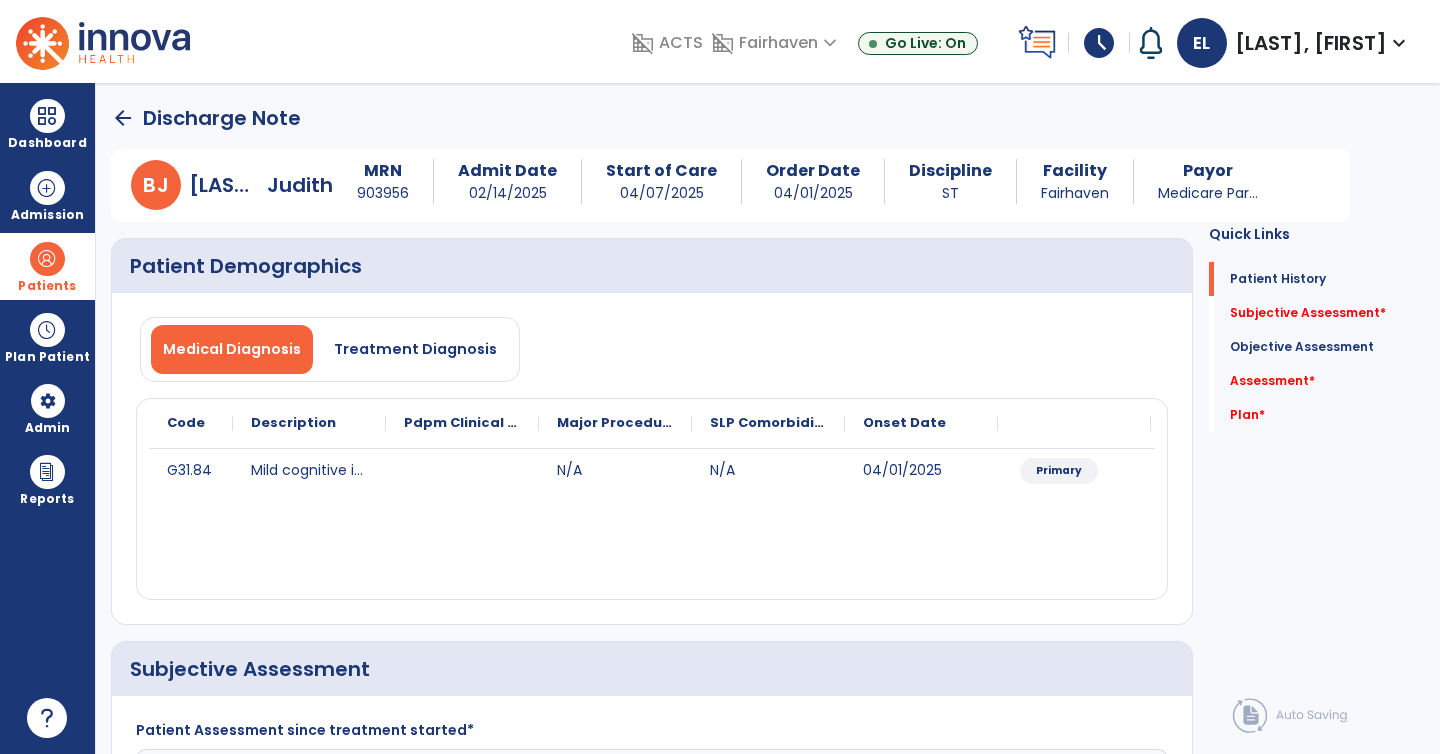 click 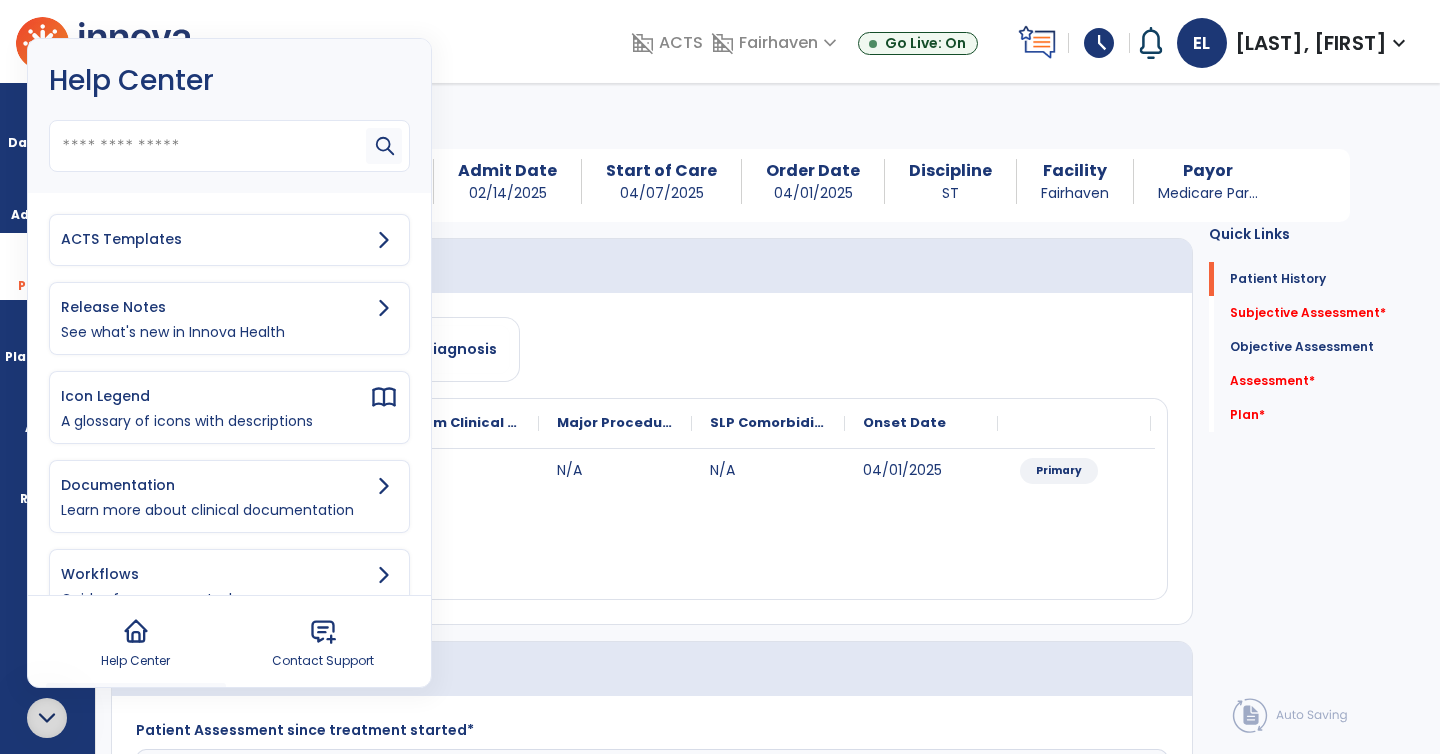 click on "ACTS Templates" at bounding box center [215, 239] 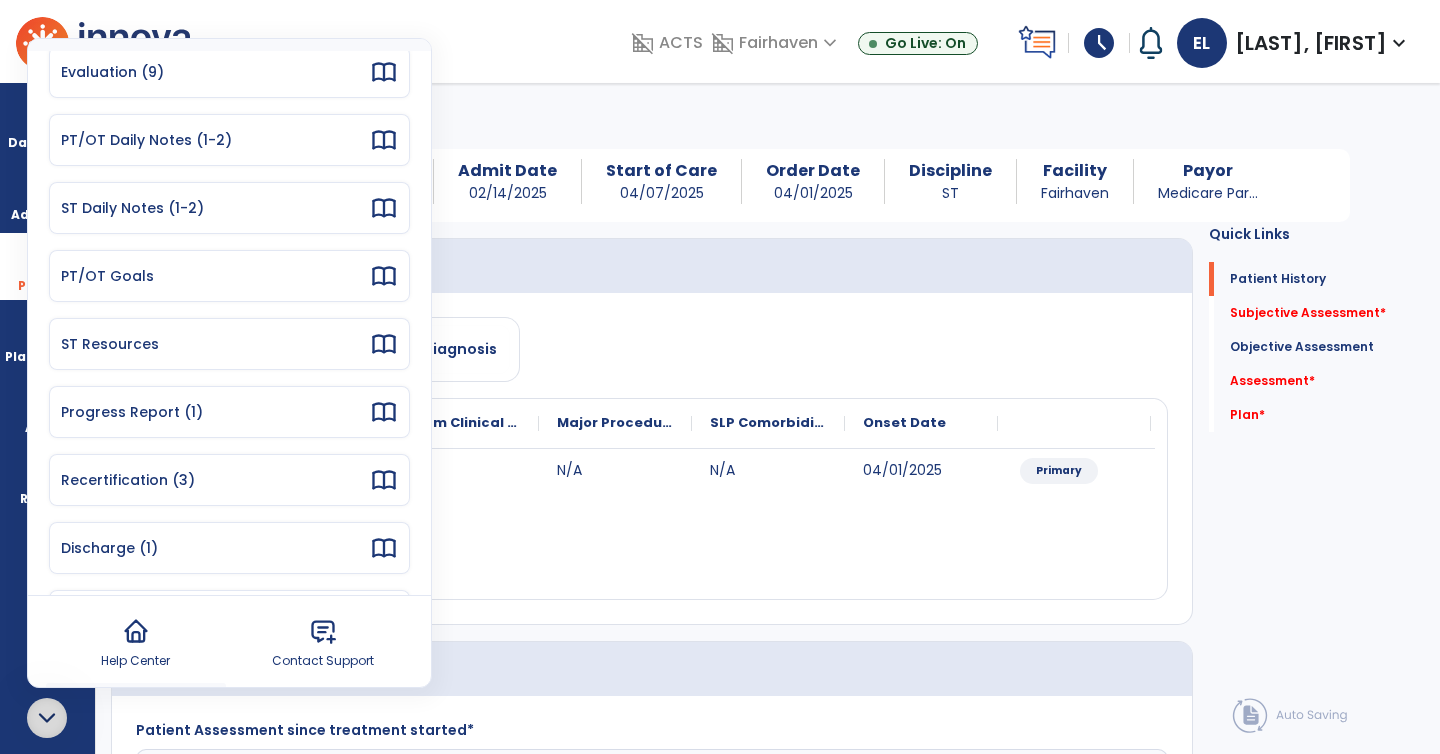 scroll, scrollTop: 106, scrollLeft: 0, axis: vertical 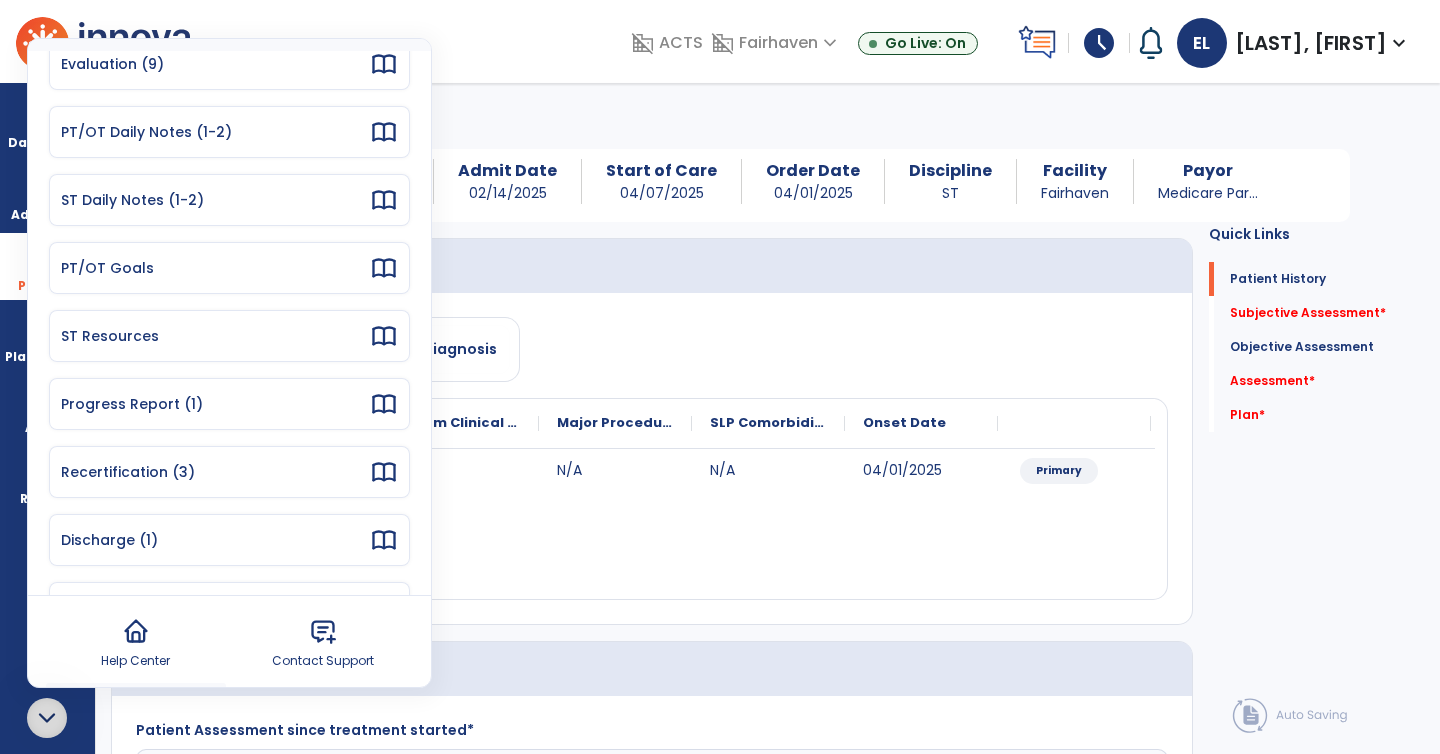 click on "Discharge (1)" at bounding box center [215, 540] 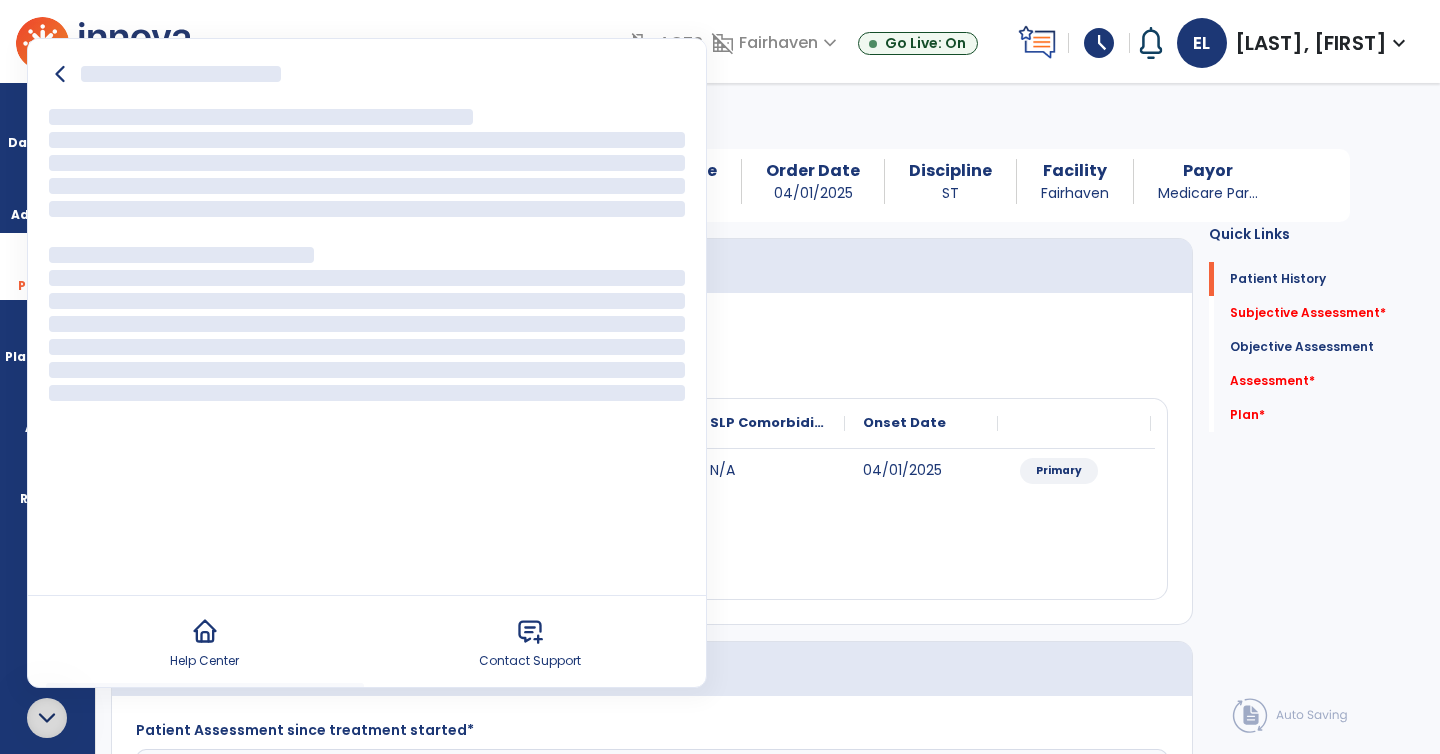 scroll, scrollTop: 0, scrollLeft: 0, axis: both 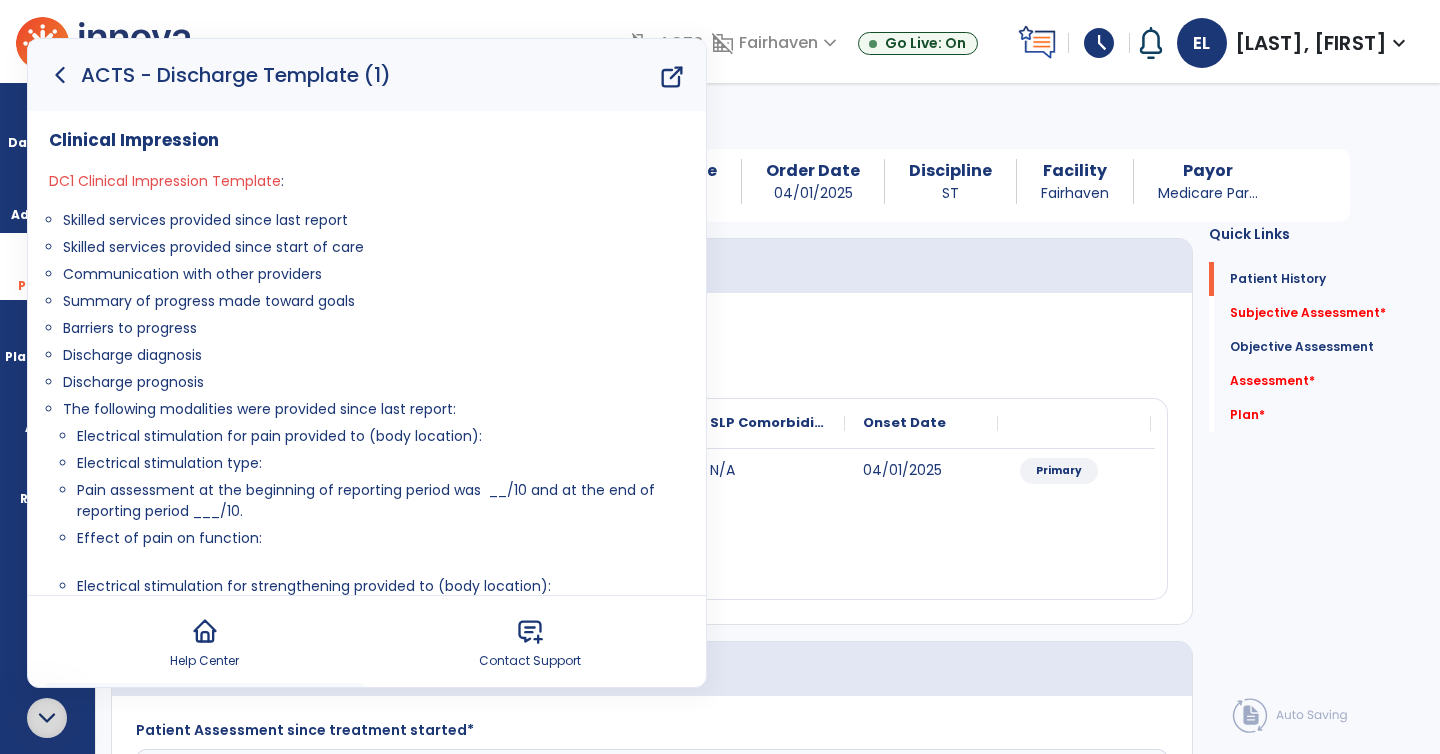 drag, startPoint x: 66, startPoint y: 216, endPoint x: 272, endPoint y: 380, distance: 263.3097 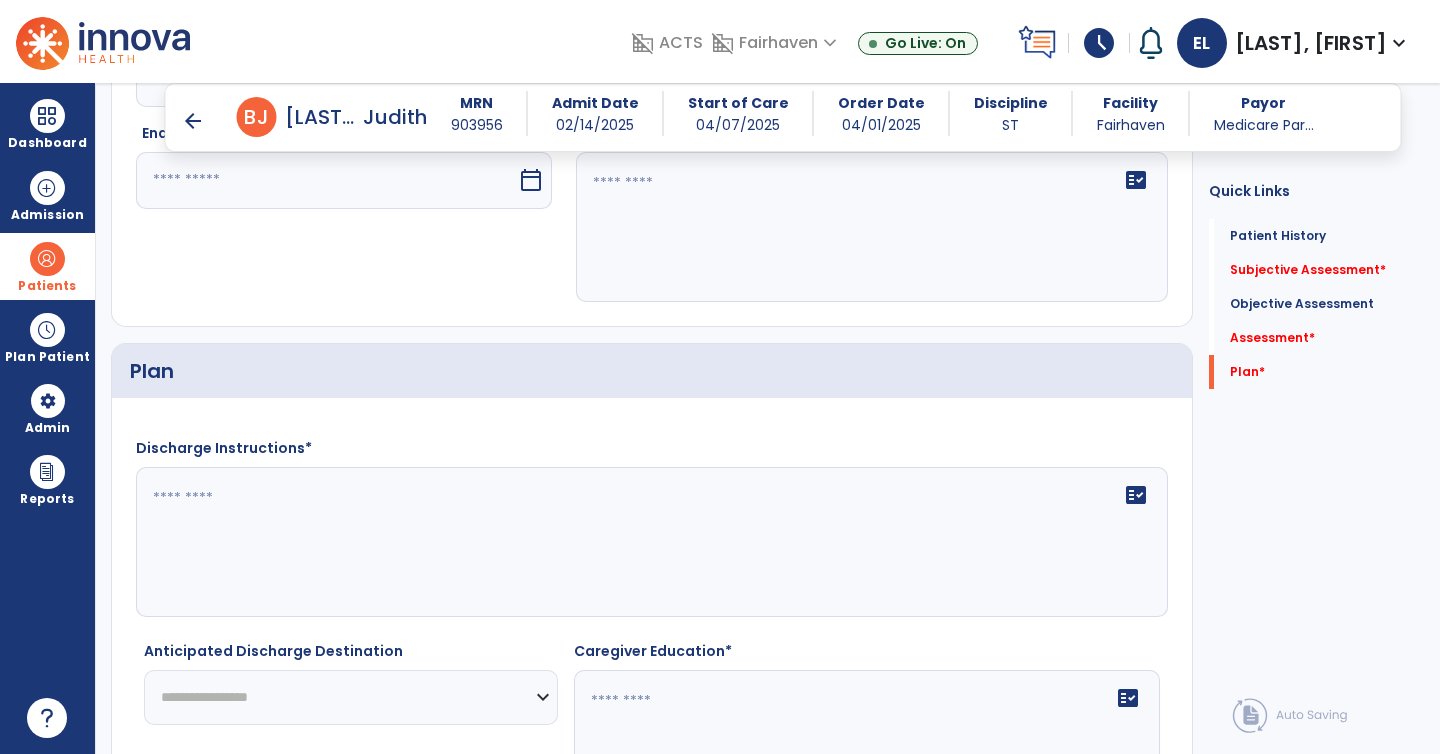 scroll, scrollTop: 2802, scrollLeft: 0, axis: vertical 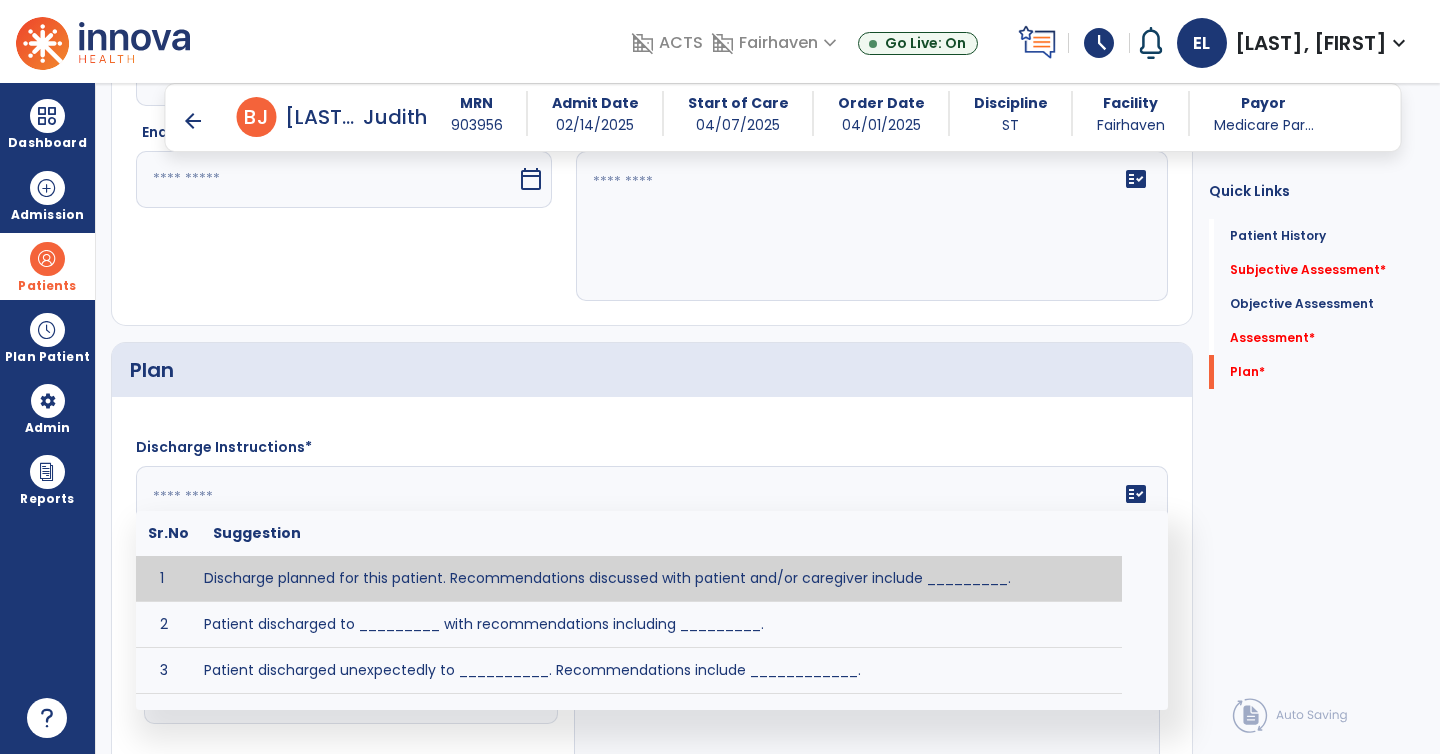 click on "fact_check  Sr.No Suggestion 1 Discharge planned for this patient. Recommendations discussed with patient and/or caregiver include _________. 2 Patient discharged to _________ with recommendations including _________. 3 Patient discharged unexpectedly to __________. Recommendations include ____________." 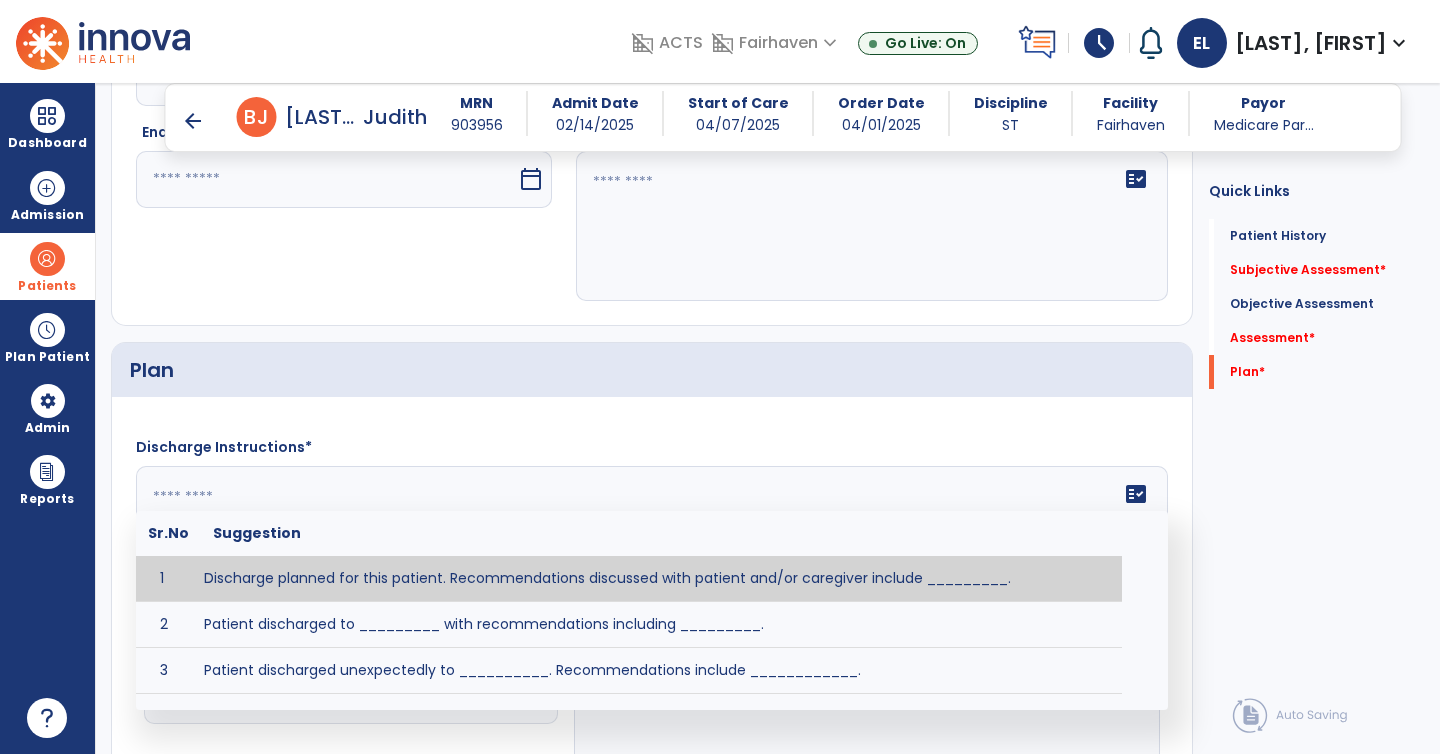 paste on "**********" 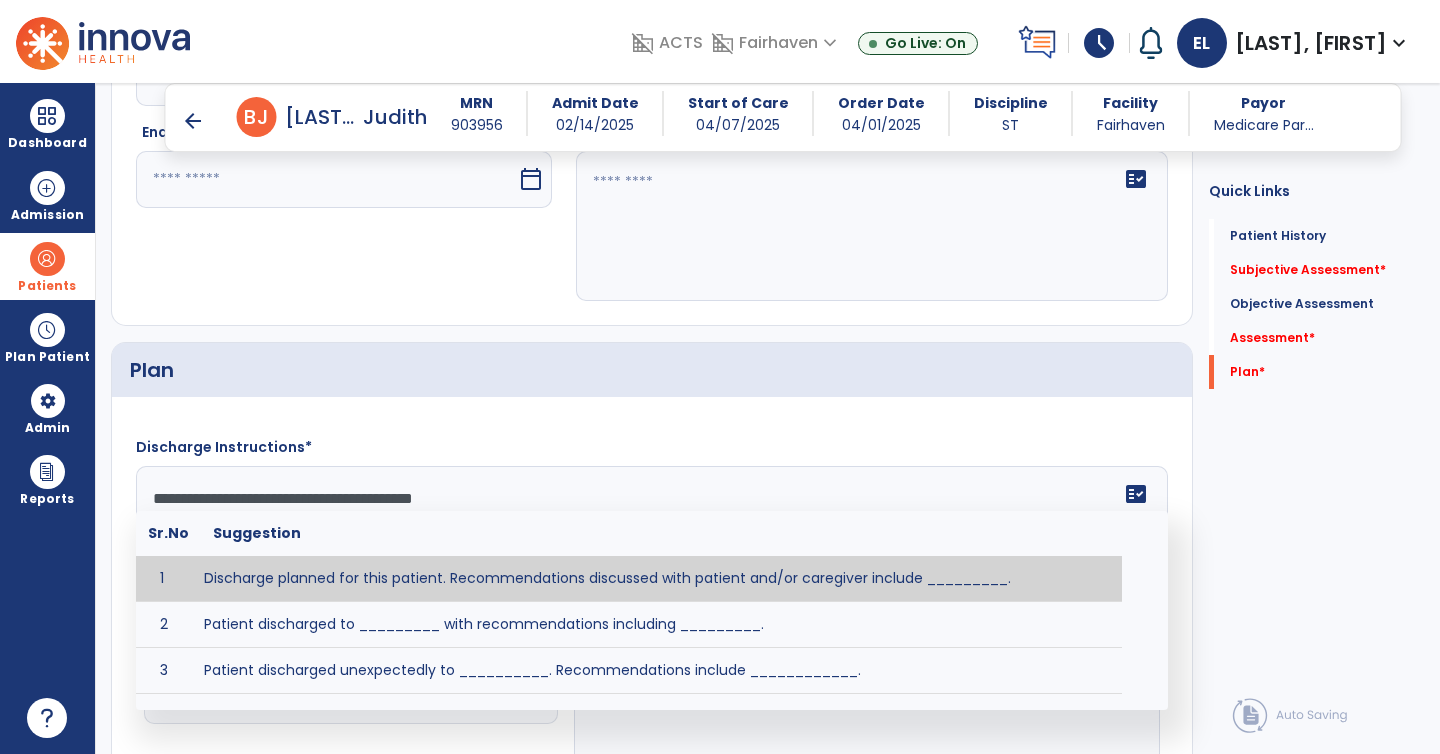 scroll, scrollTop: 39, scrollLeft: 0, axis: vertical 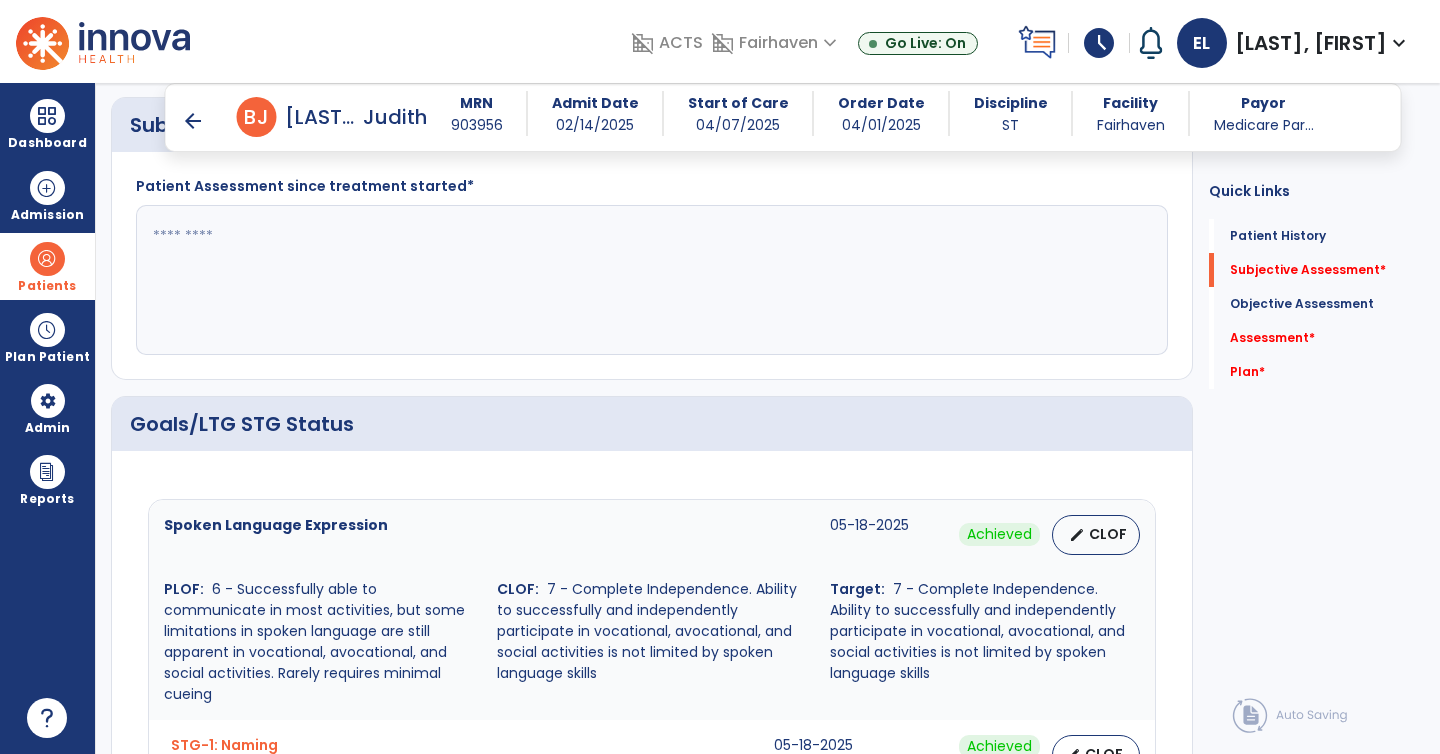 type on "**********" 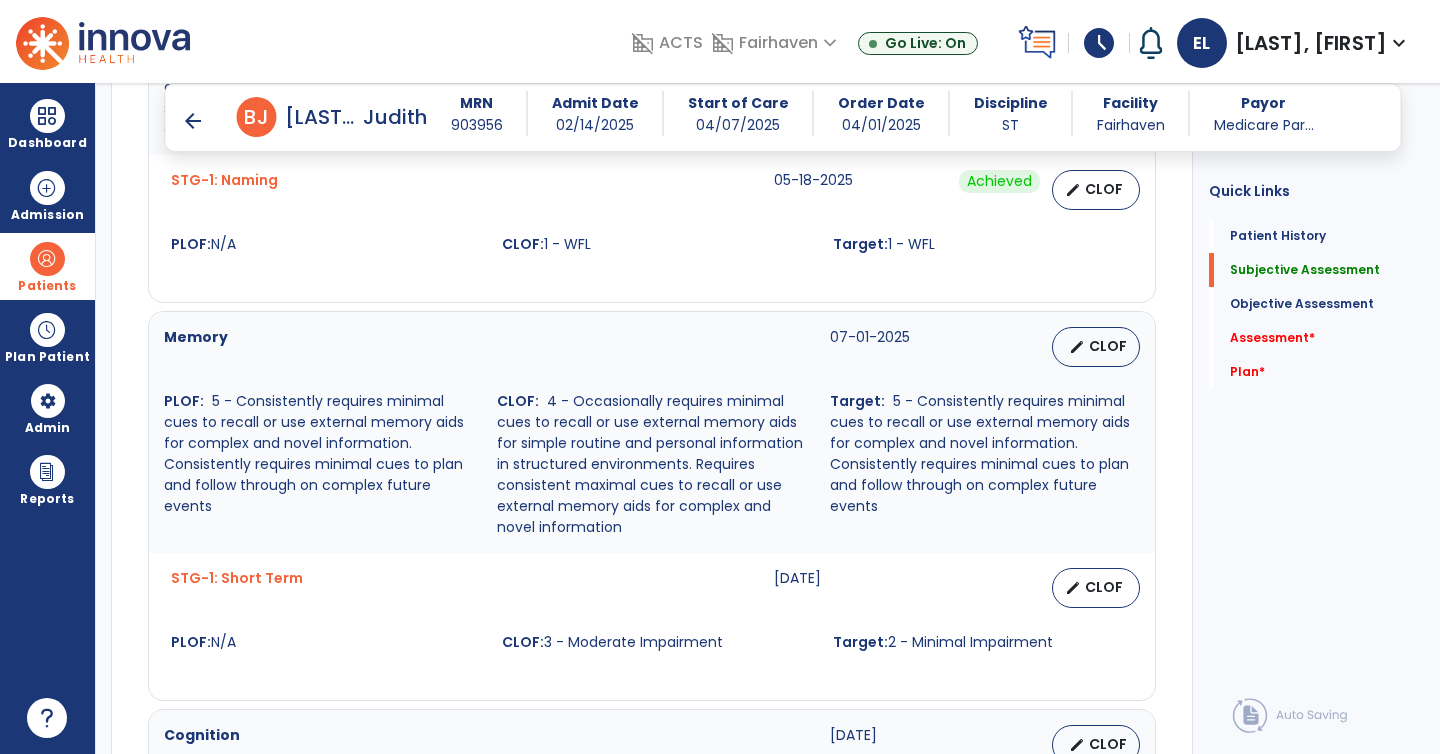 scroll, scrollTop: 1094, scrollLeft: 0, axis: vertical 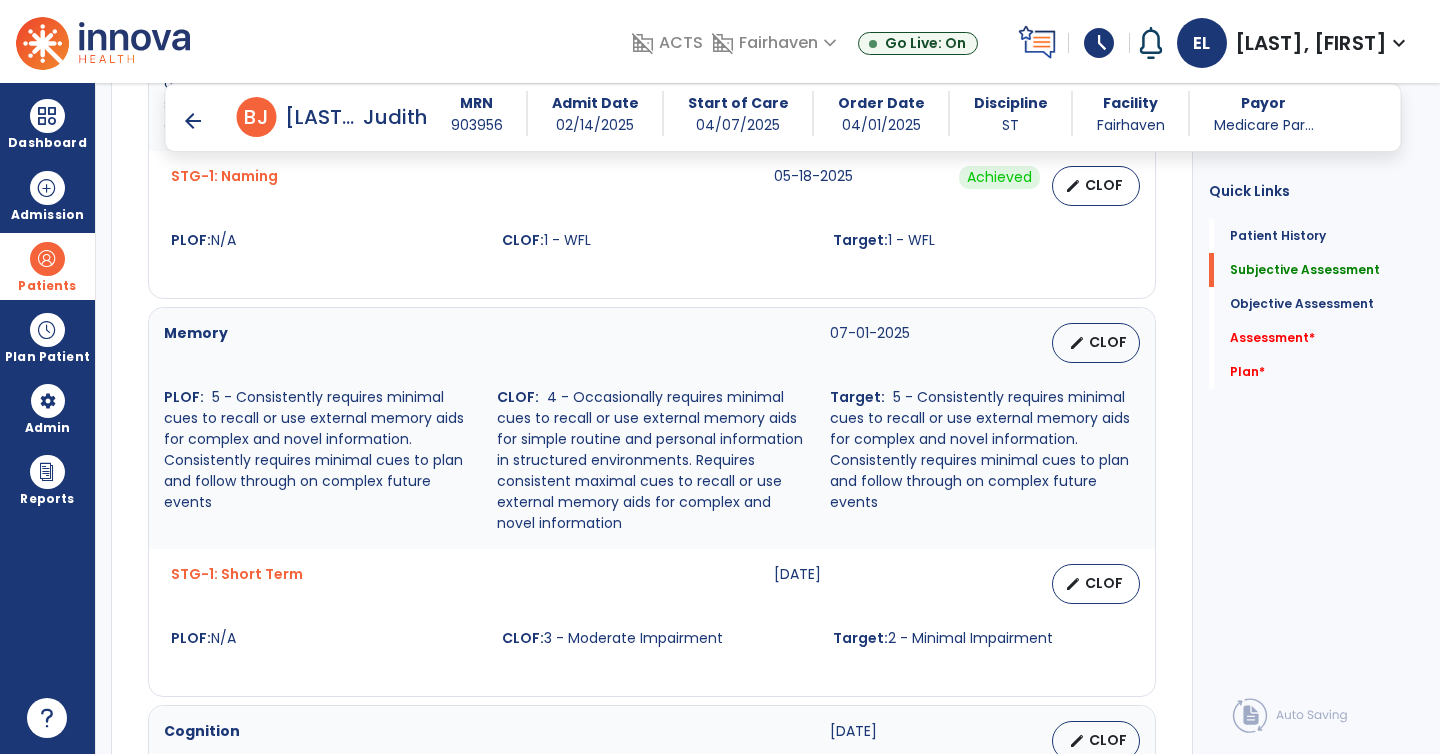type on "**********" 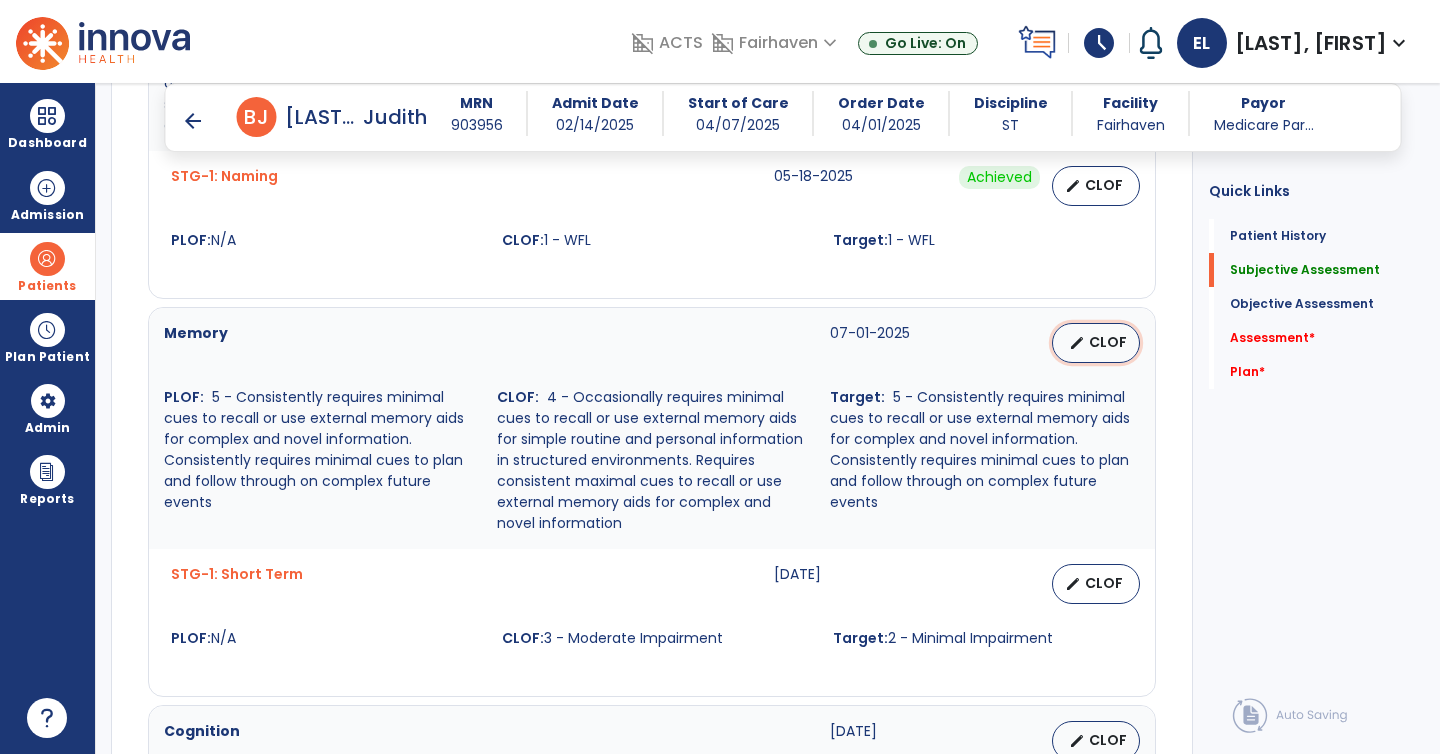 click on "edit" at bounding box center (1077, 343) 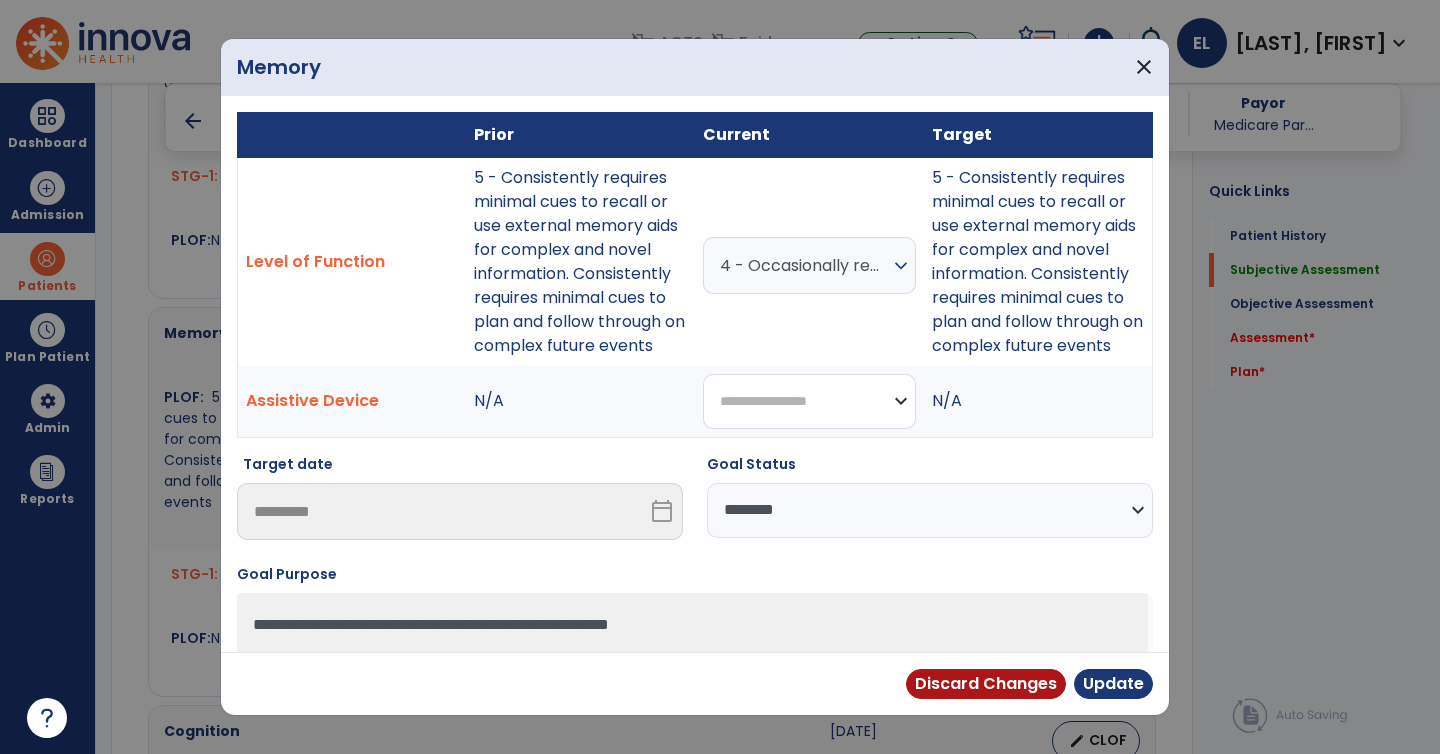 click on "**********" at bounding box center (809, 401) 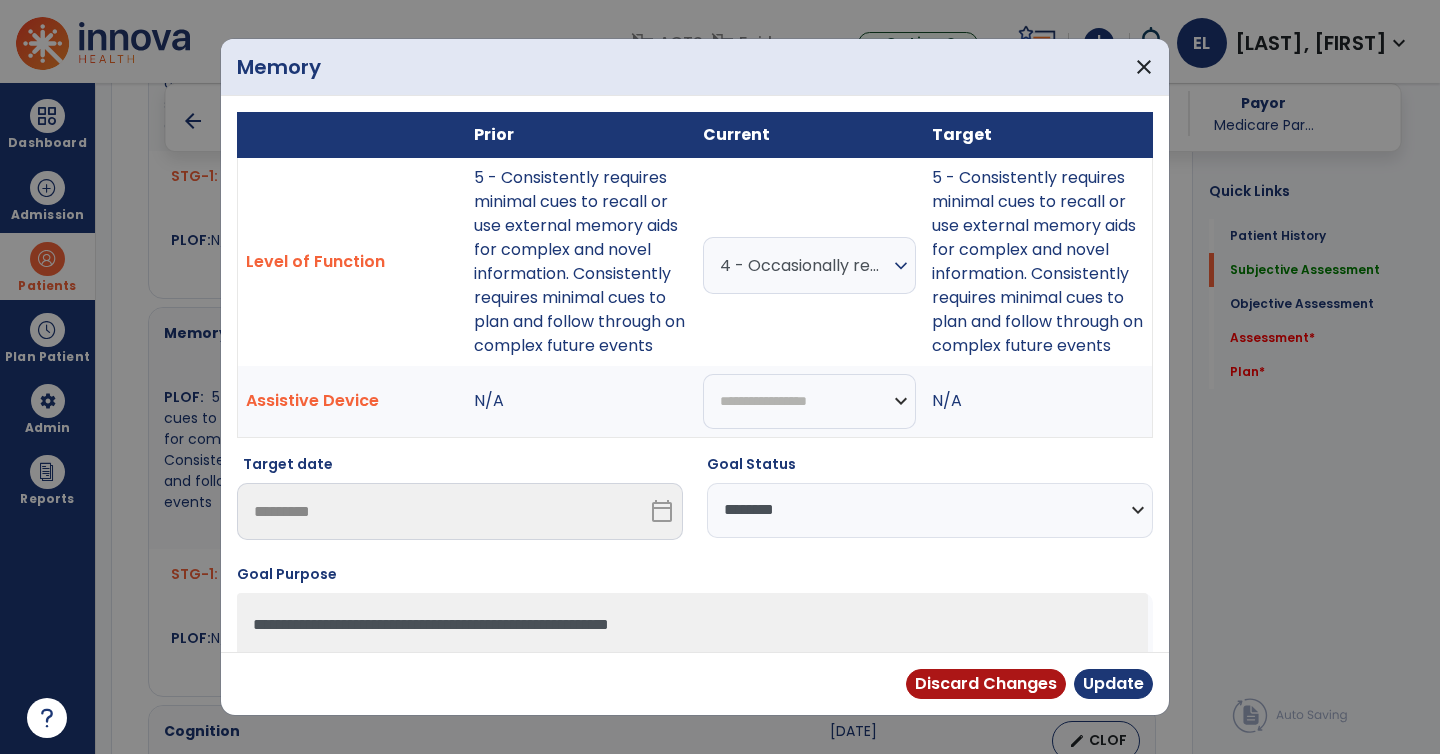 click on "**********" at bounding box center [930, 510] 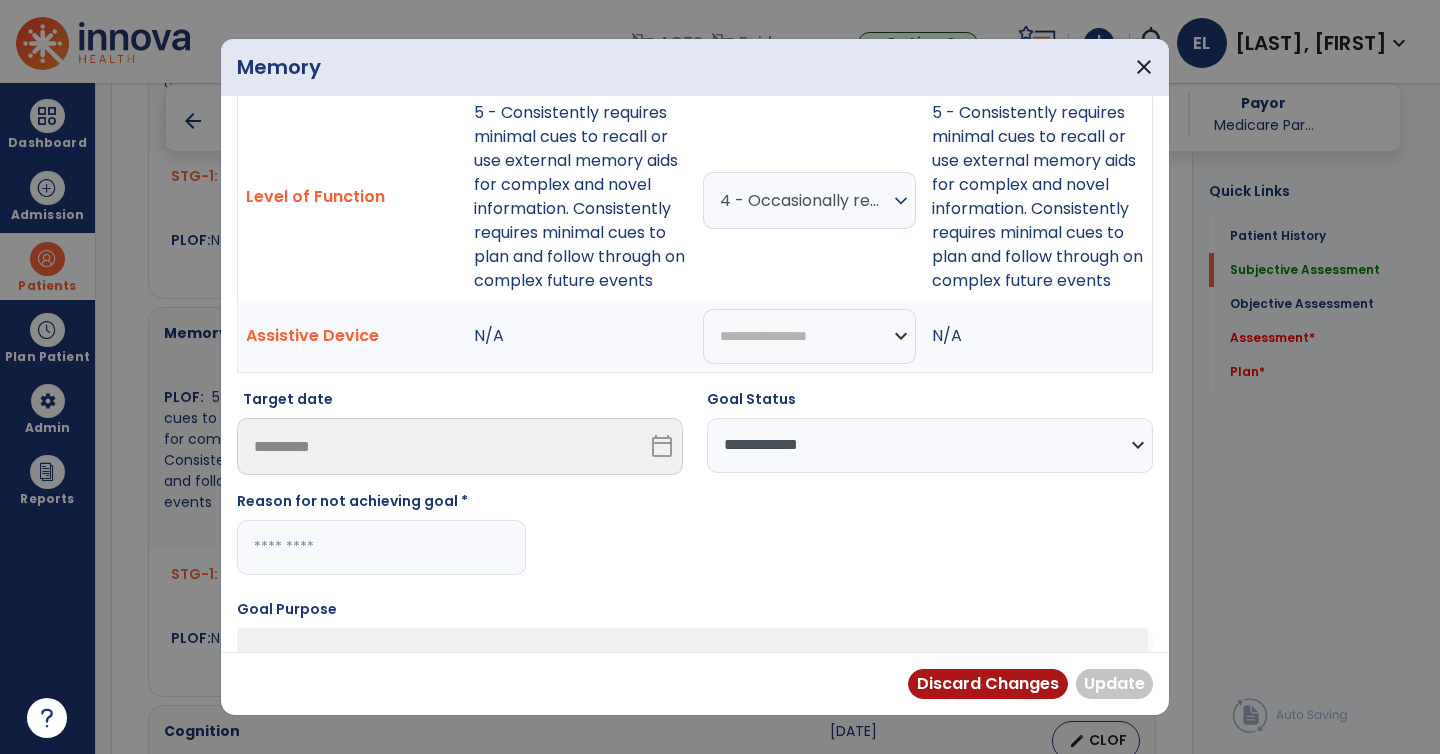 scroll, scrollTop: 66, scrollLeft: 0, axis: vertical 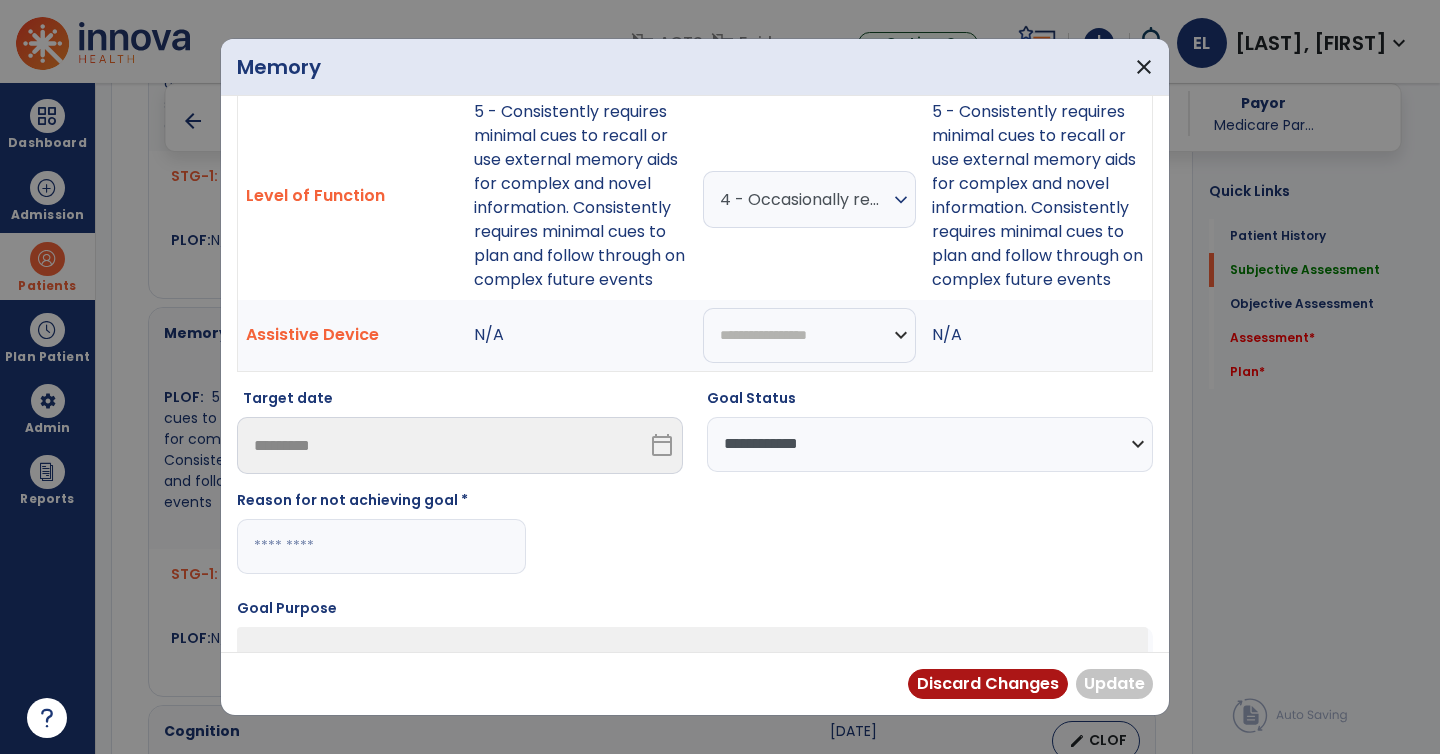 click at bounding box center (381, 546) 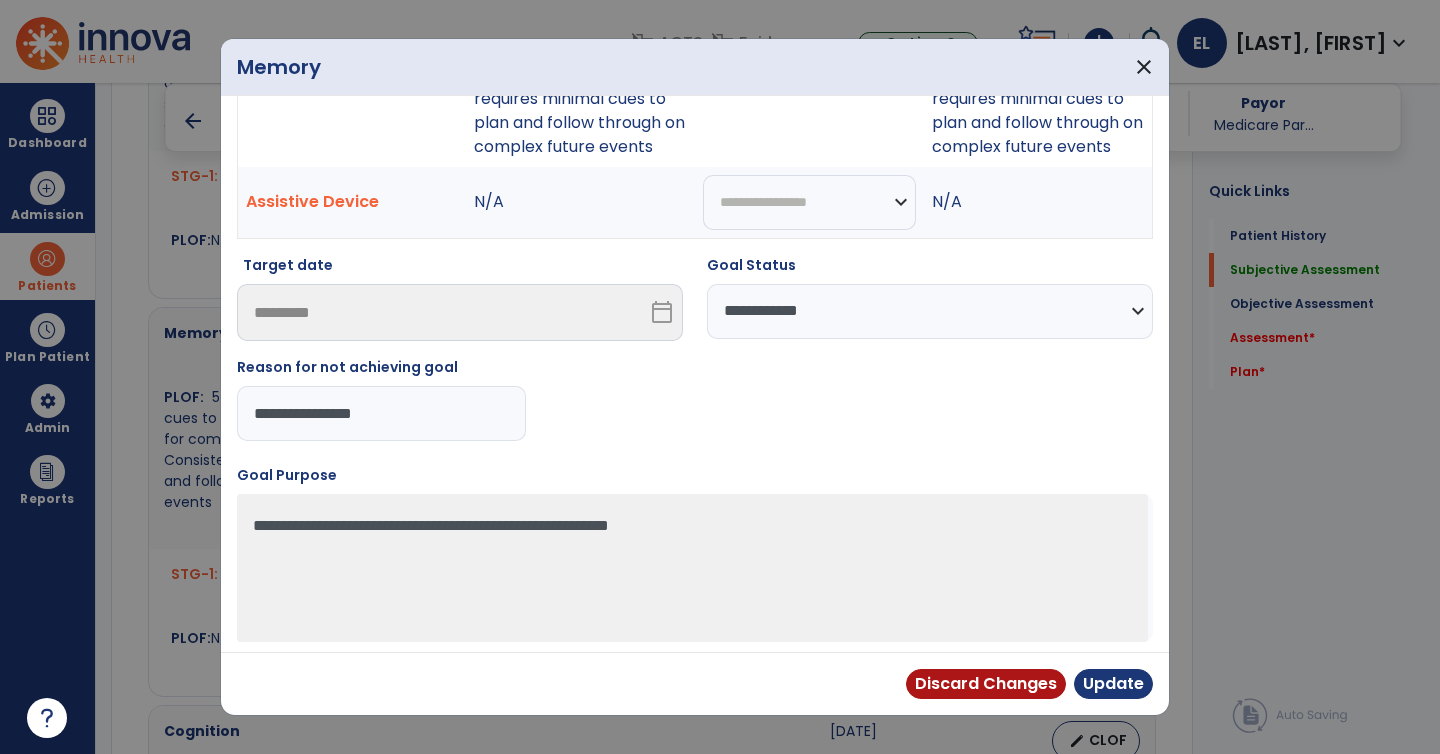 scroll, scrollTop: 204, scrollLeft: 0, axis: vertical 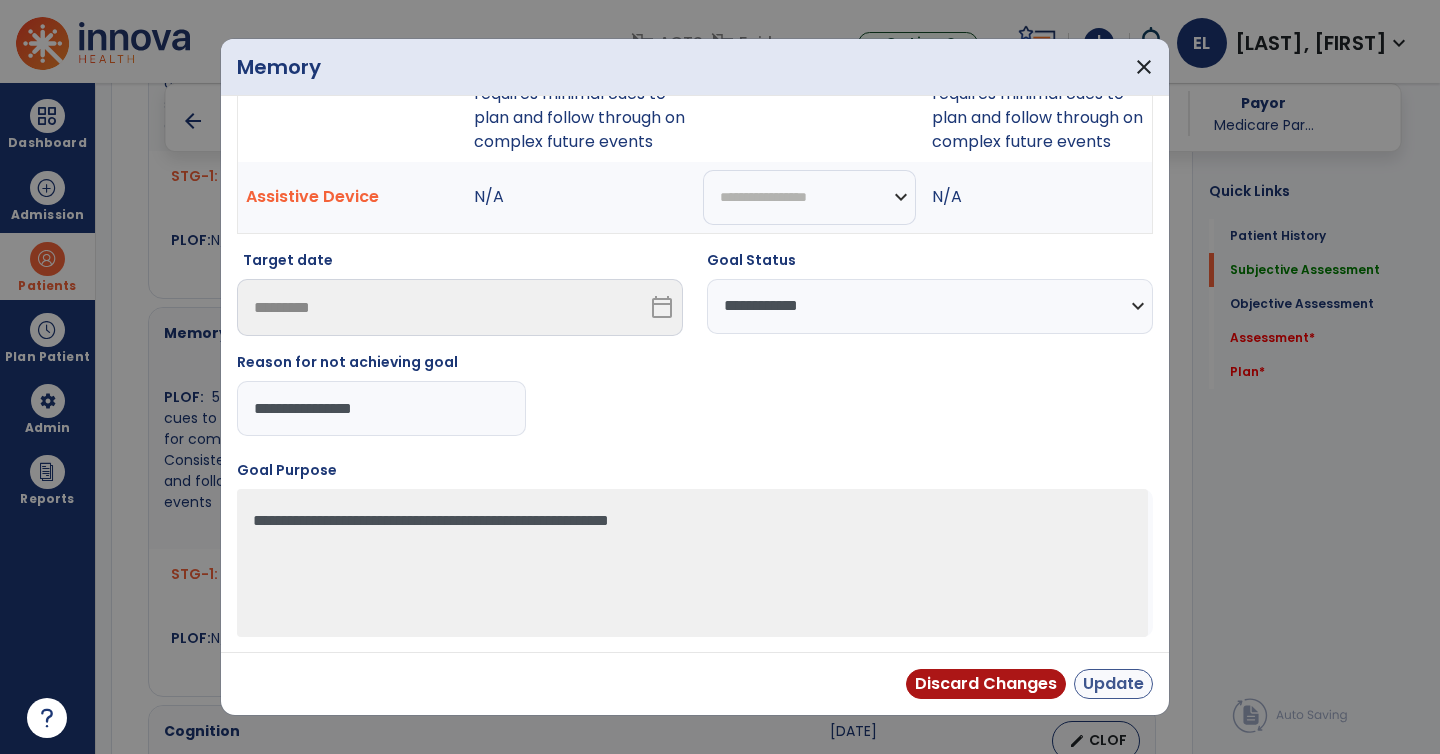 type on "**********" 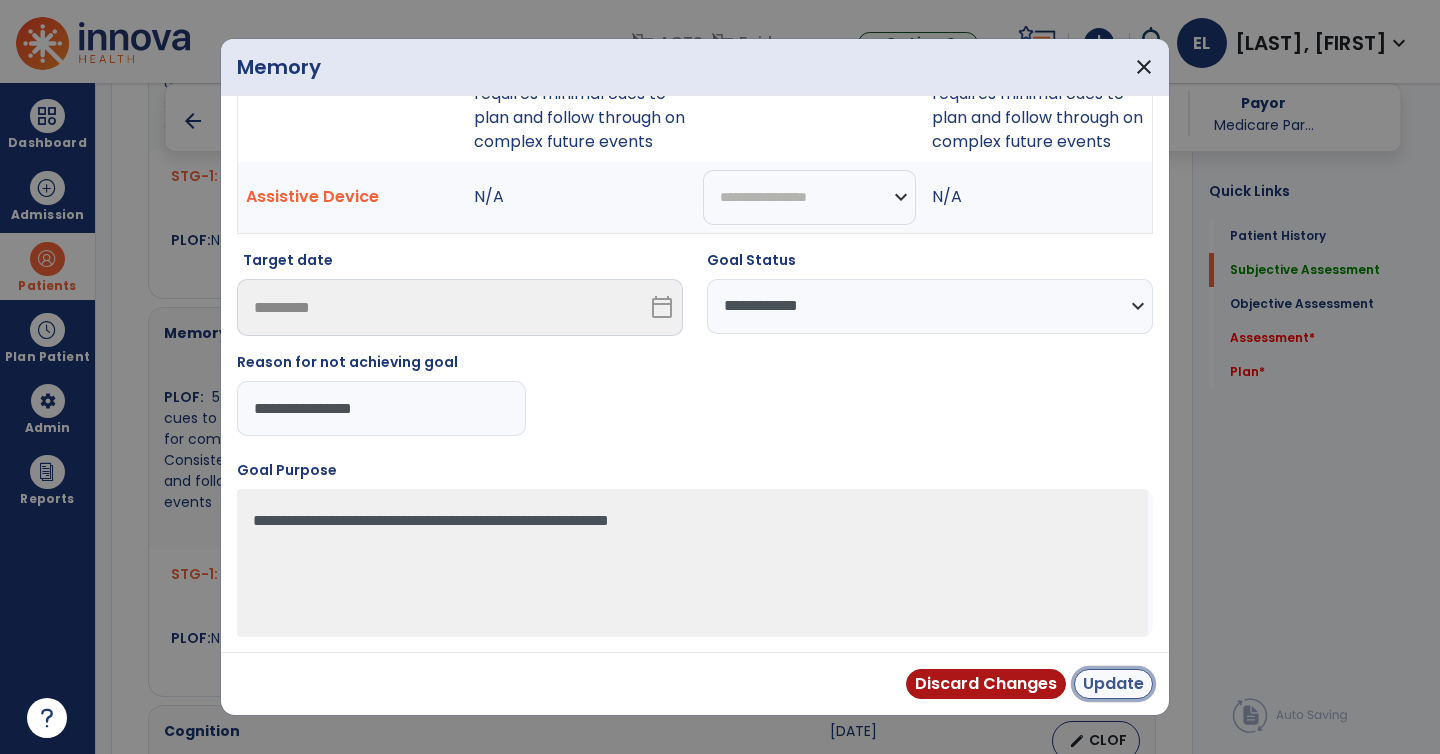 click on "Update" at bounding box center (1113, 684) 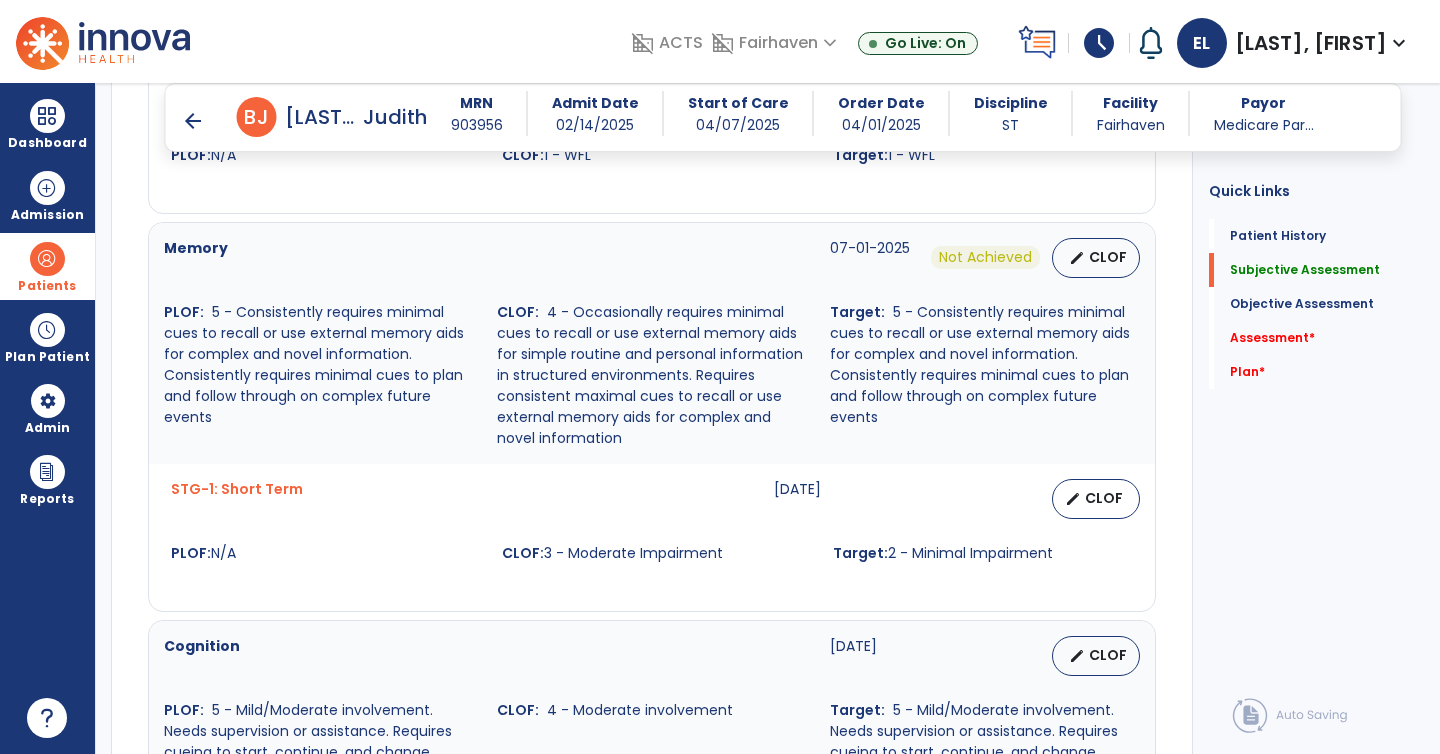 scroll, scrollTop: 1196, scrollLeft: 0, axis: vertical 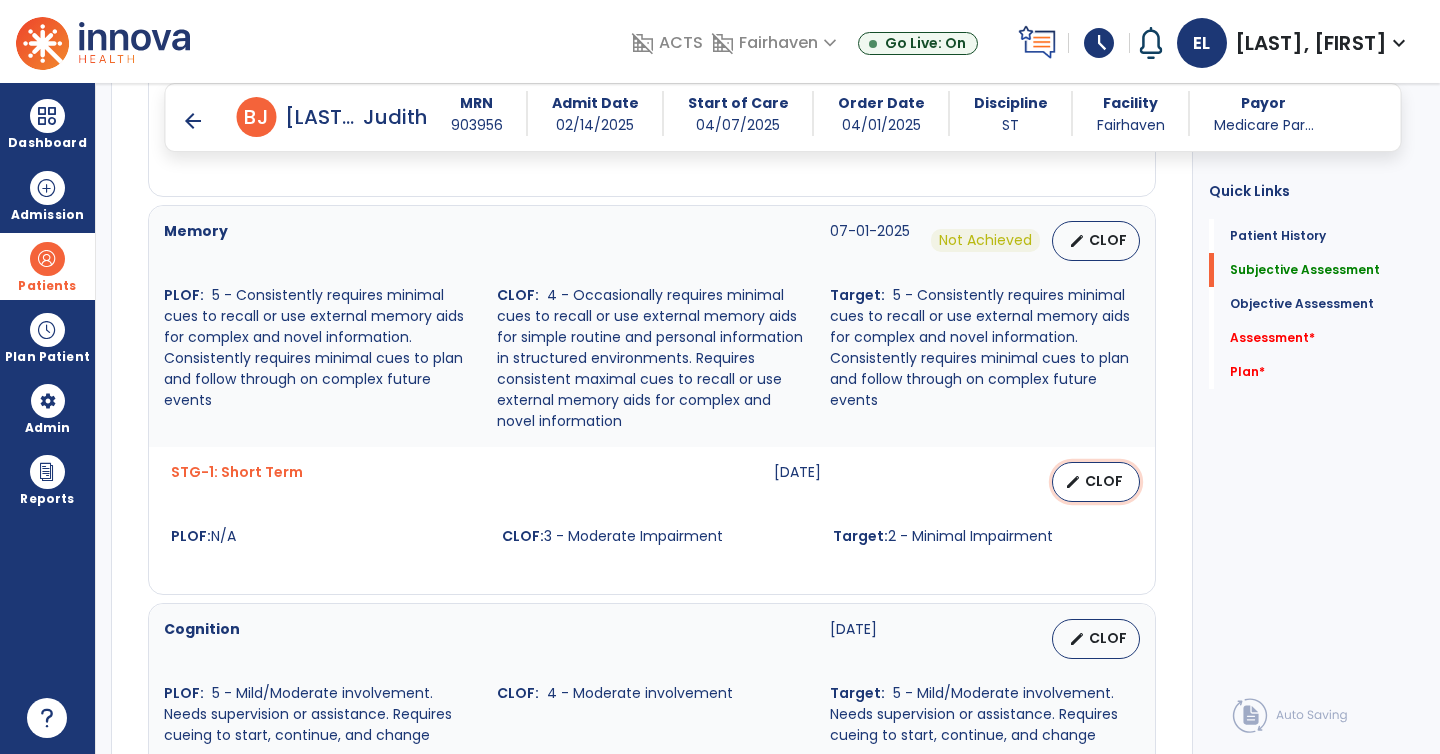 click on "CLOF" at bounding box center (1104, 481) 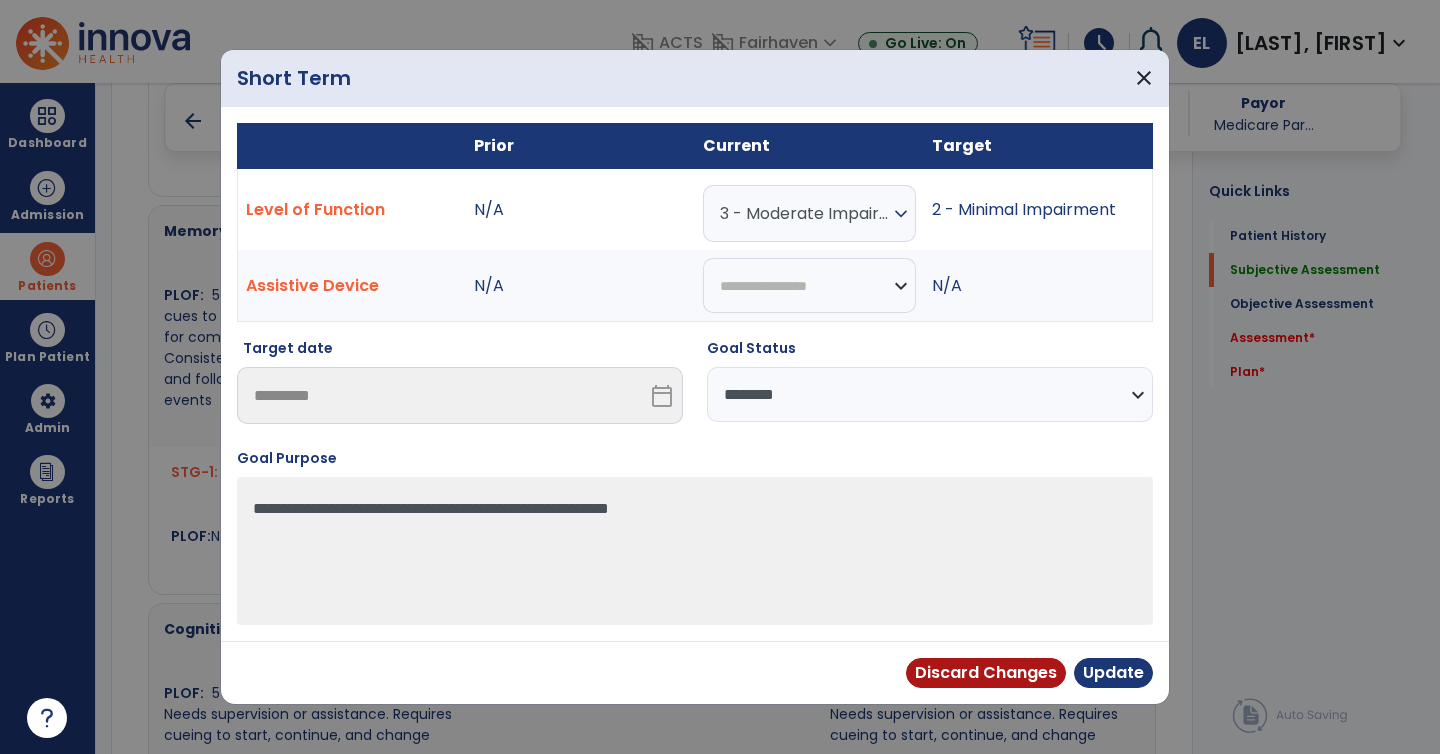 click on "**********" at bounding box center [930, 394] 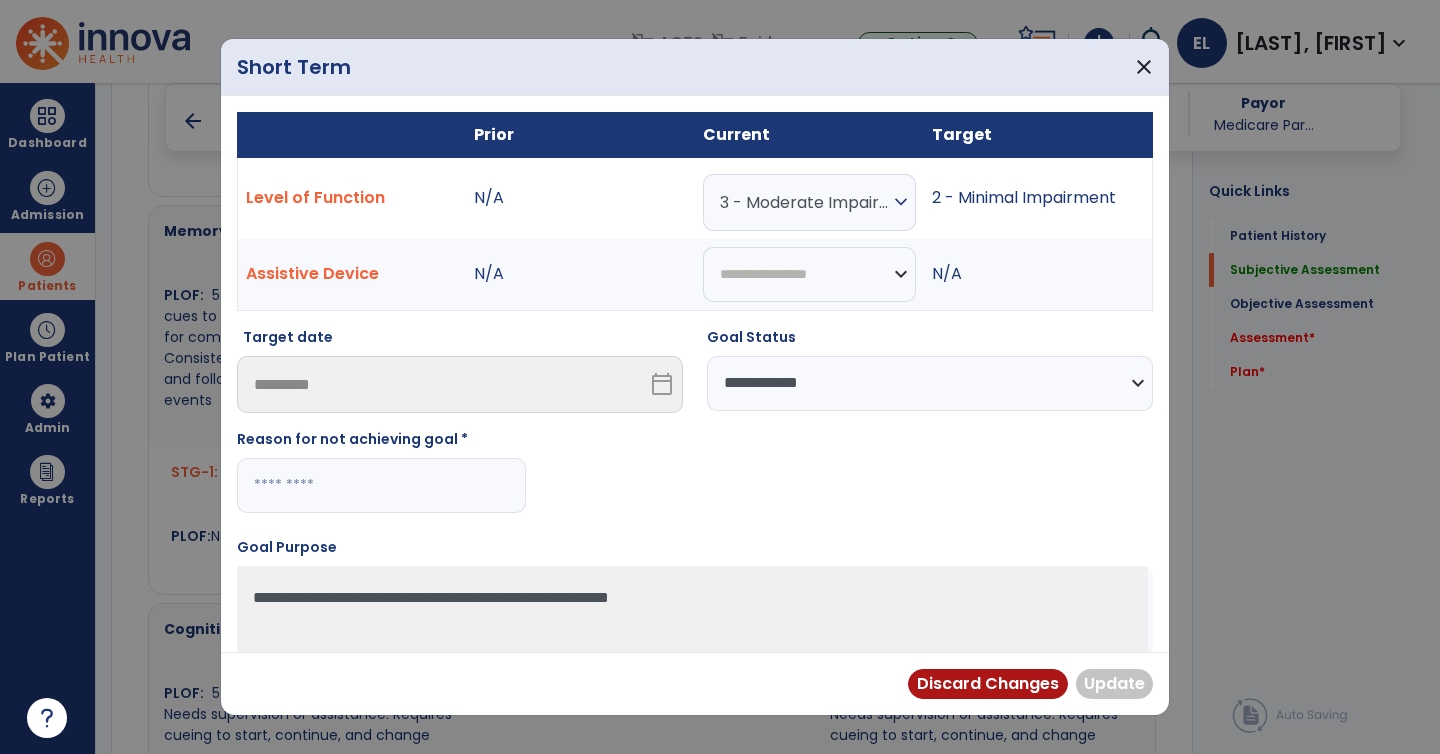 click at bounding box center (381, 485) 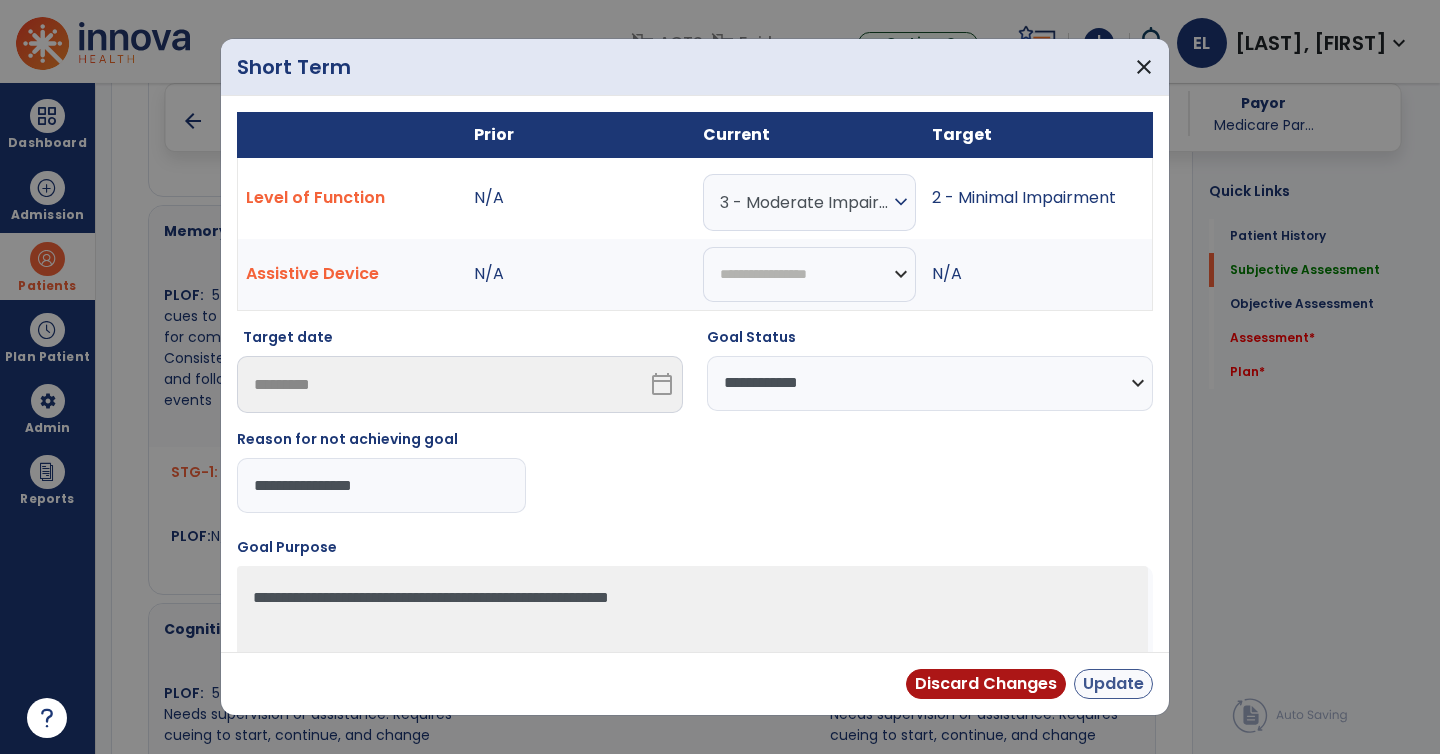 type on "**********" 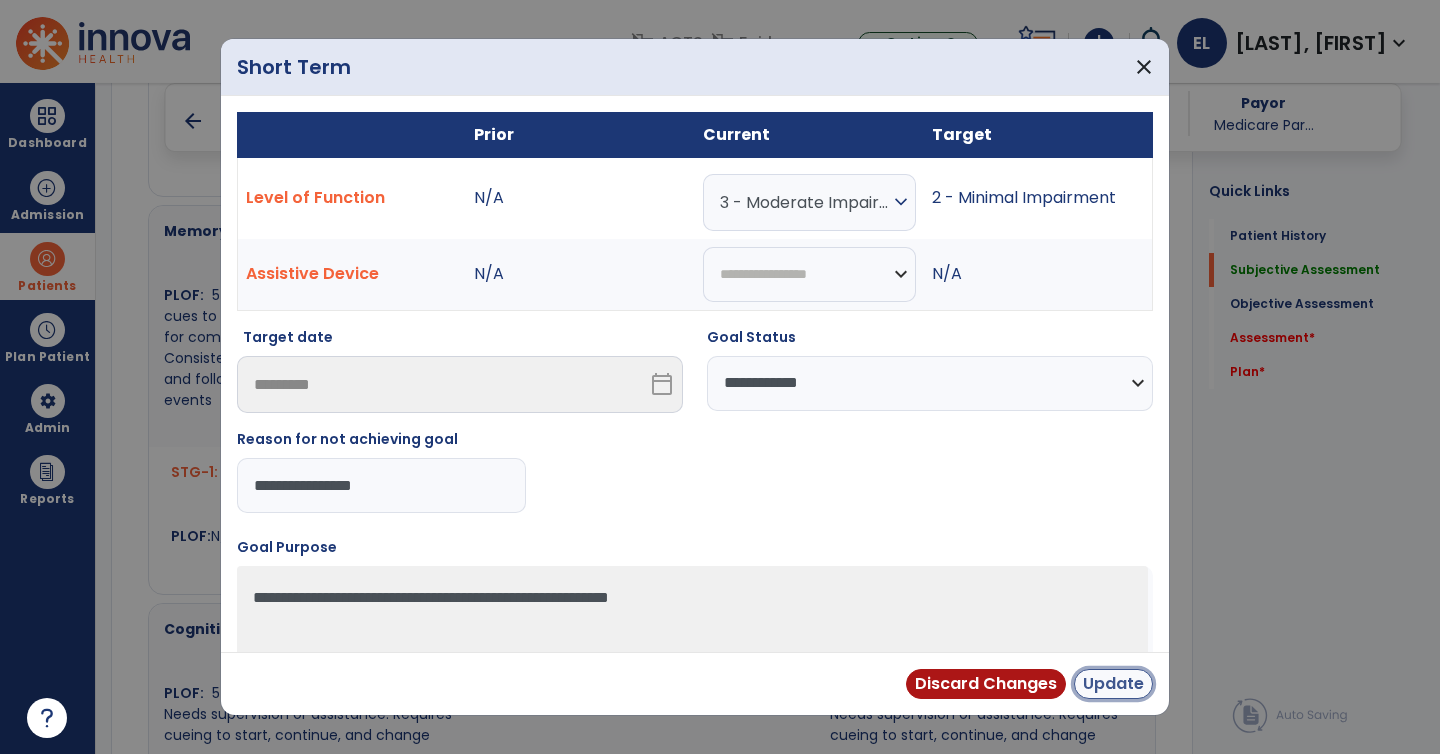 click on "Update" at bounding box center [1113, 684] 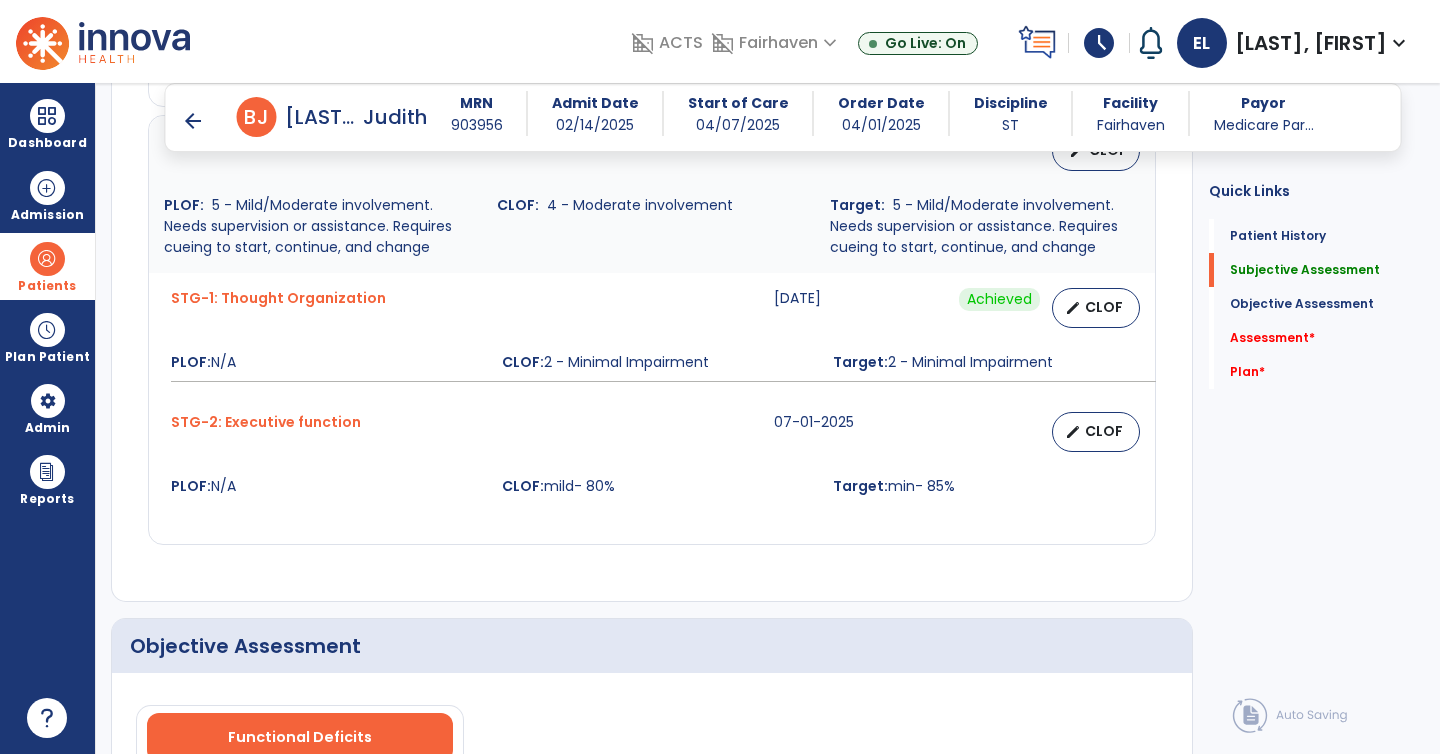scroll, scrollTop: 1685, scrollLeft: 0, axis: vertical 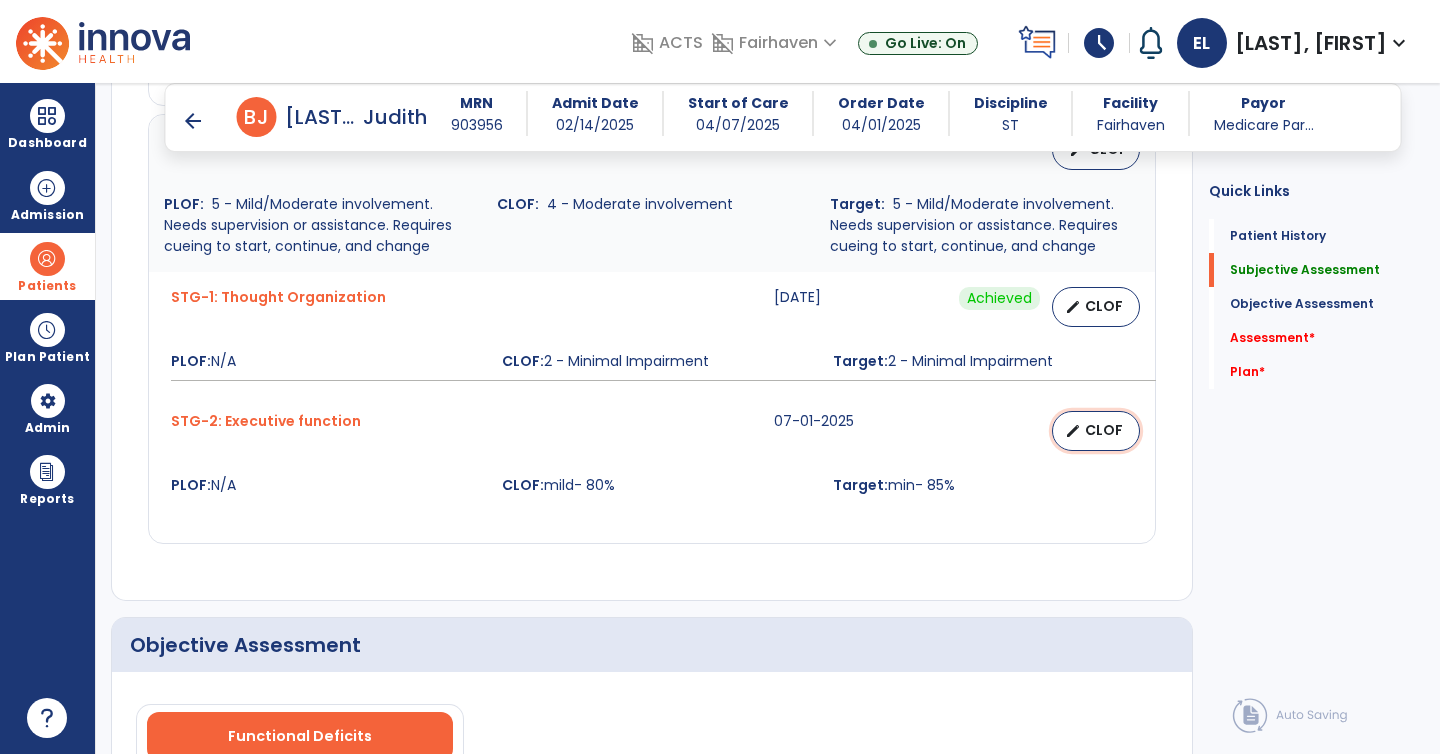 click on "edit   CLOF" at bounding box center [1096, 431] 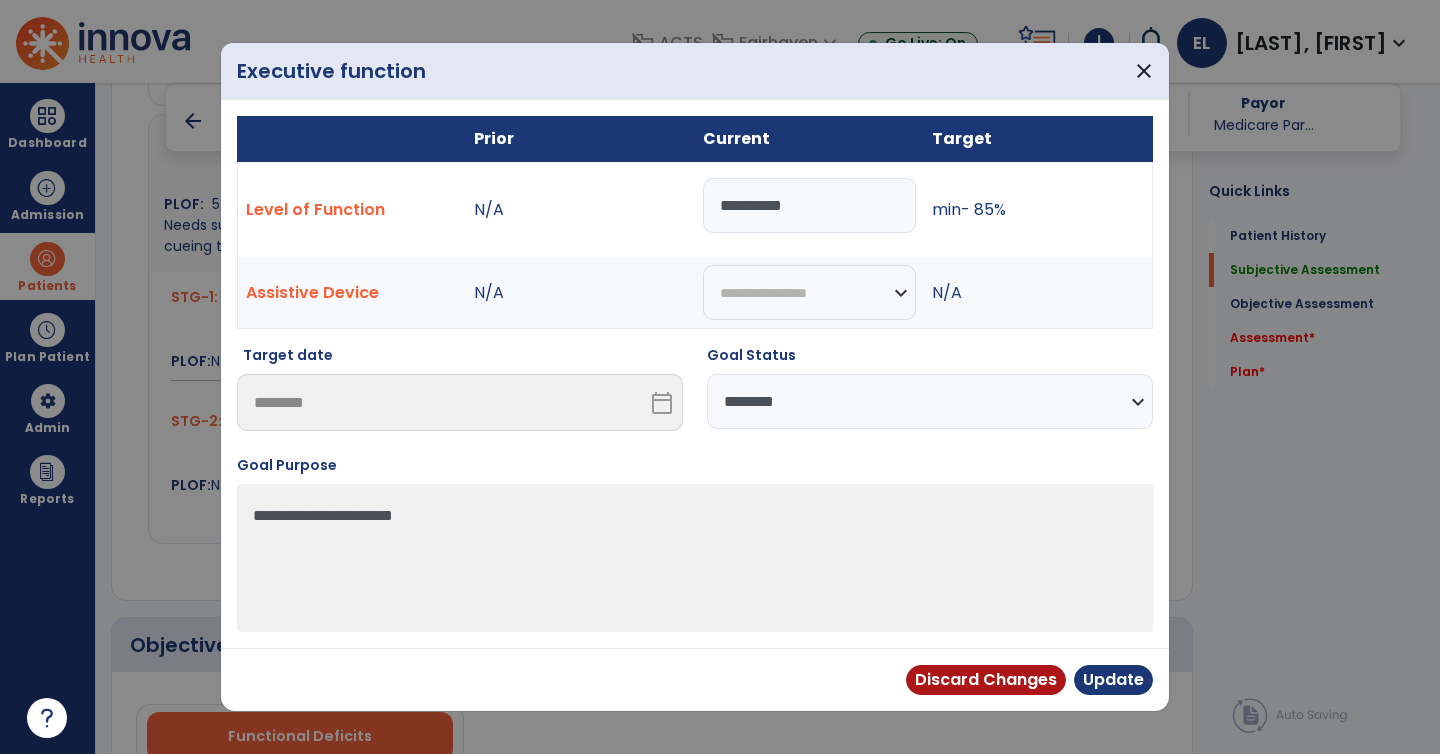 click on "**********" at bounding box center (930, 401) 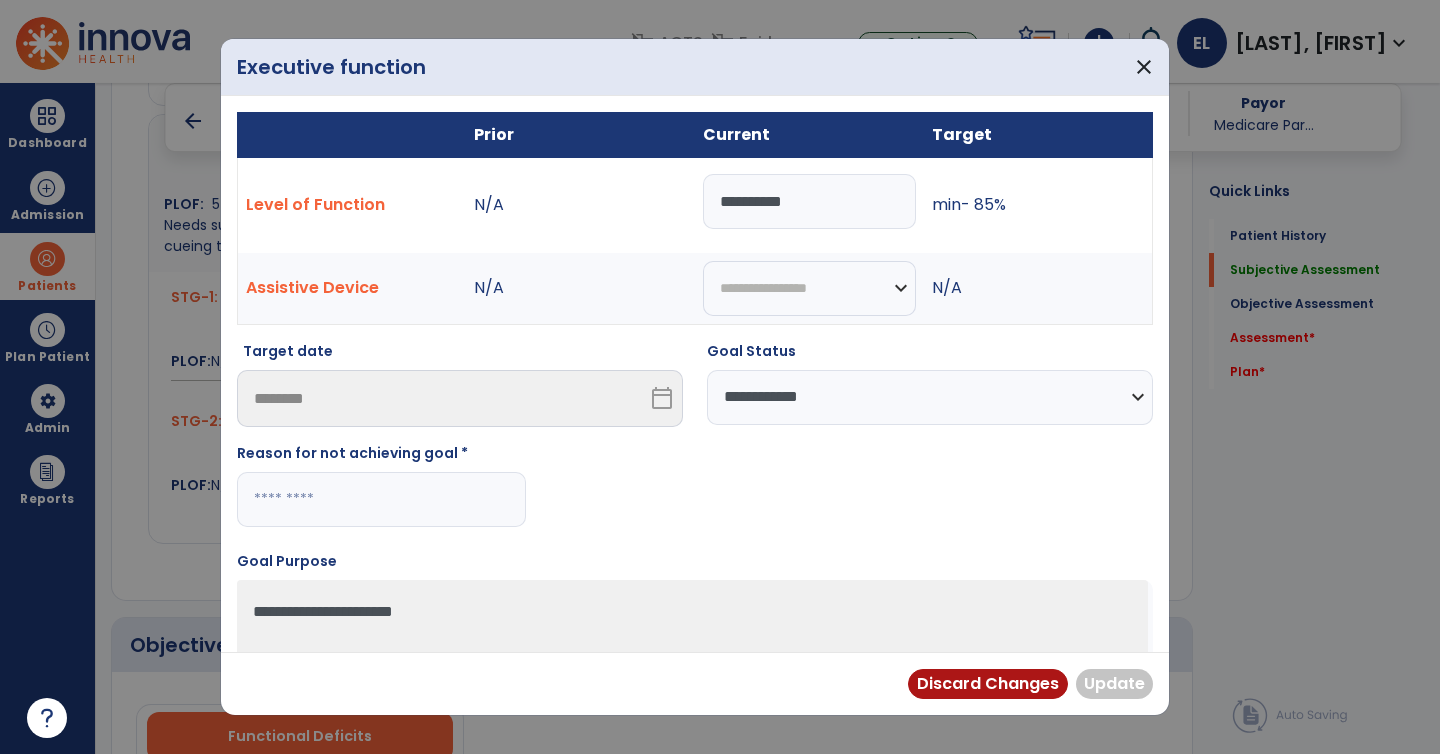 click at bounding box center (381, 499) 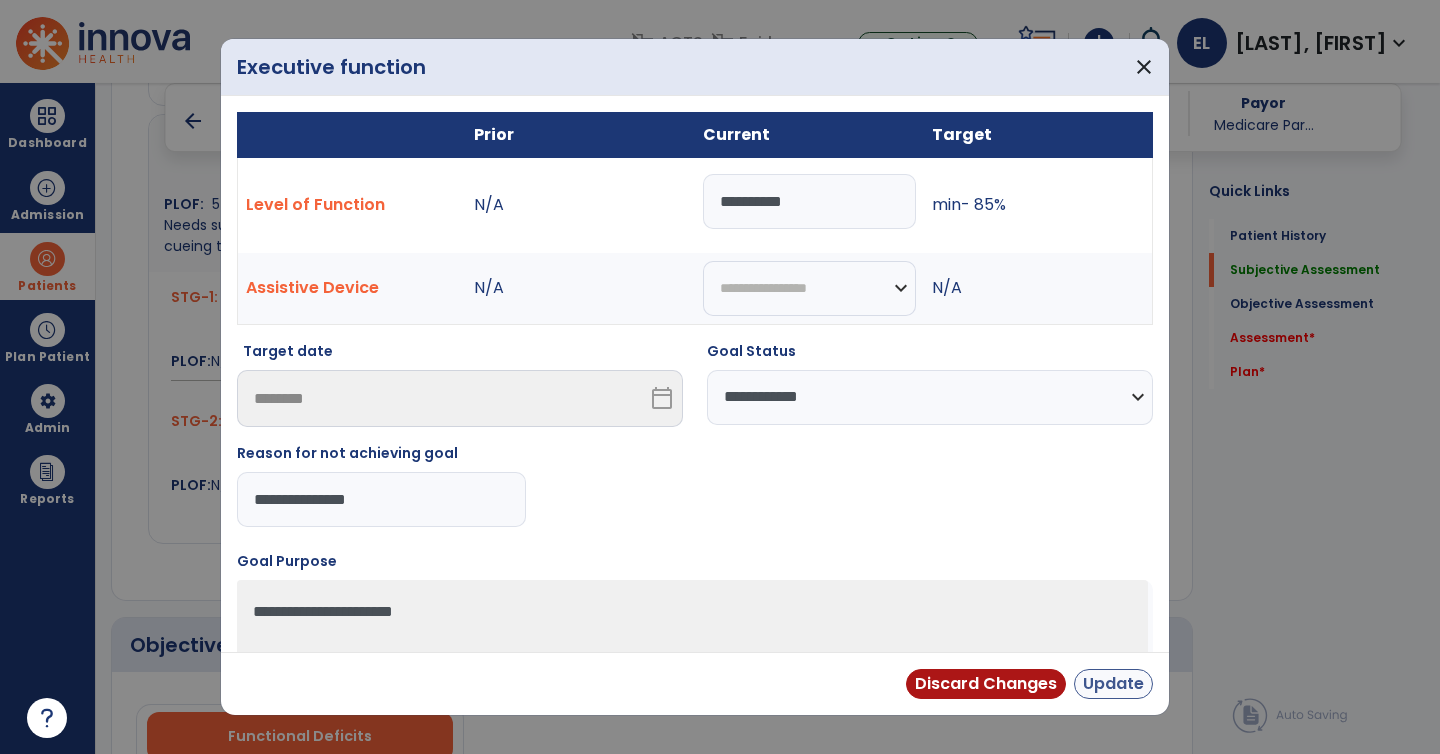 type on "**********" 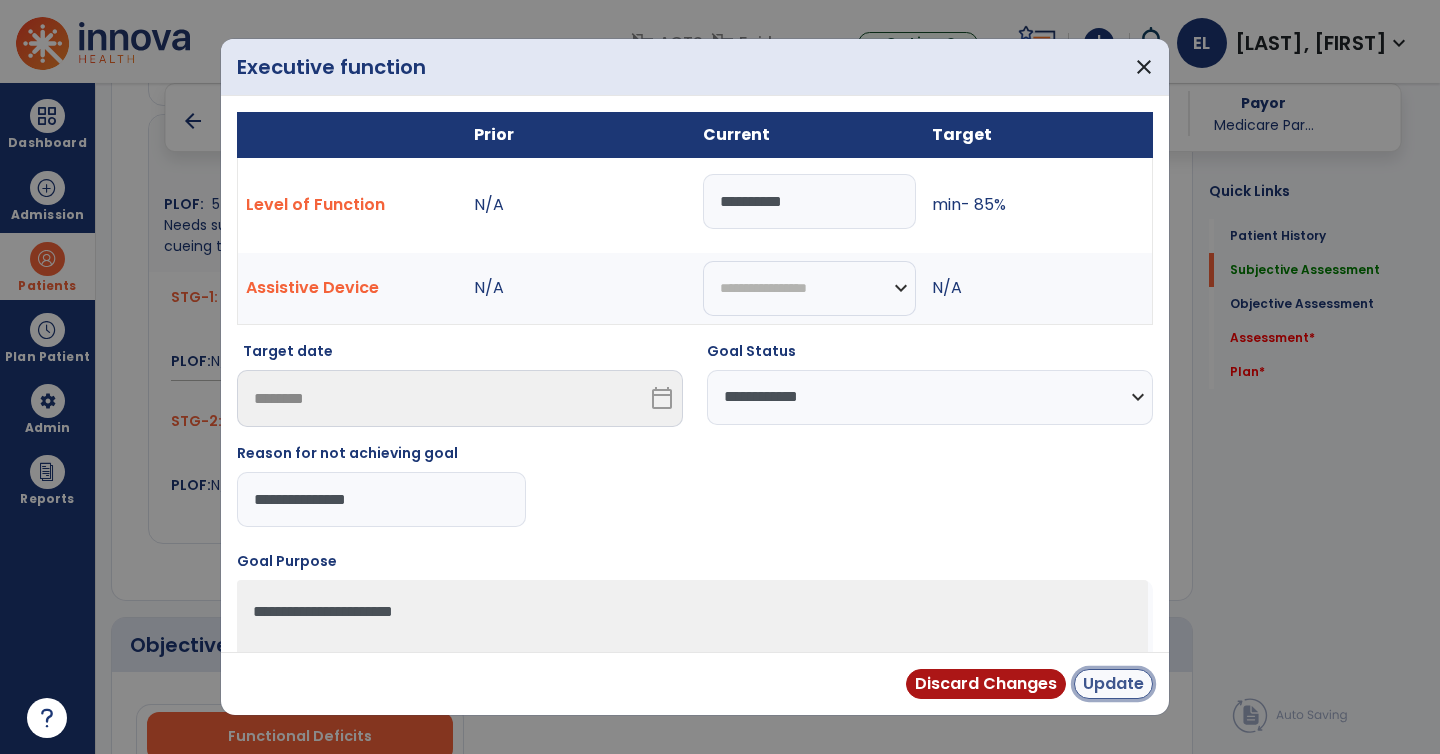 click on "Update" at bounding box center [1113, 684] 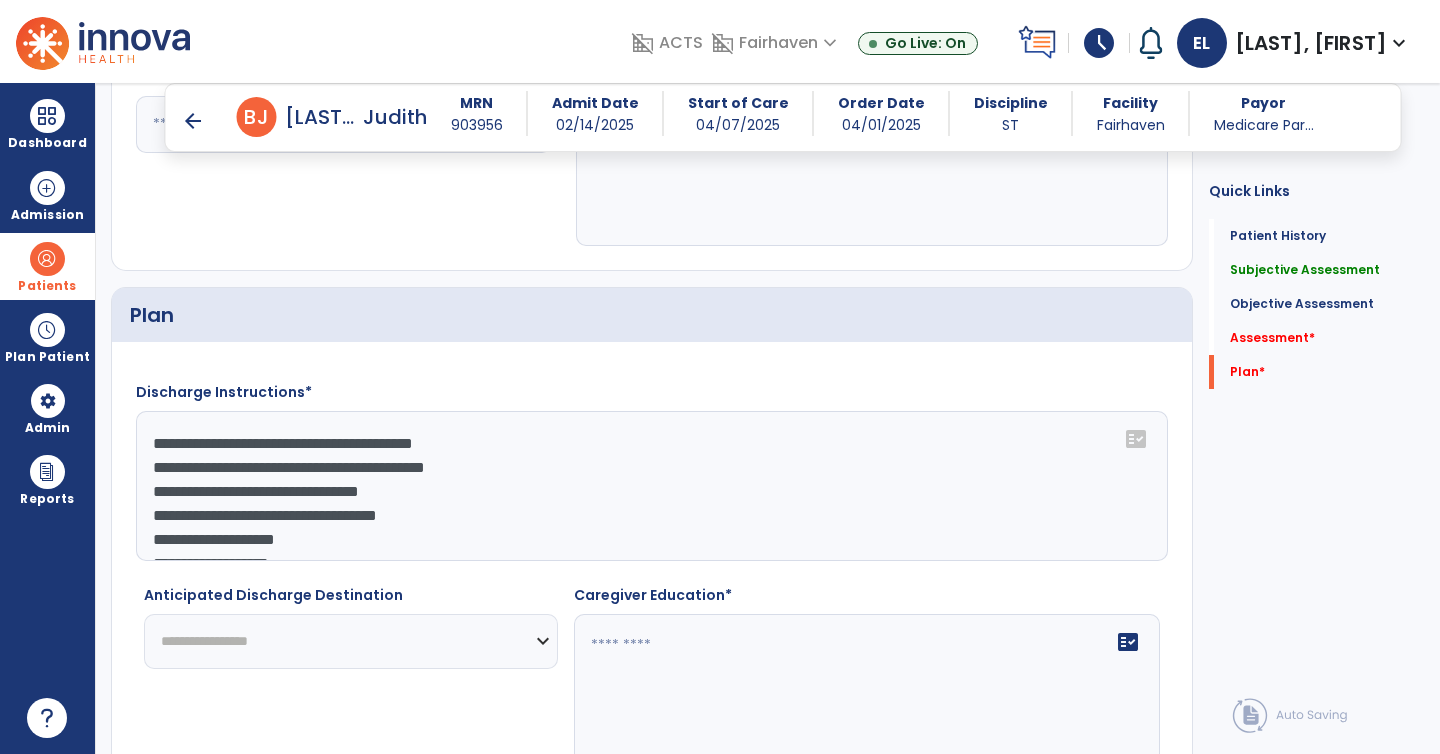 scroll, scrollTop: 2855, scrollLeft: 0, axis: vertical 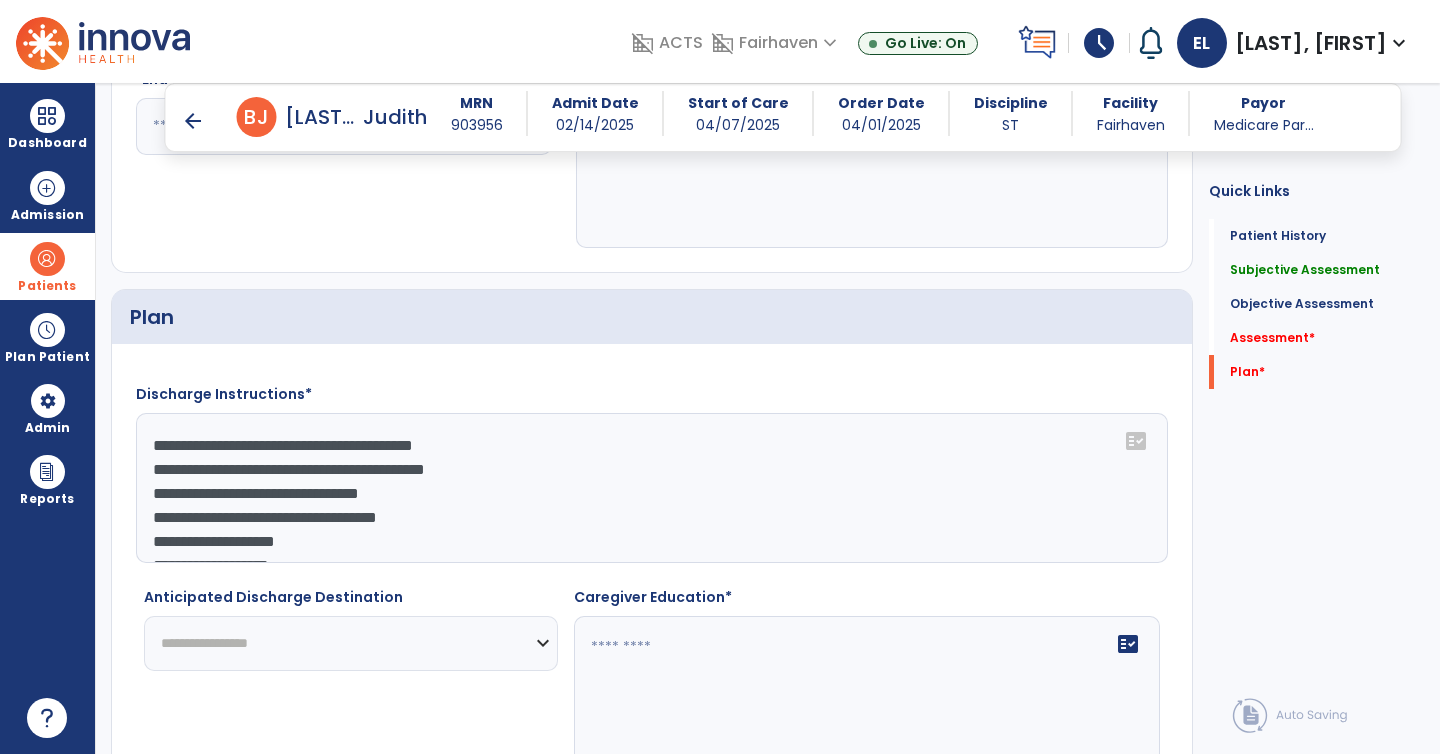 click on "**********" 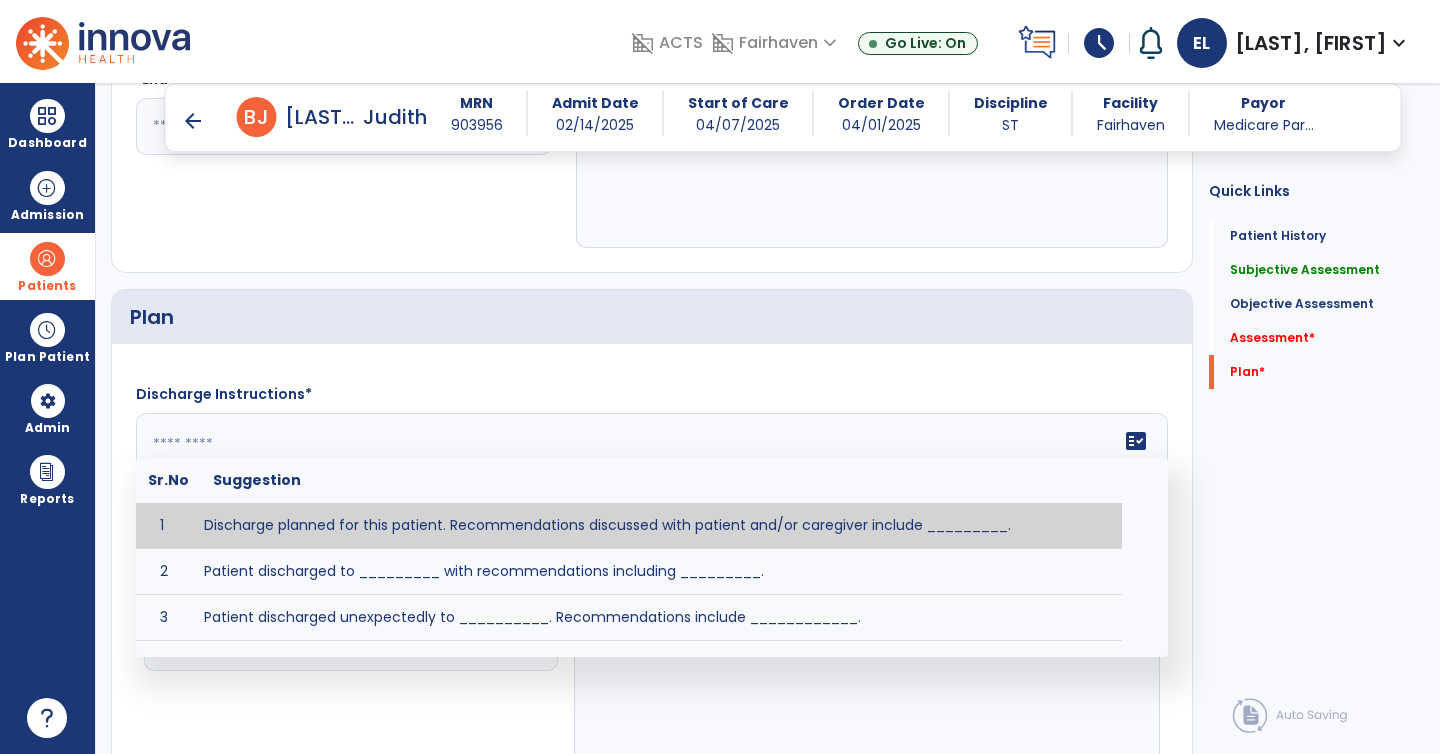 type 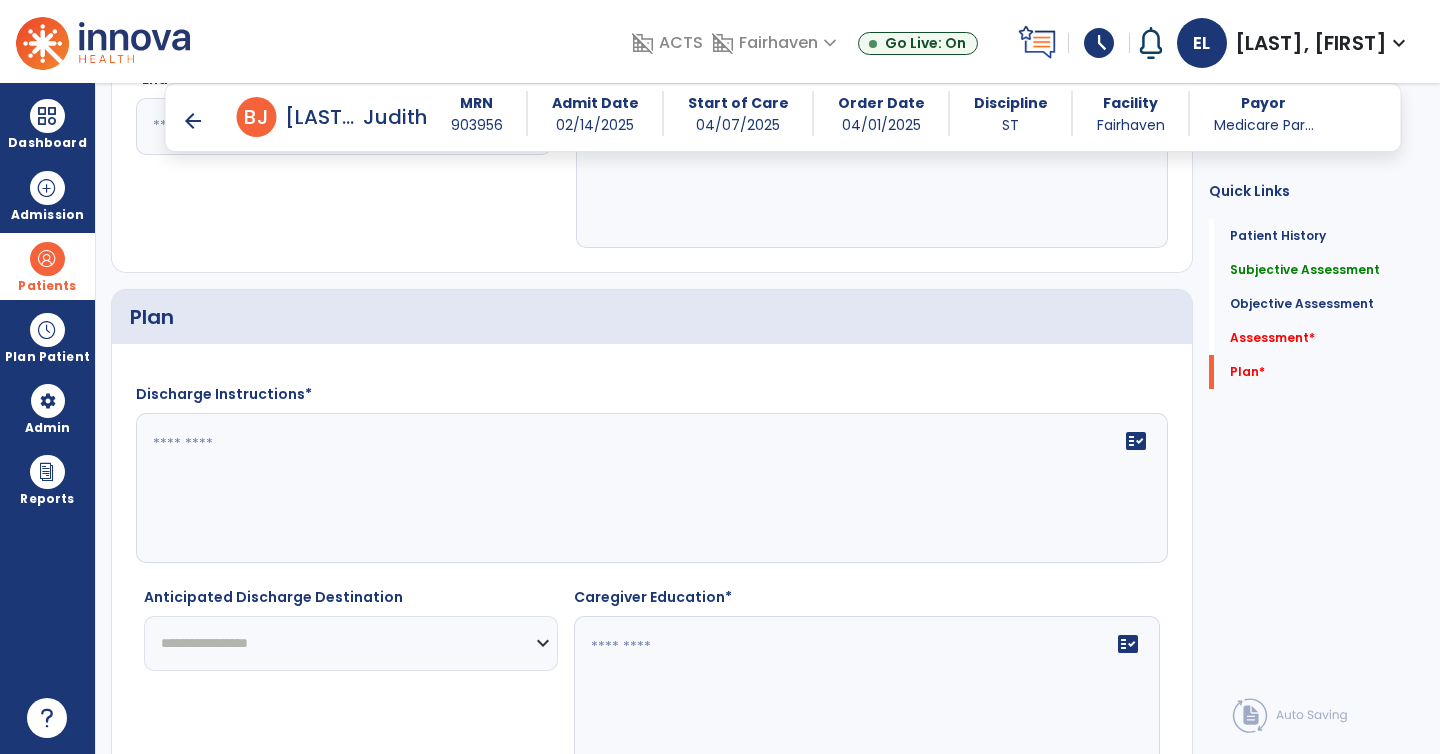 click on "Plan" 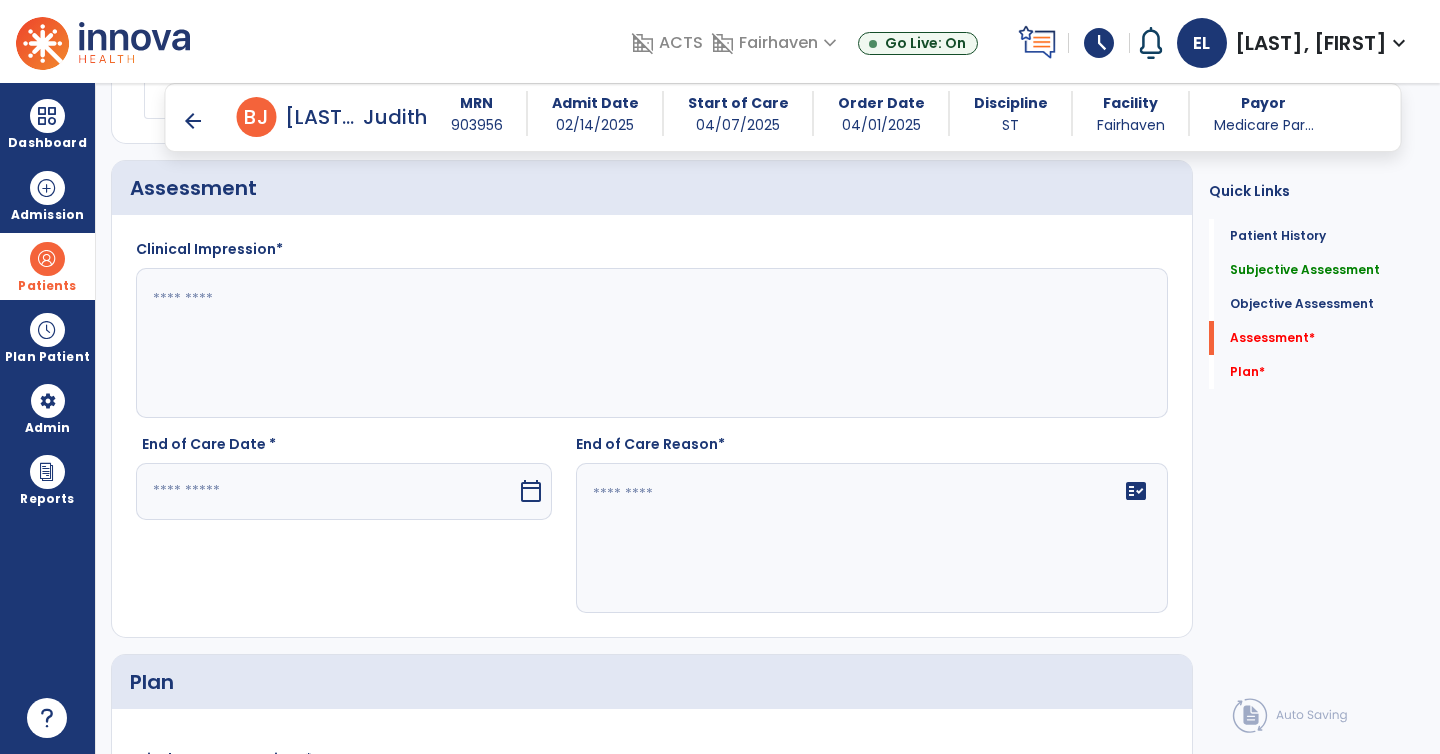 scroll, scrollTop: 2491, scrollLeft: 0, axis: vertical 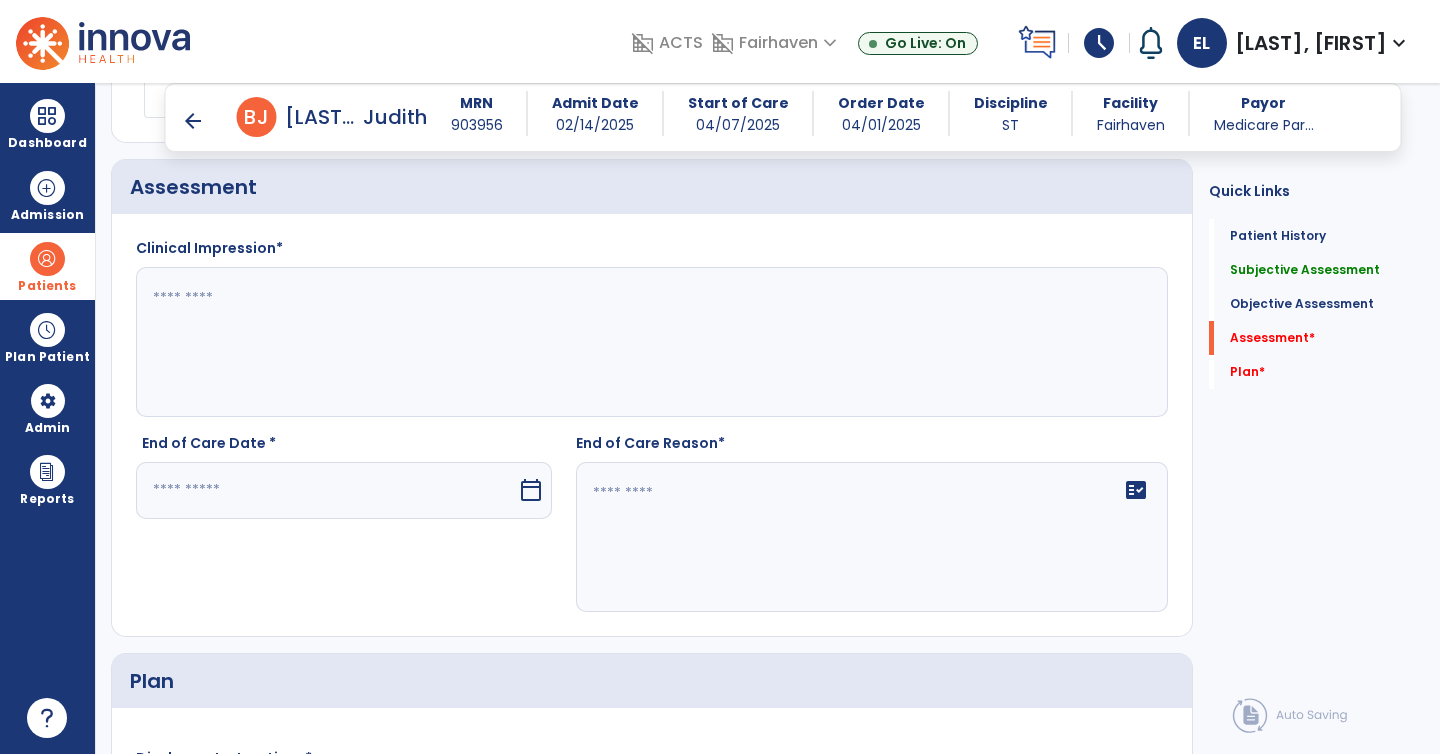 click 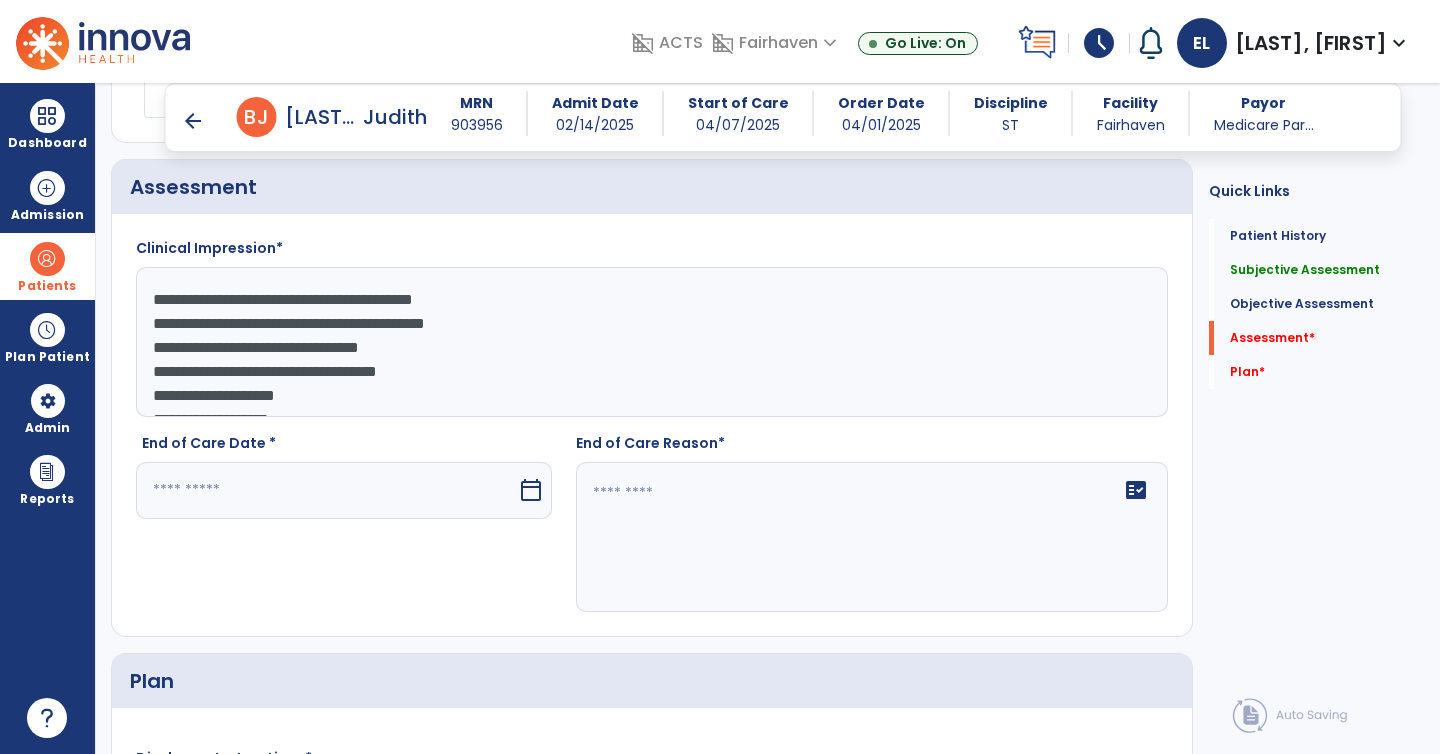 scroll, scrollTop: 39, scrollLeft: 0, axis: vertical 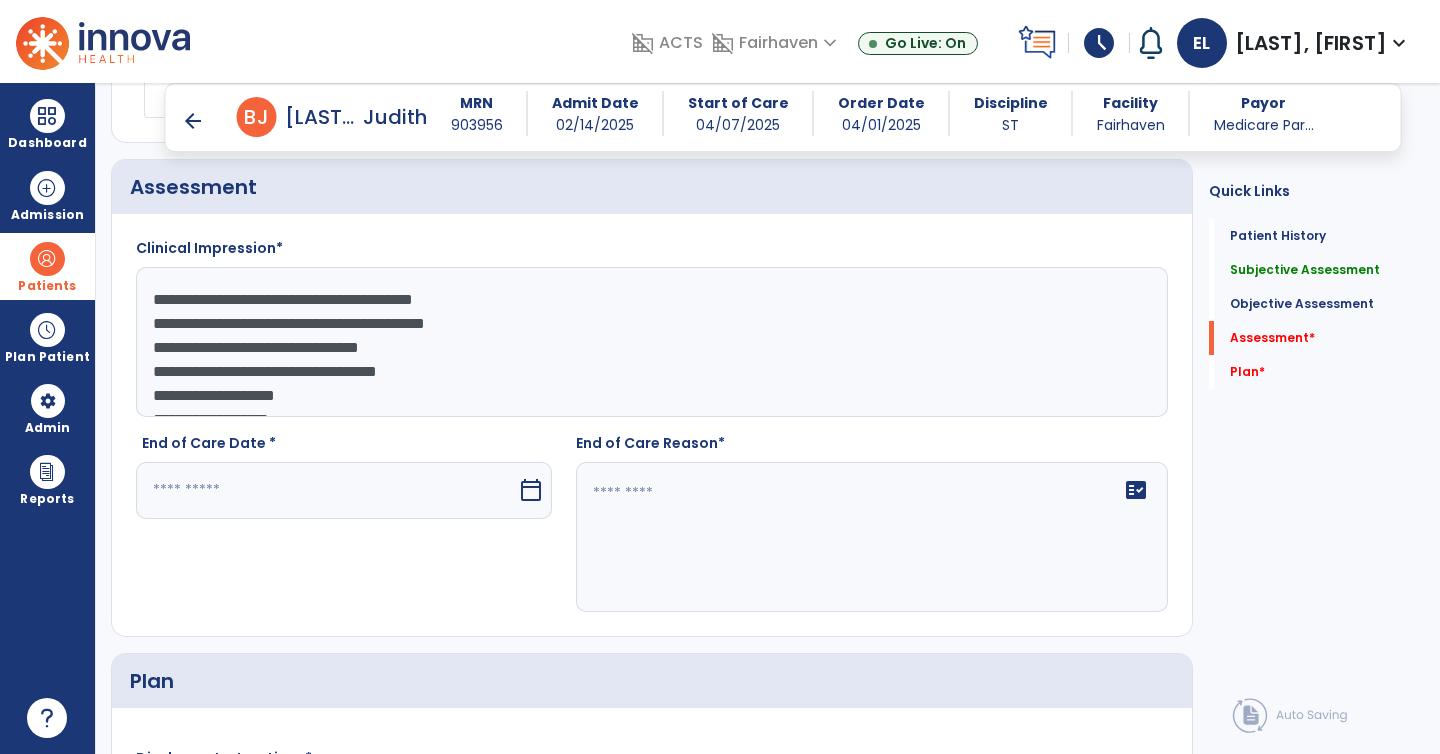 click on "**********" 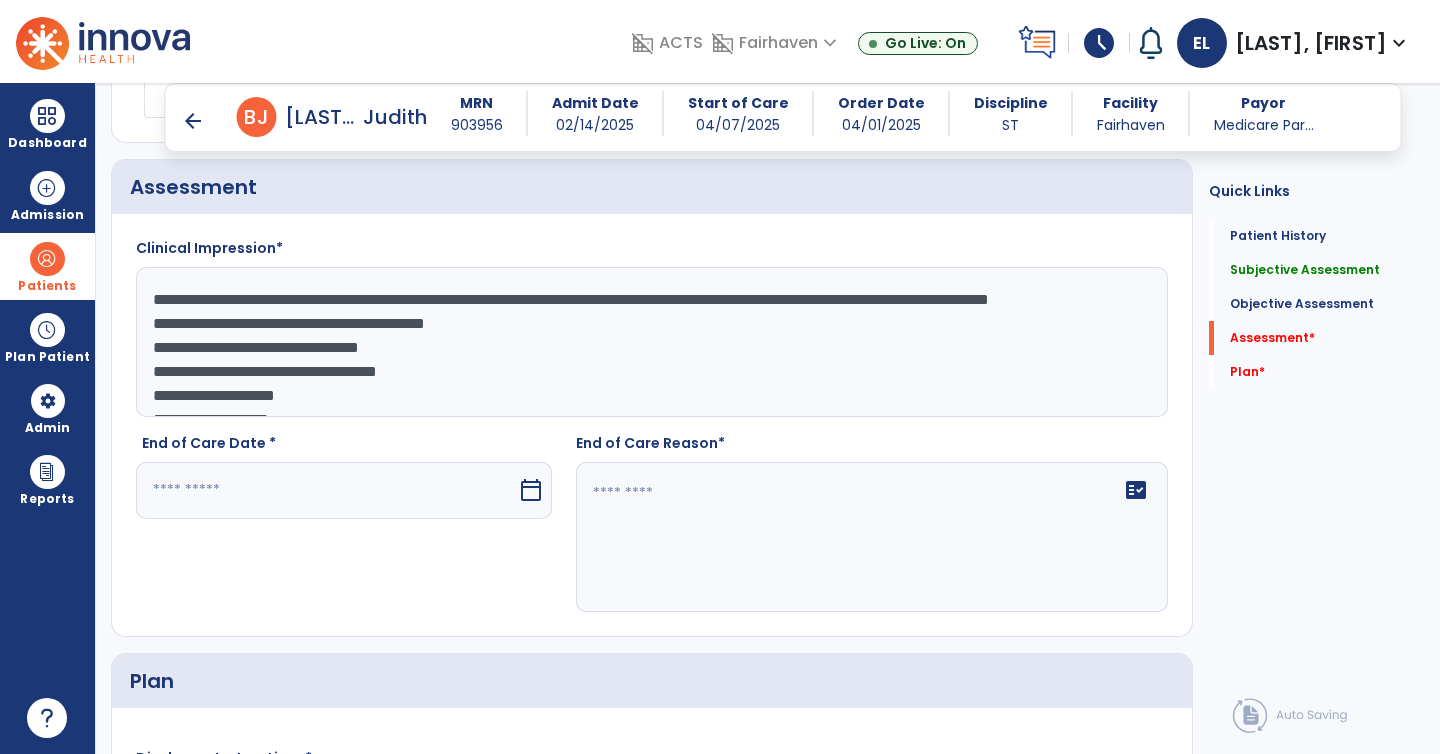 drag, startPoint x: 490, startPoint y: 298, endPoint x: 515, endPoint y: 314, distance: 29.681644 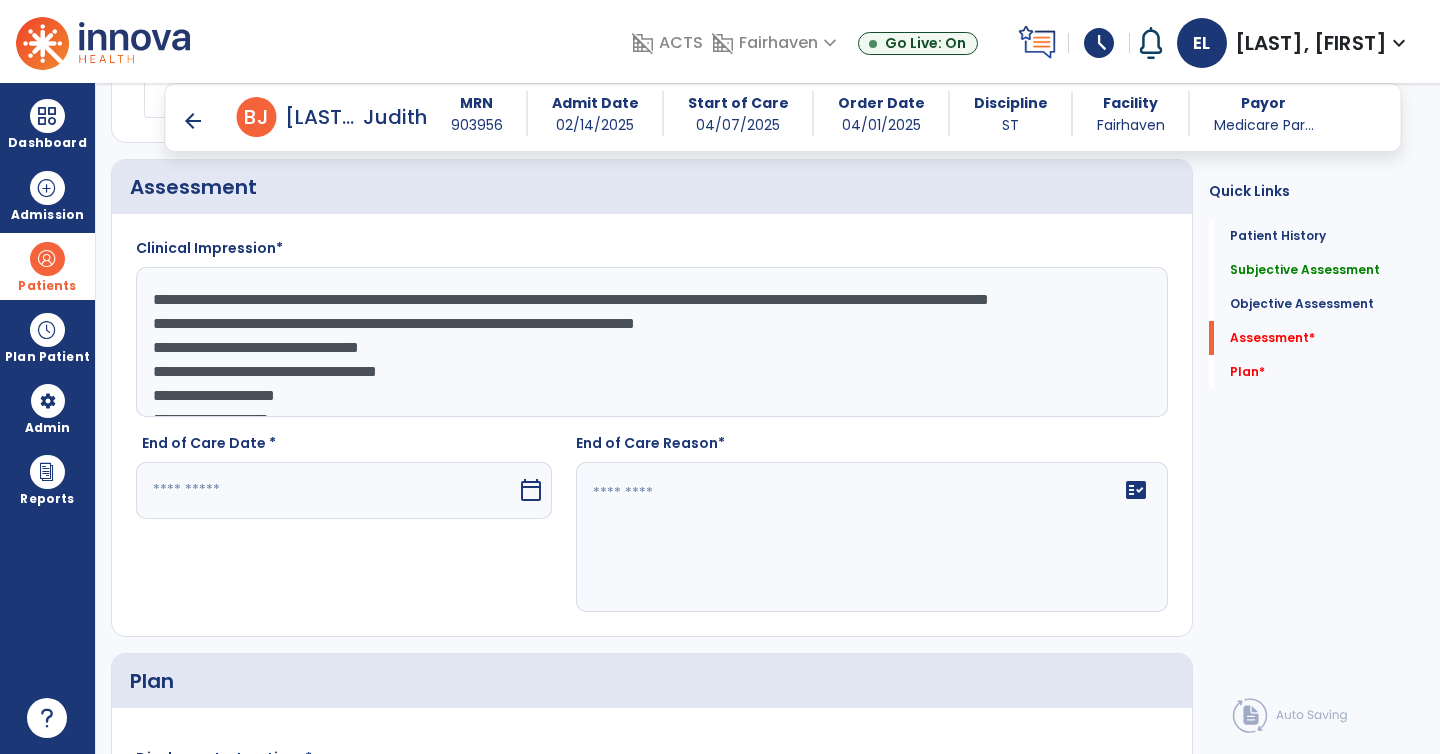 paste on "**********" 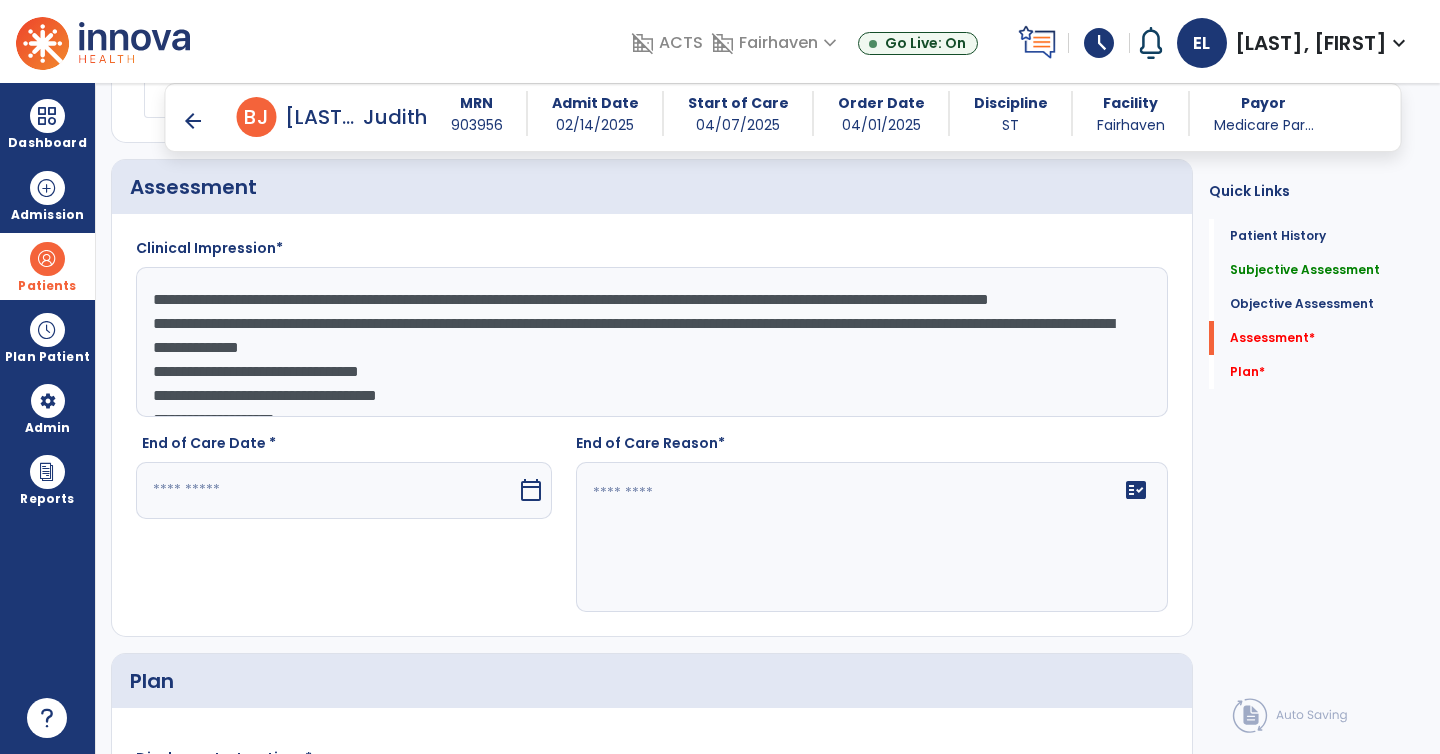 click on "**********" 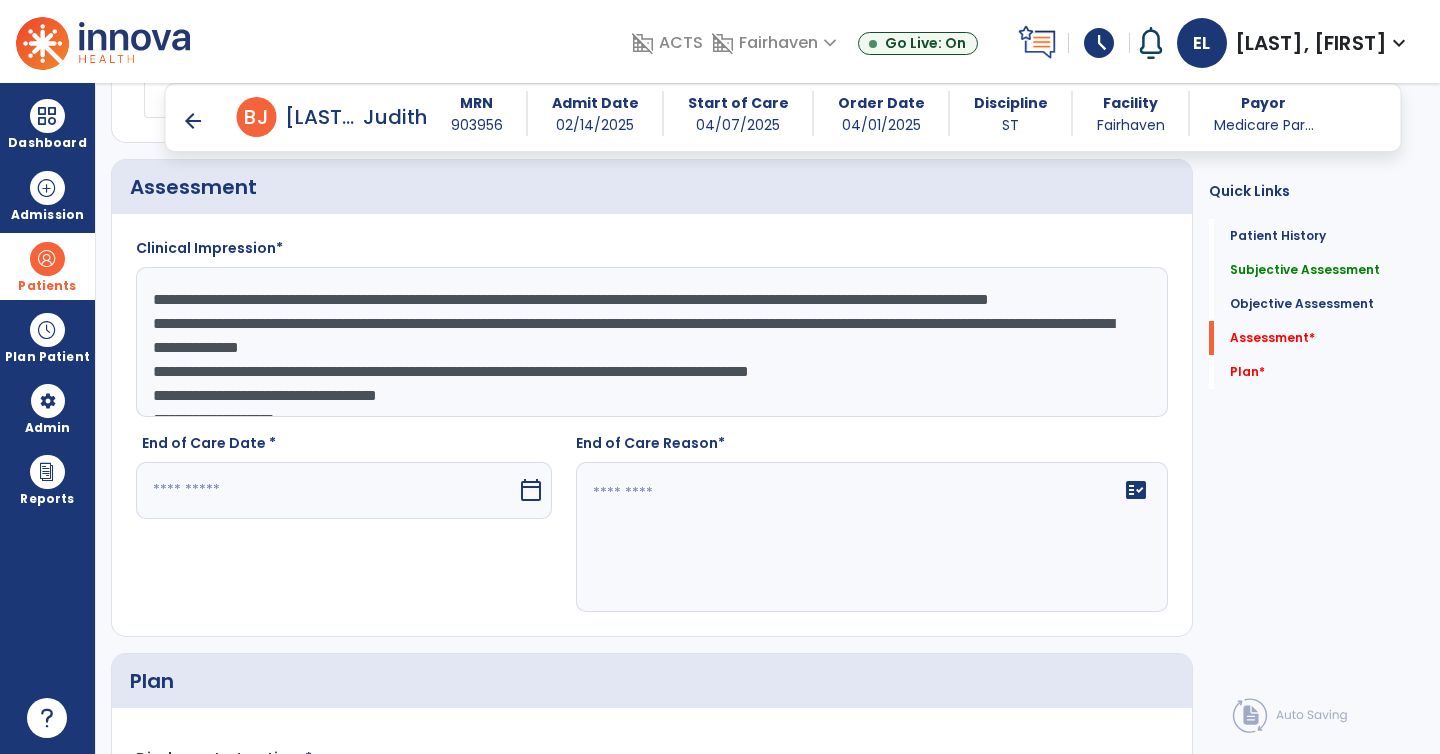 scroll, scrollTop: 30, scrollLeft: 0, axis: vertical 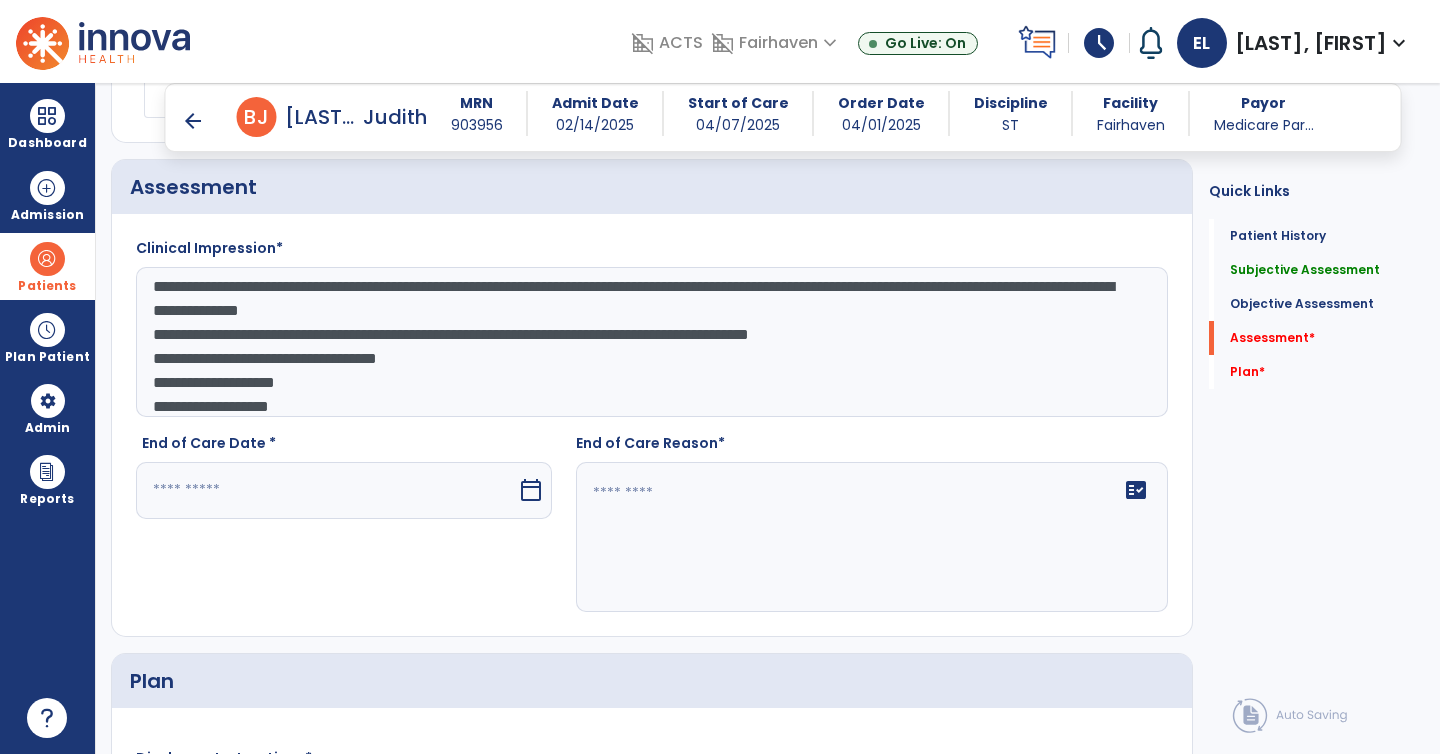 click on "**********" 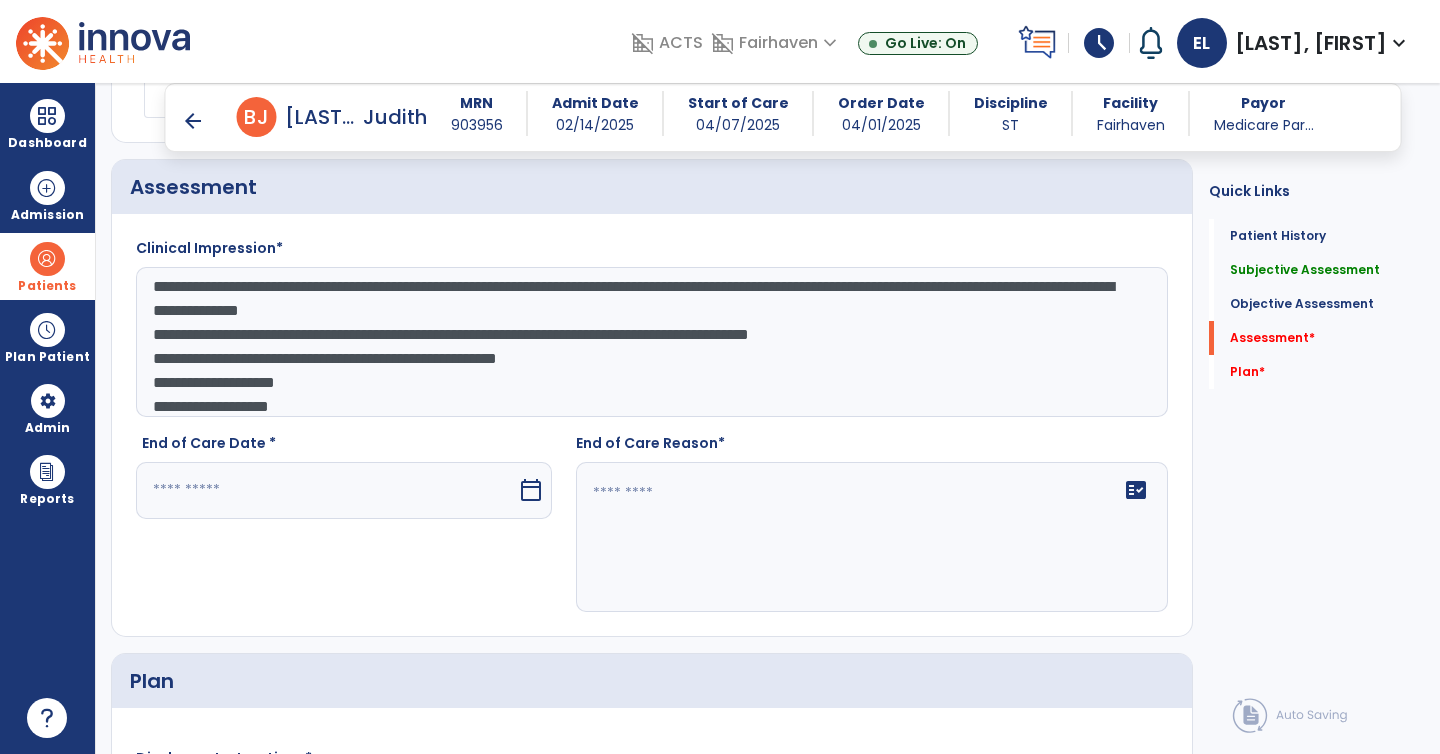 scroll, scrollTop: 39, scrollLeft: 0, axis: vertical 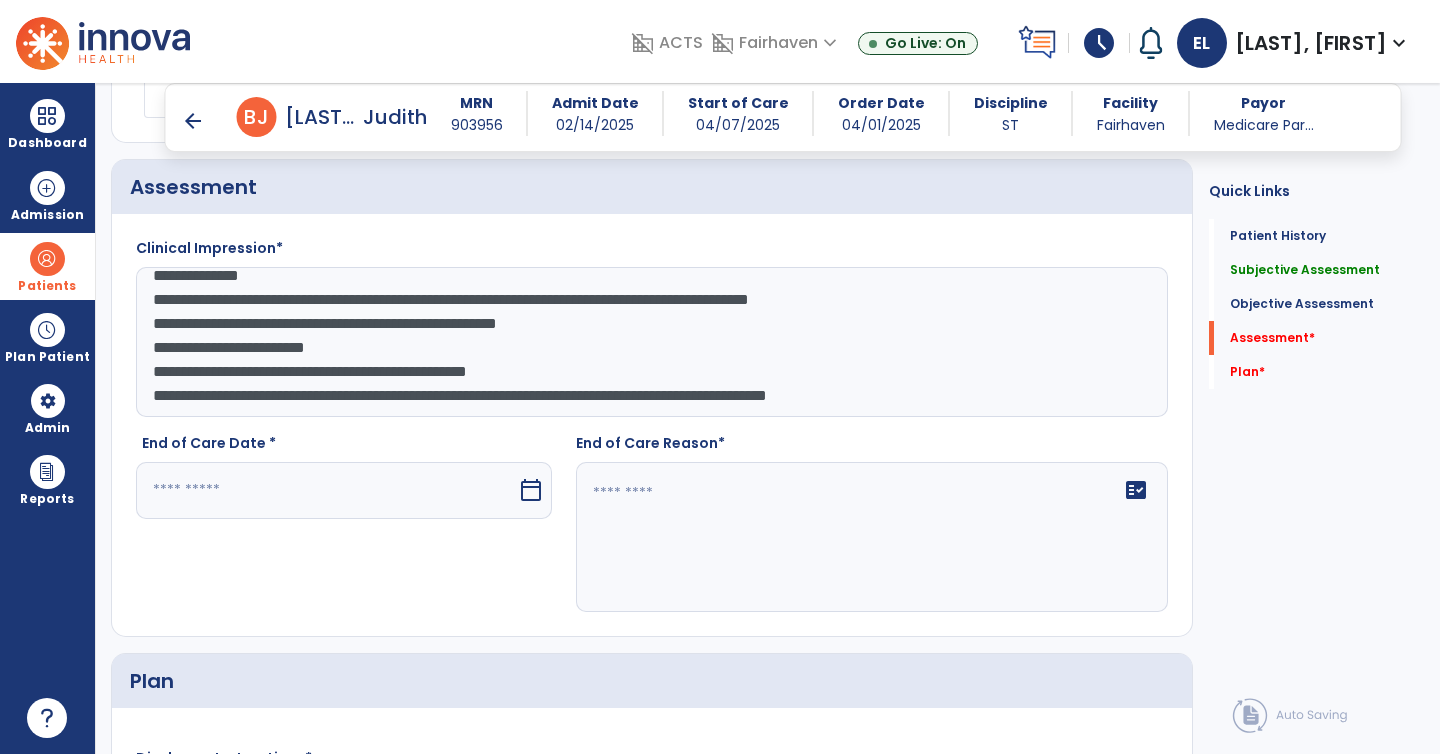 type on "**********" 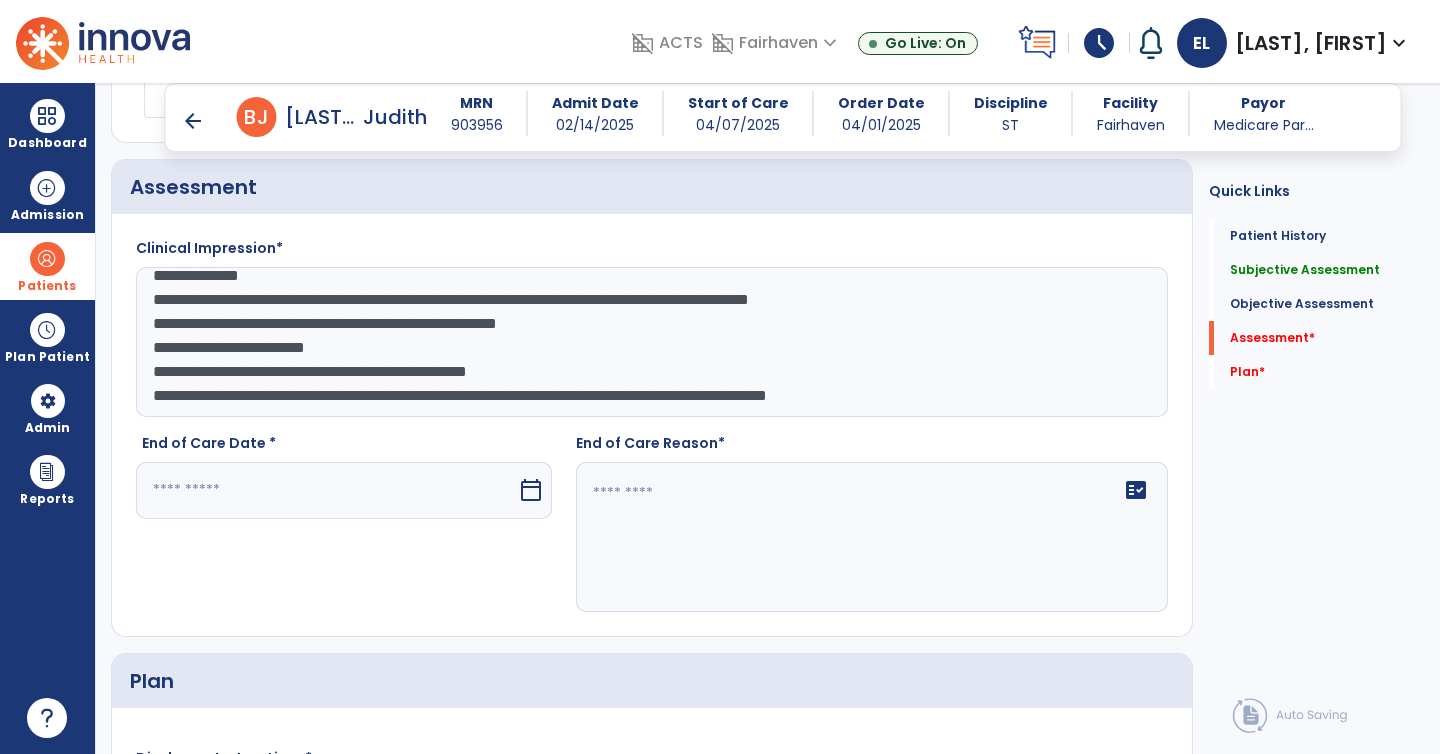 click at bounding box center (326, 490) 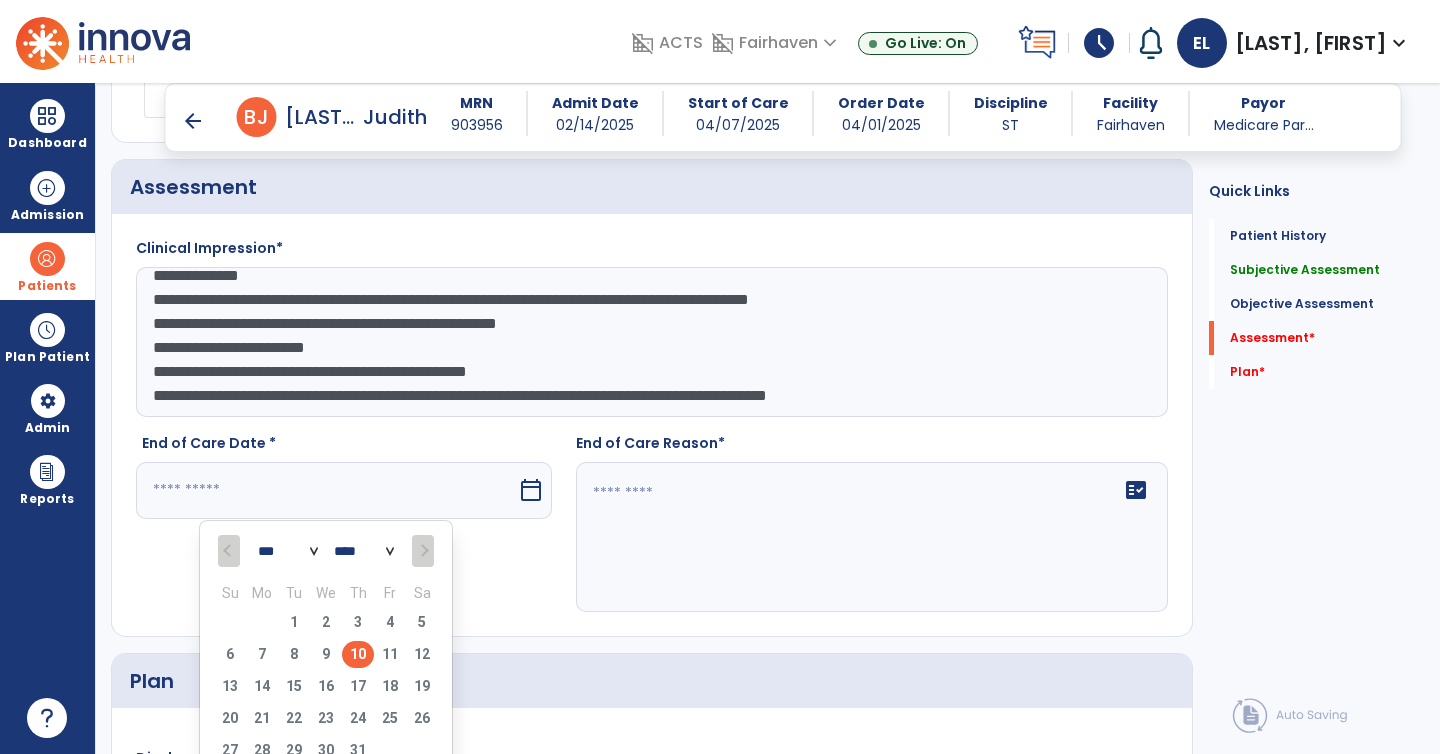 click on "10" at bounding box center [358, 654] 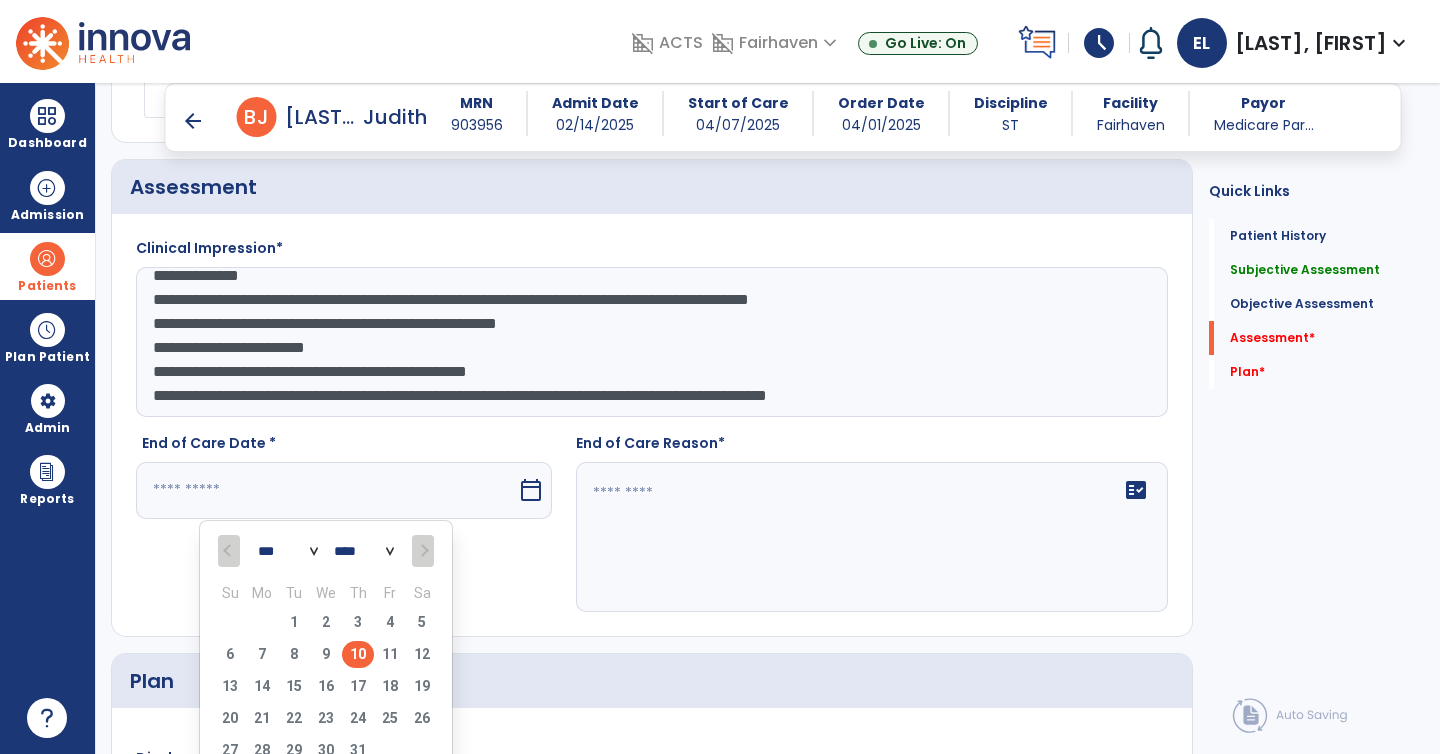 type on "*********" 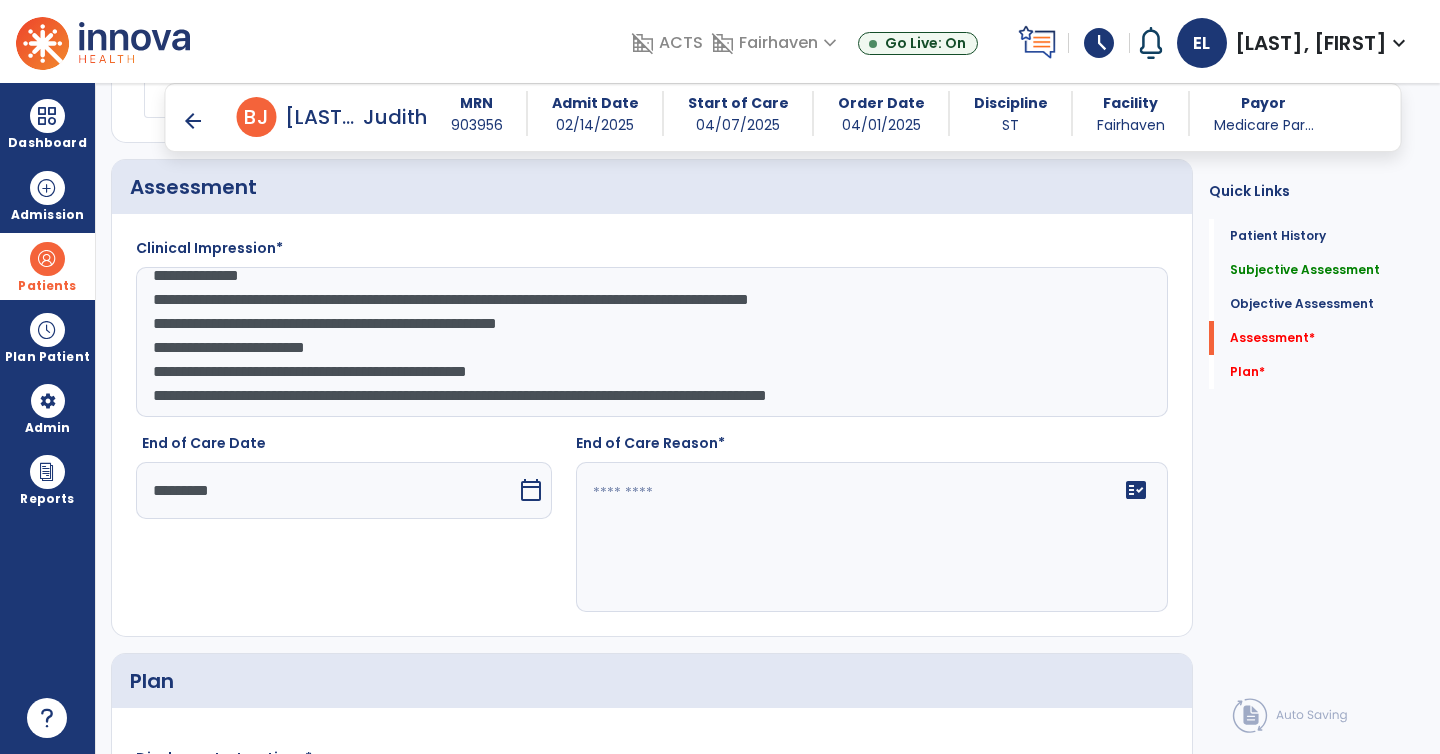 click on "fact_check" 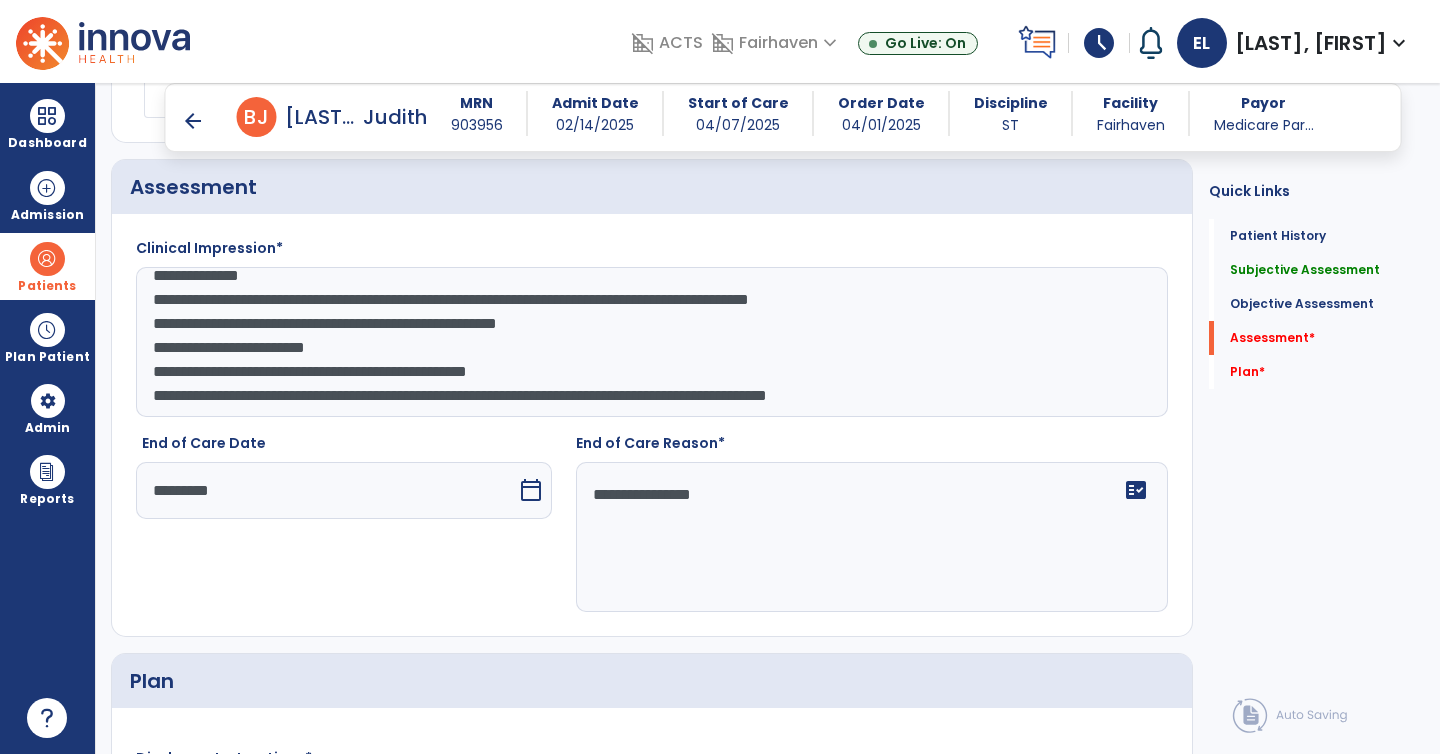 type on "**********" 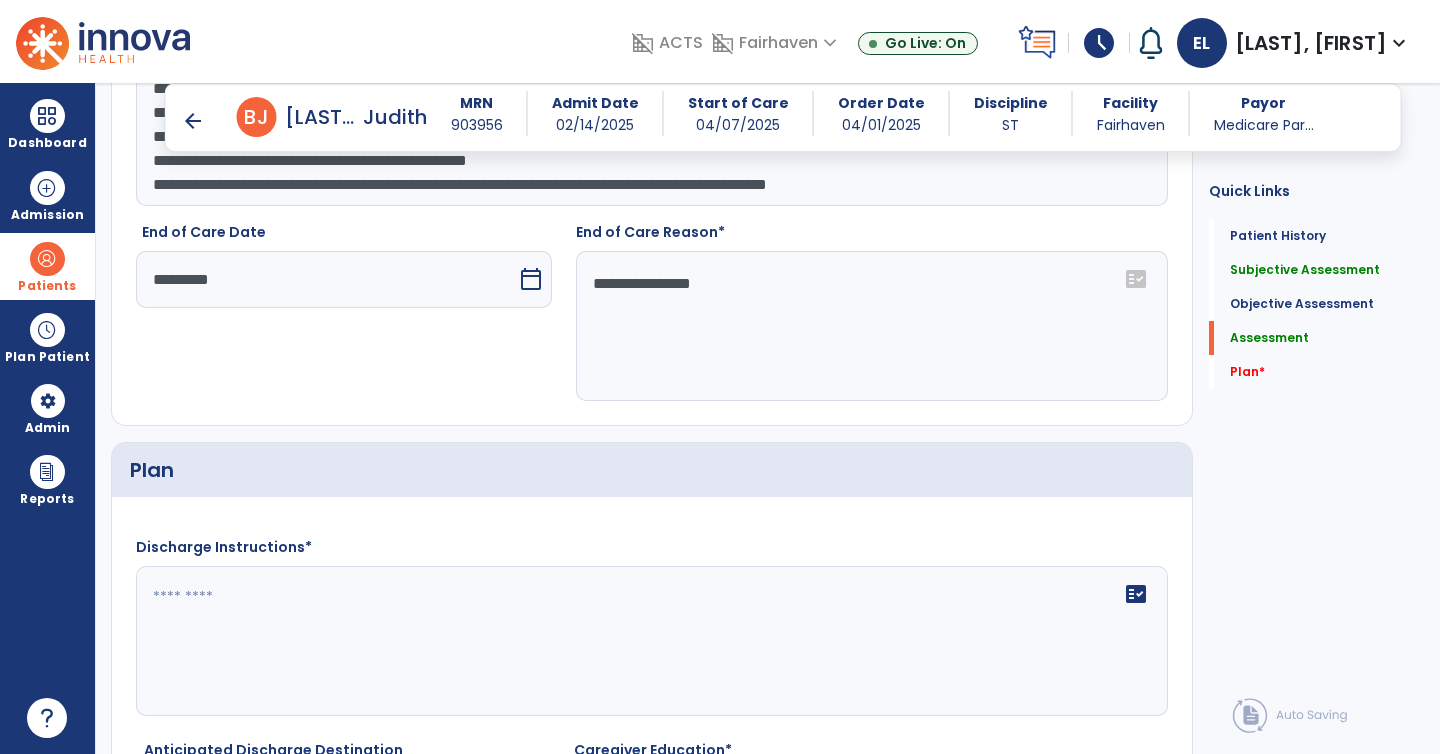 scroll, scrollTop: 2708, scrollLeft: 0, axis: vertical 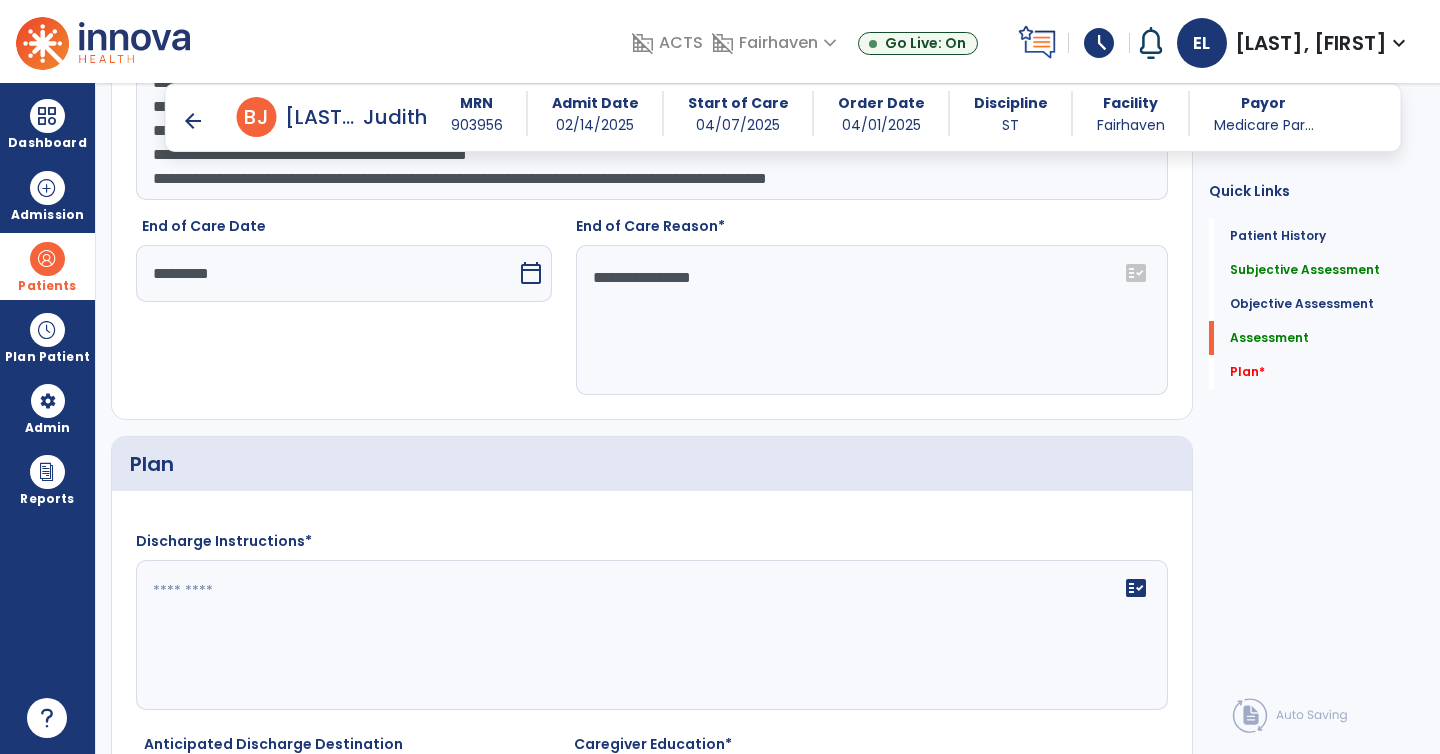 click 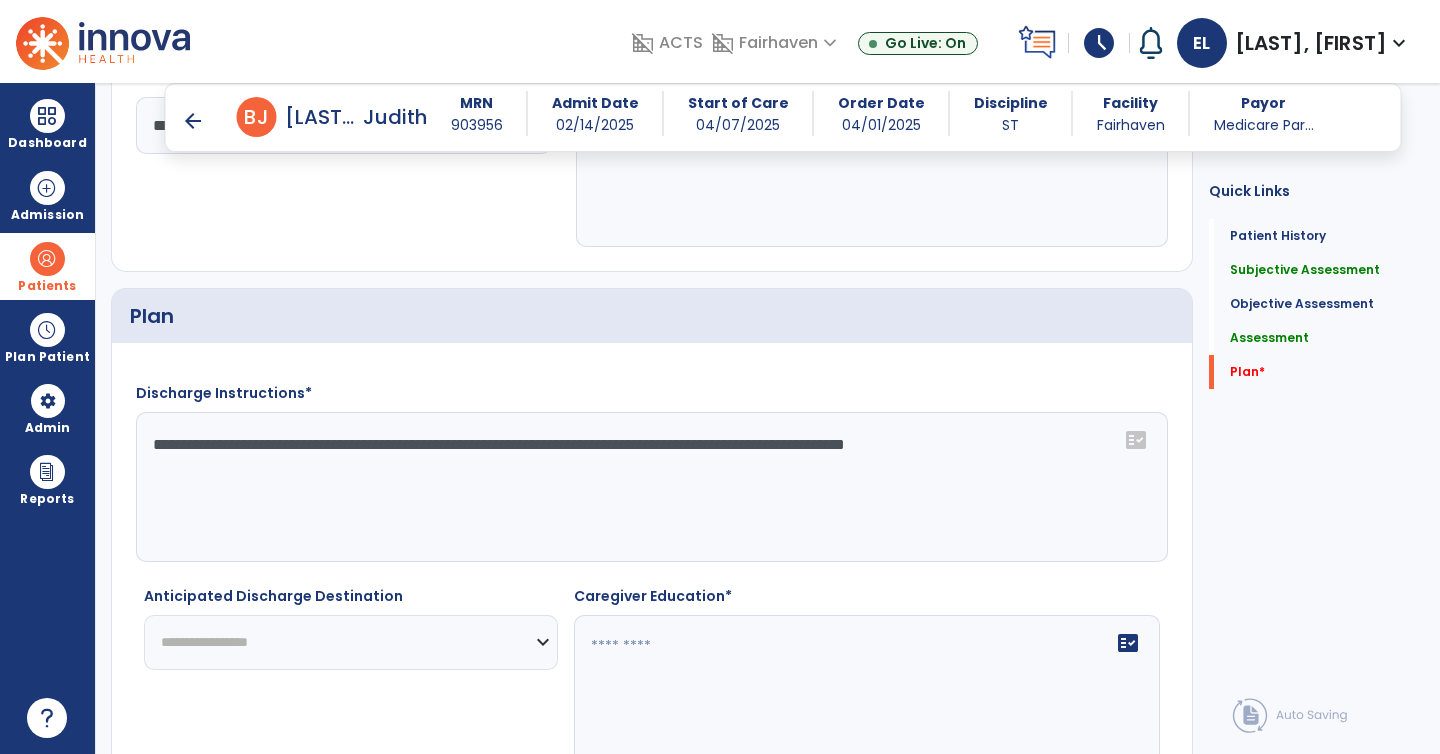 scroll, scrollTop: 2866, scrollLeft: 0, axis: vertical 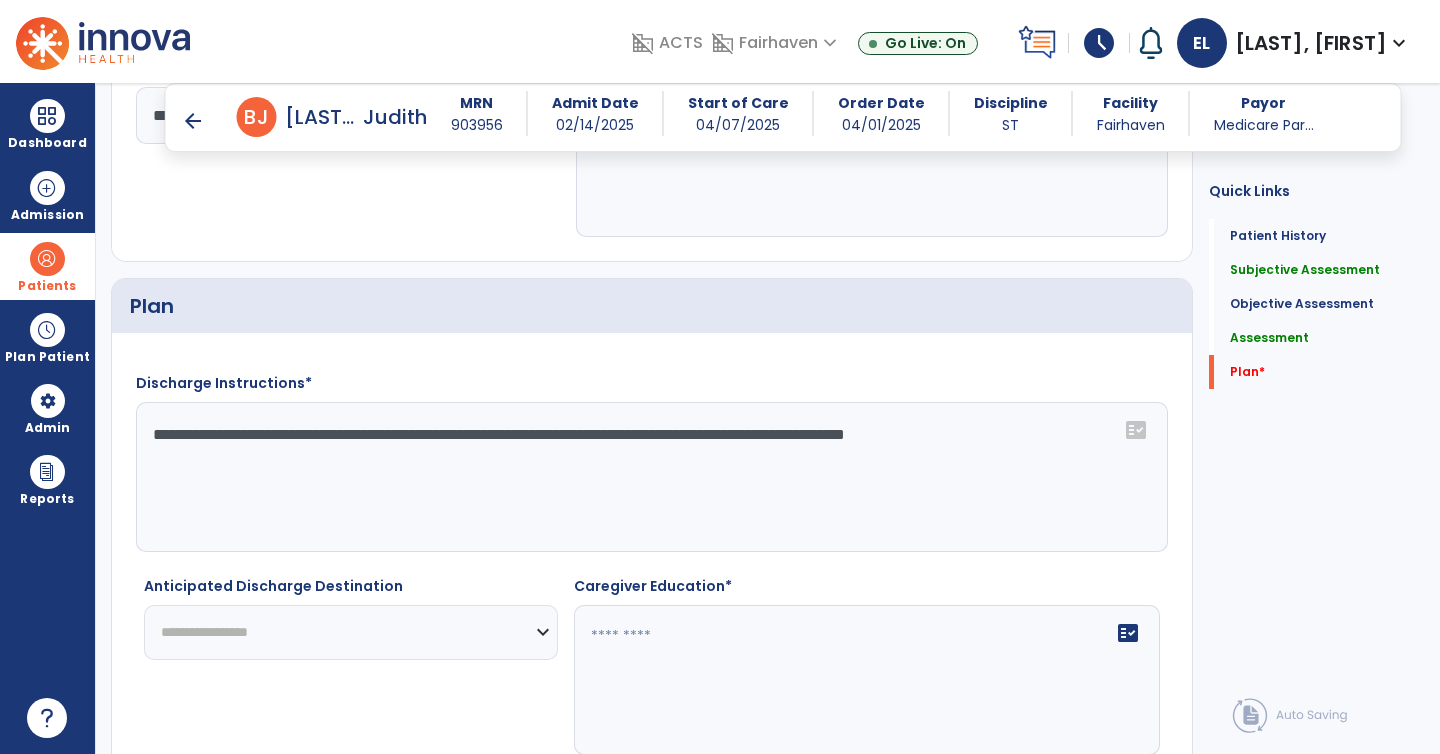 type on "**********" 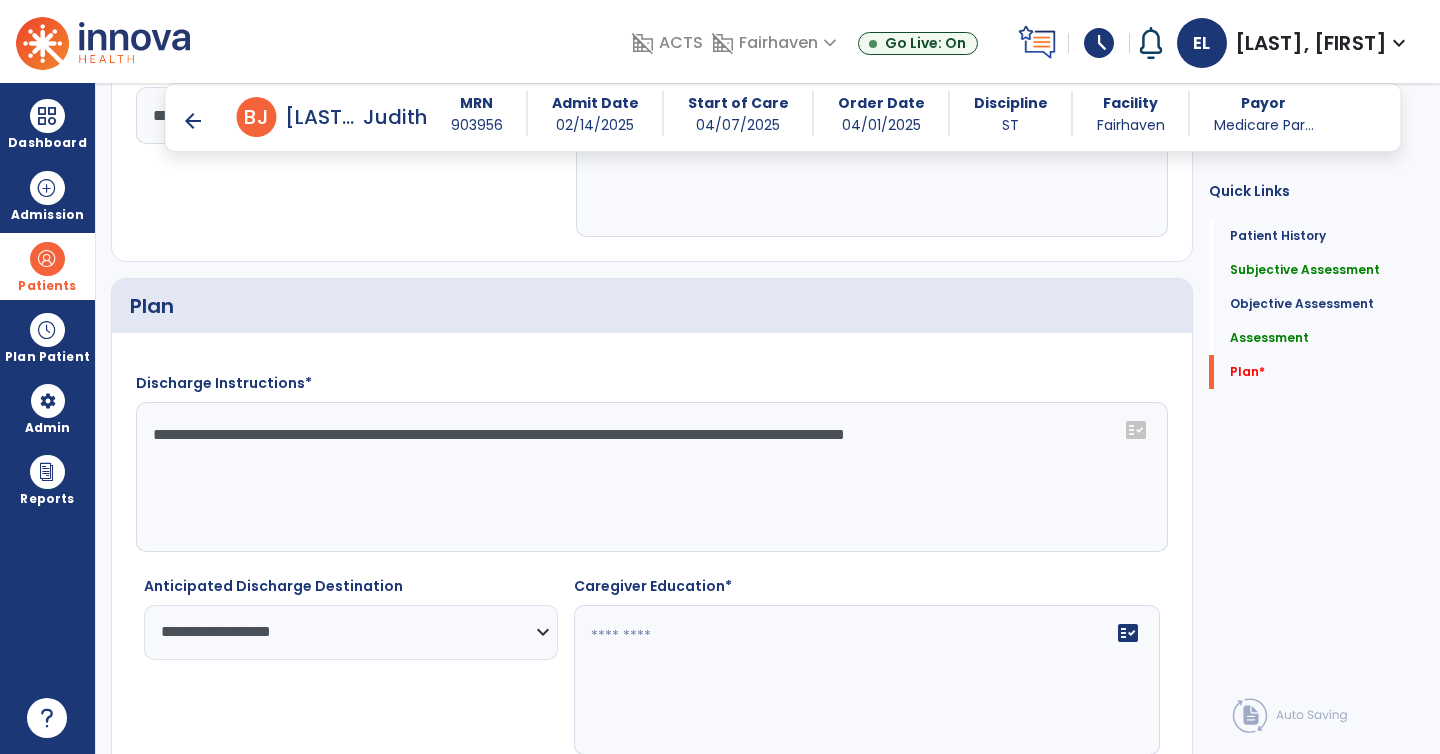 click on "fact_check" 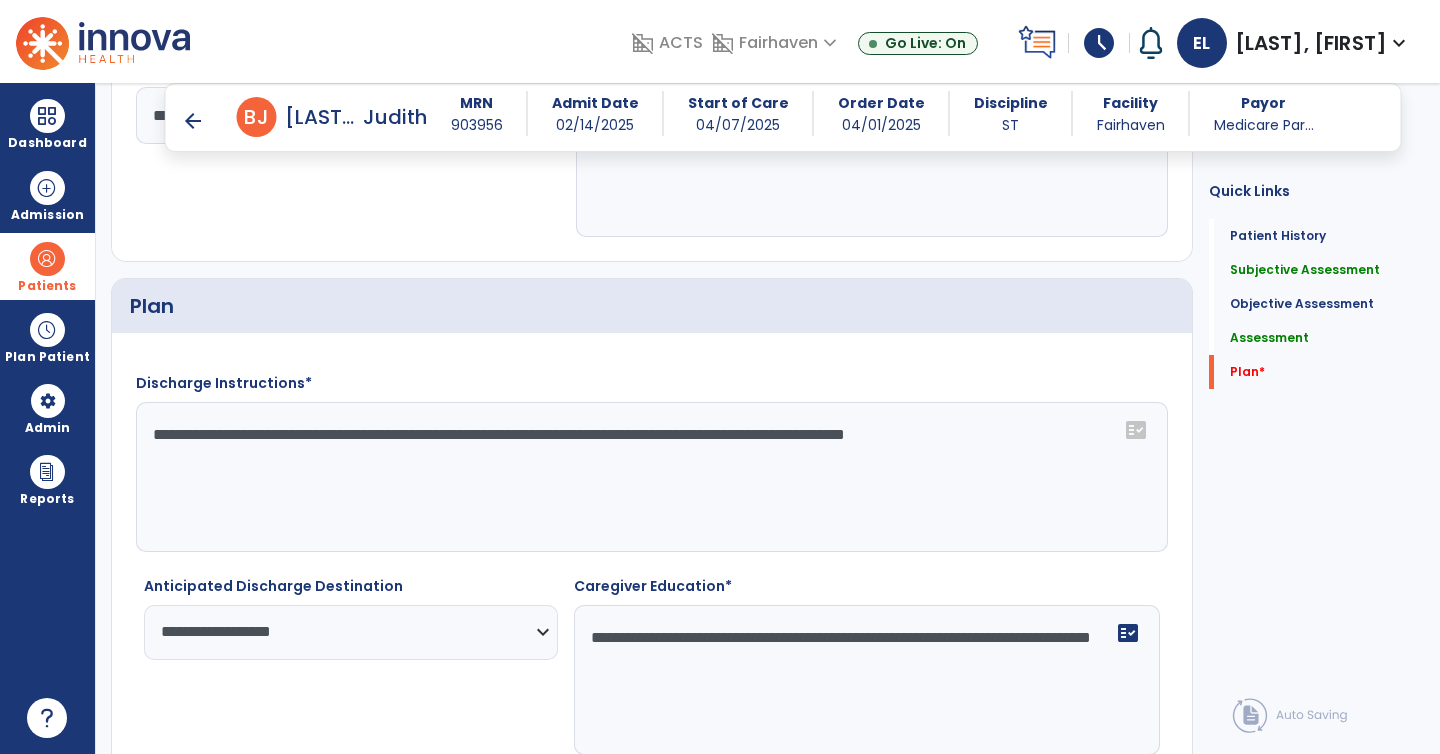 click on "**********" 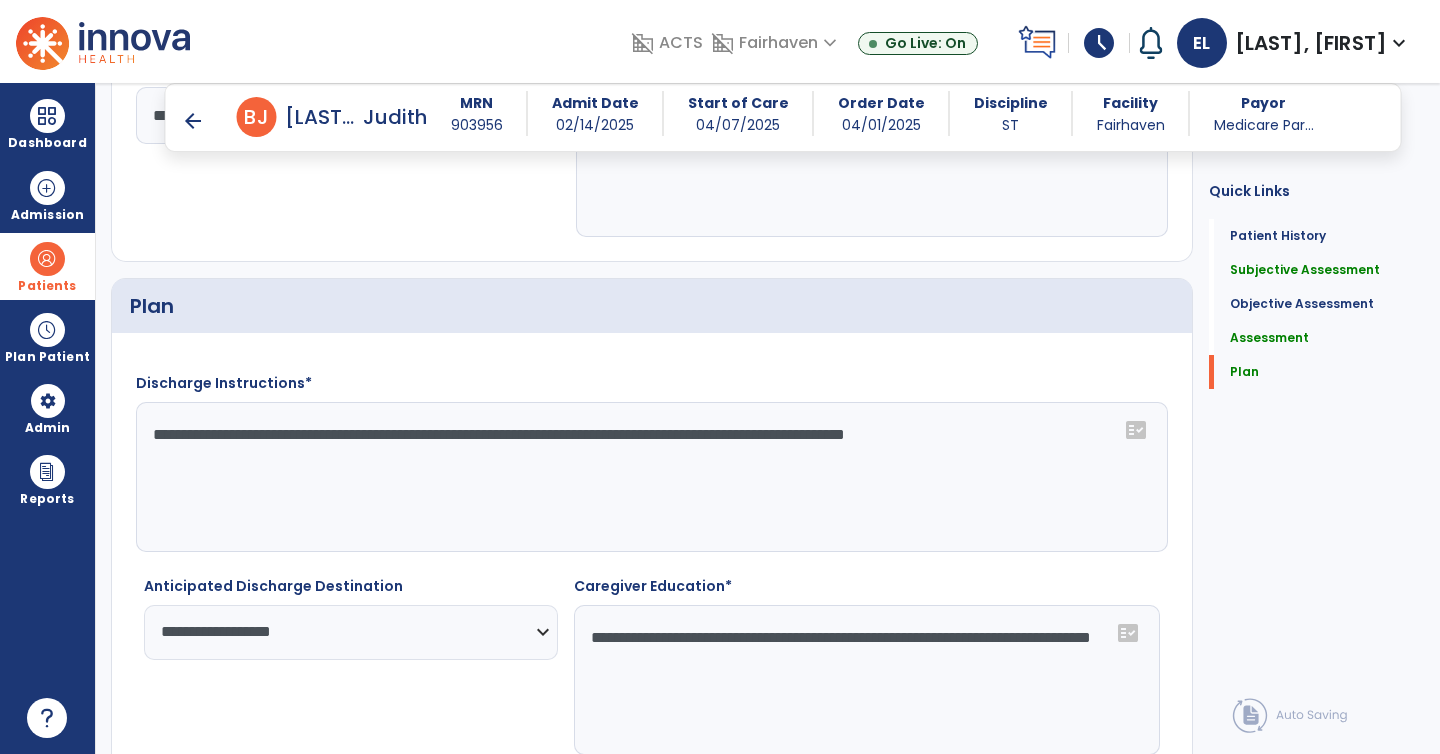 click on "**********" 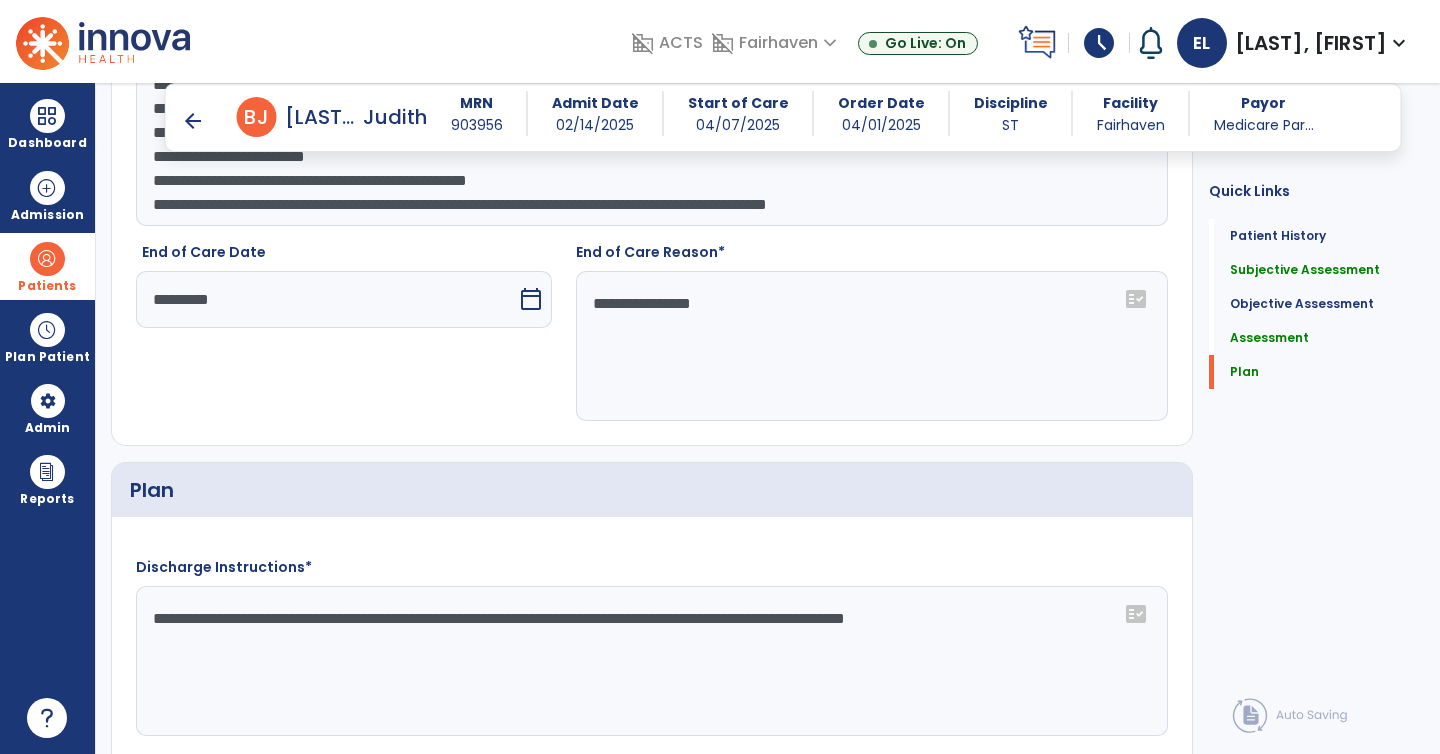 scroll, scrollTop: 2974, scrollLeft: 0, axis: vertical 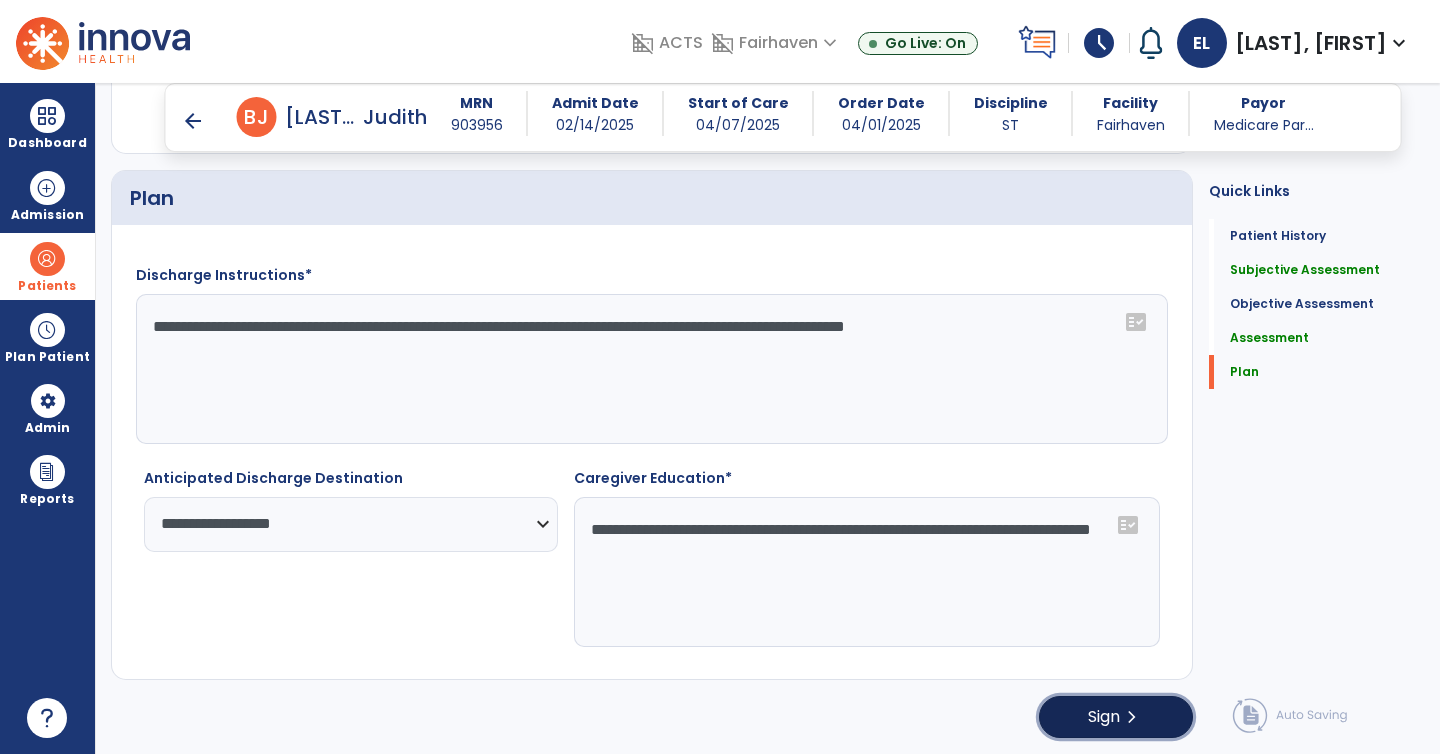 click on "Sign  chevron_right" 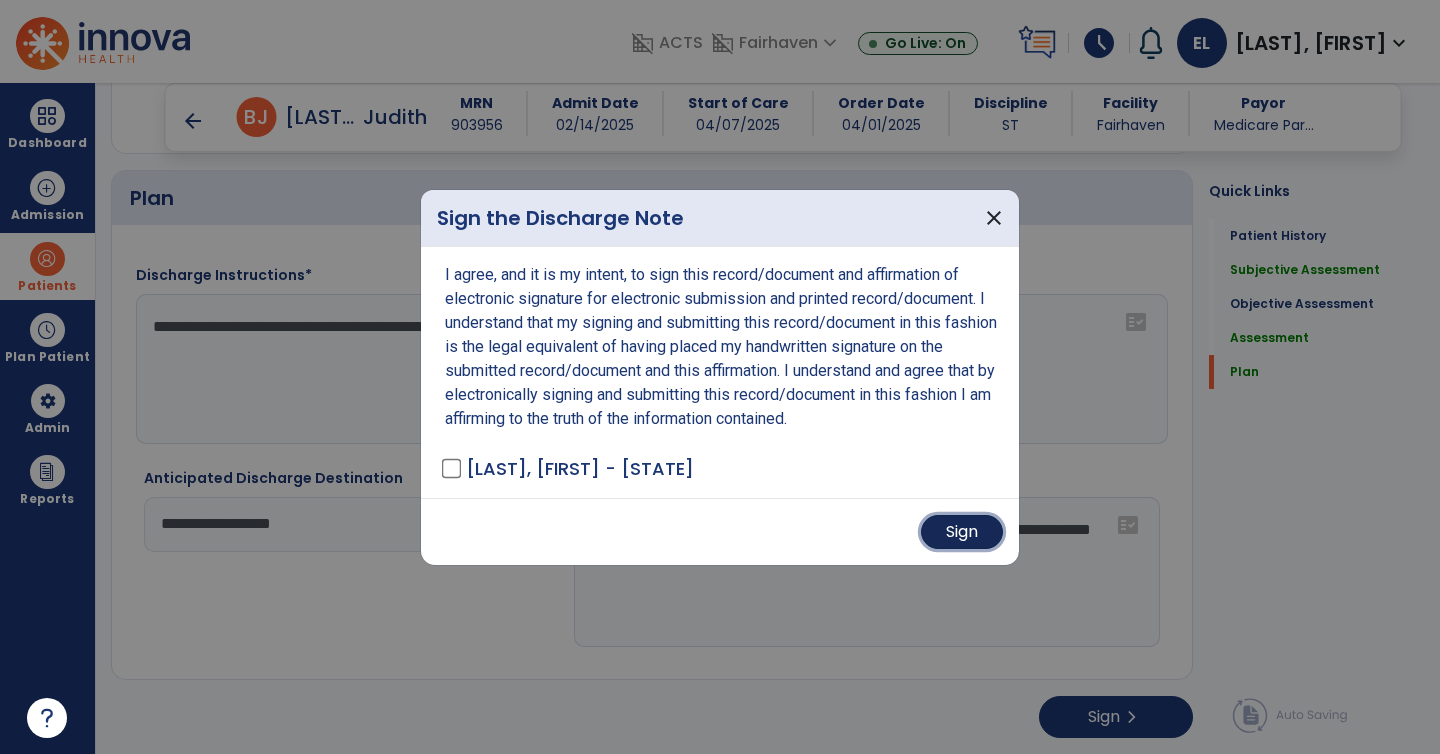 click on "Sign" at bounding box center [962, 532] 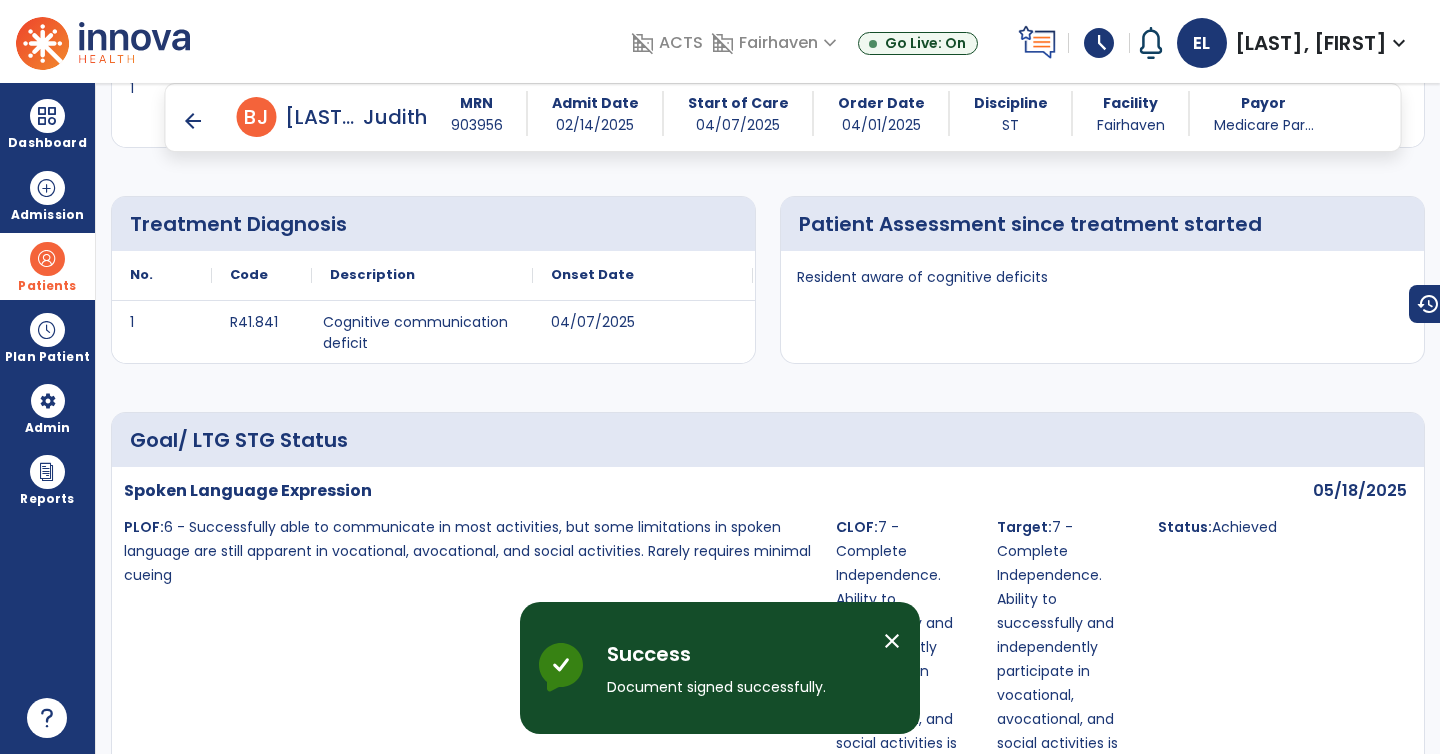 scroll, scrollTop: 0, scrollLeft: 0, axis: both 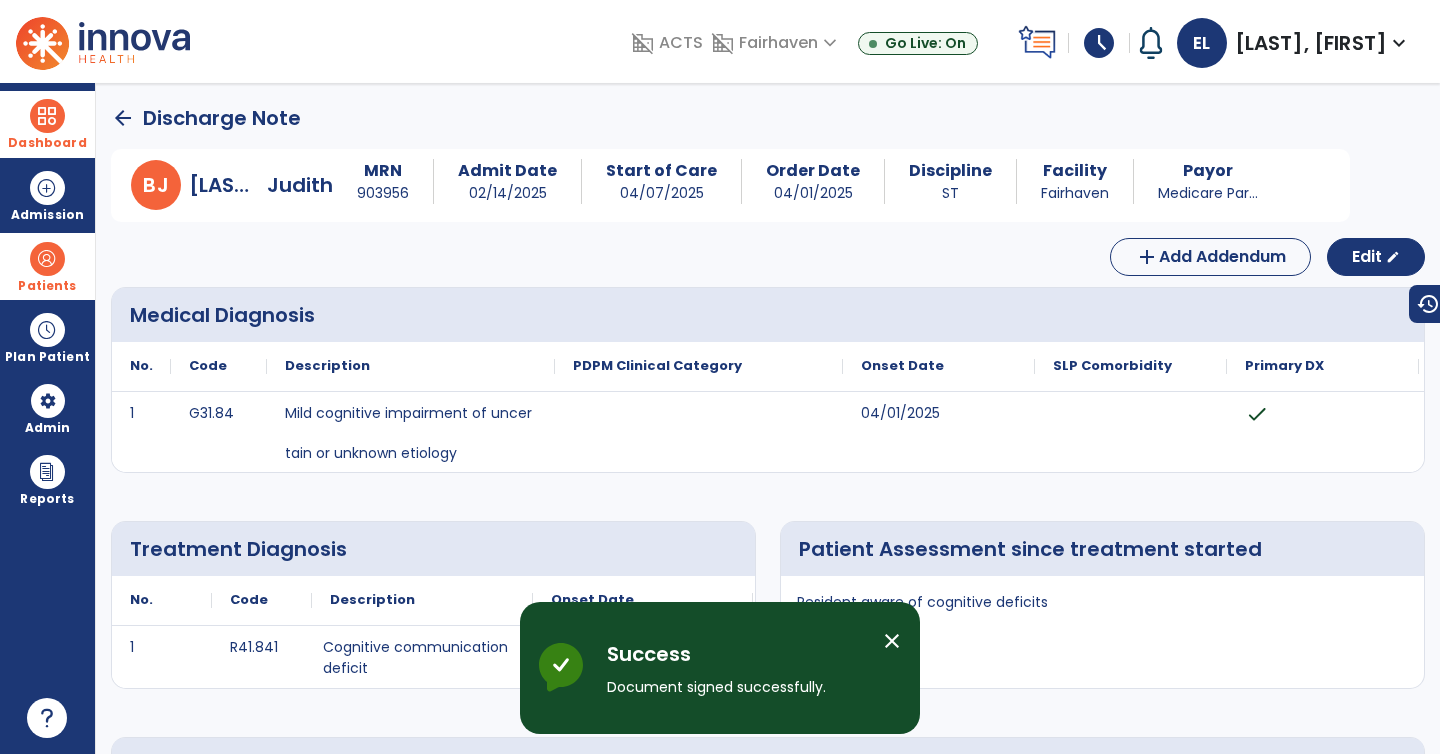 click at bounding box center [47, 116] 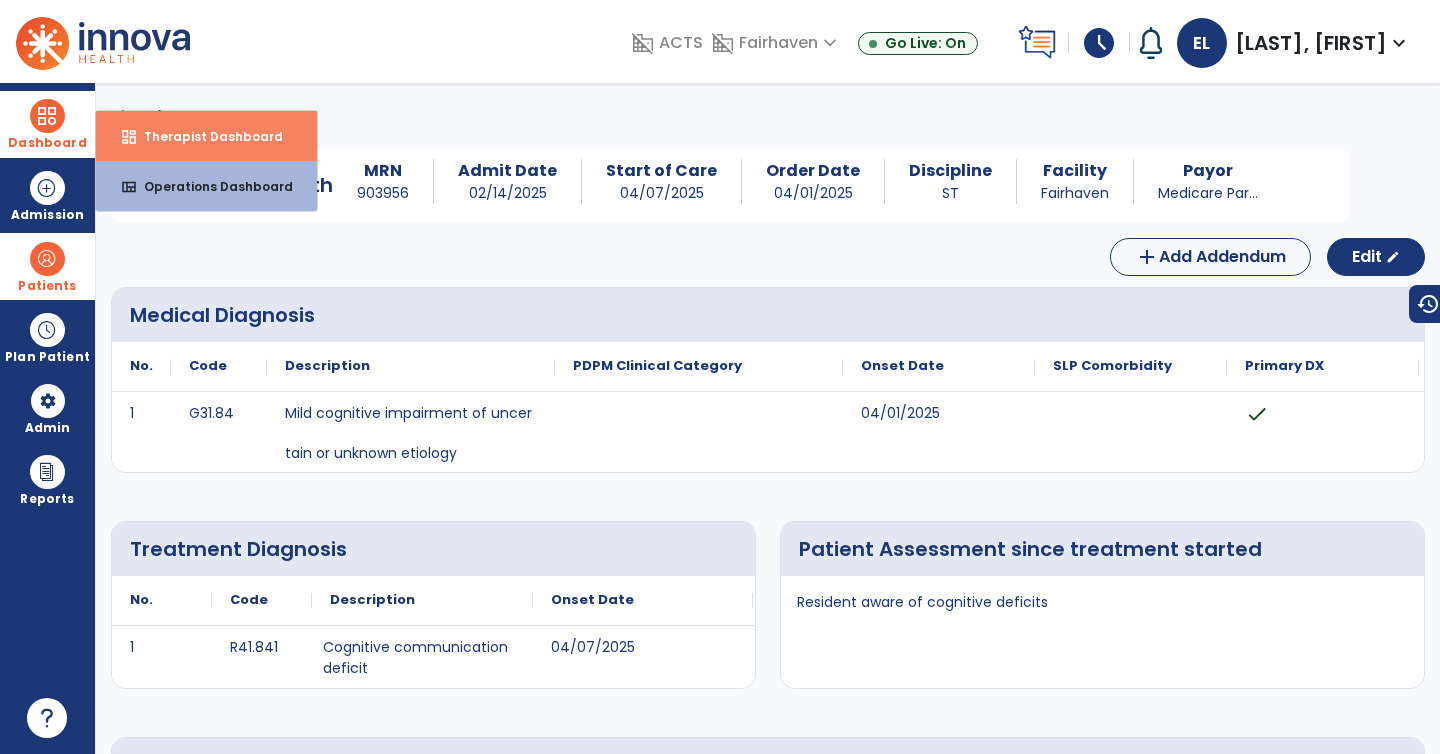 click on "dashboard" at bounding box center [129, 137] 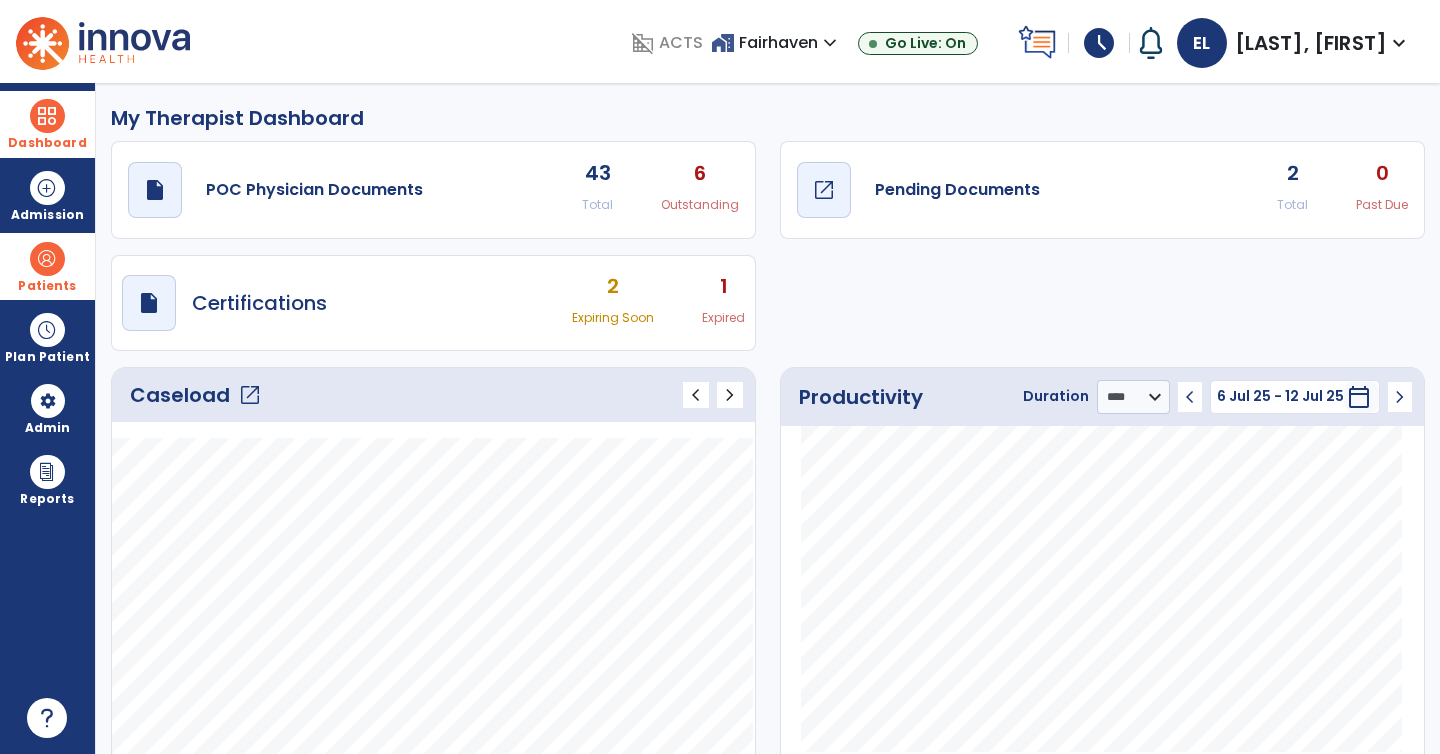click on "Pending Documents" 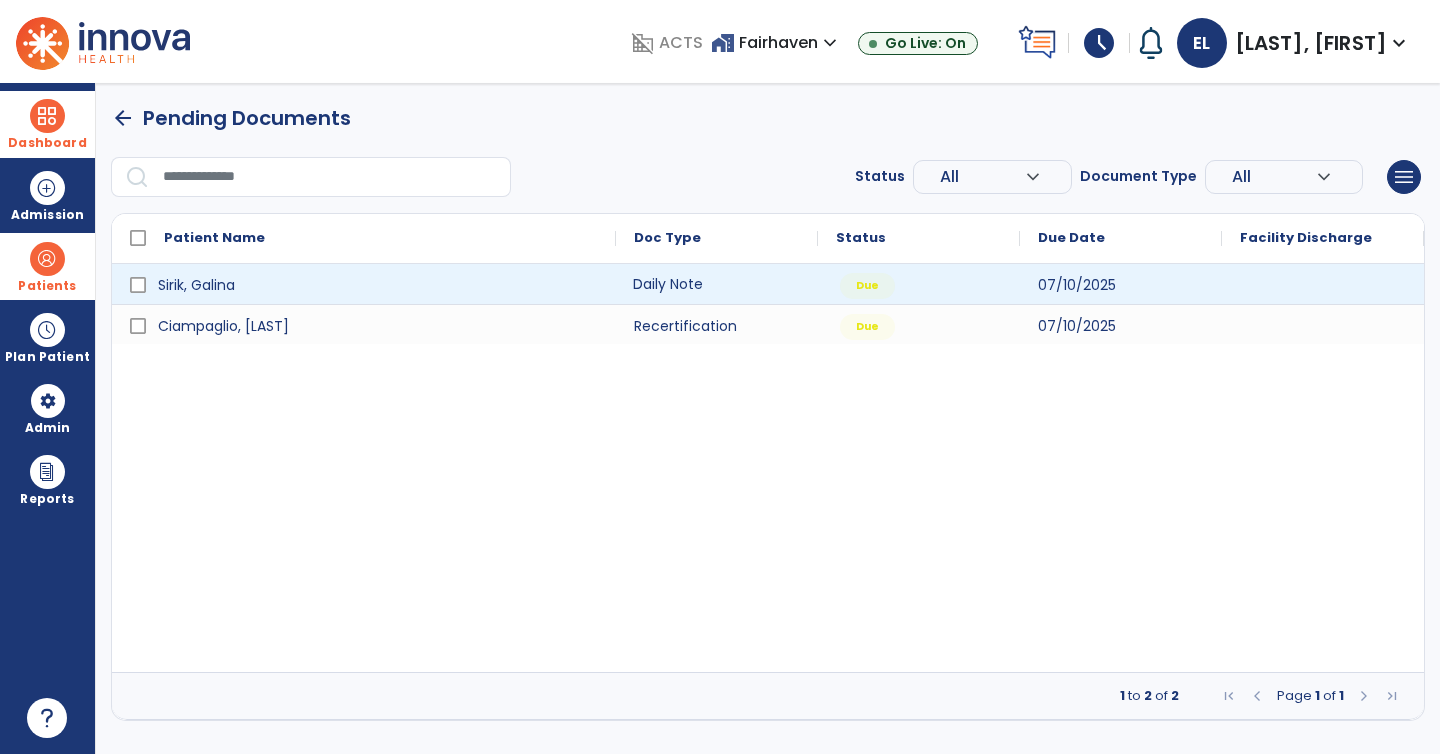click on "Daily Note" at bounding box center (717, 284) 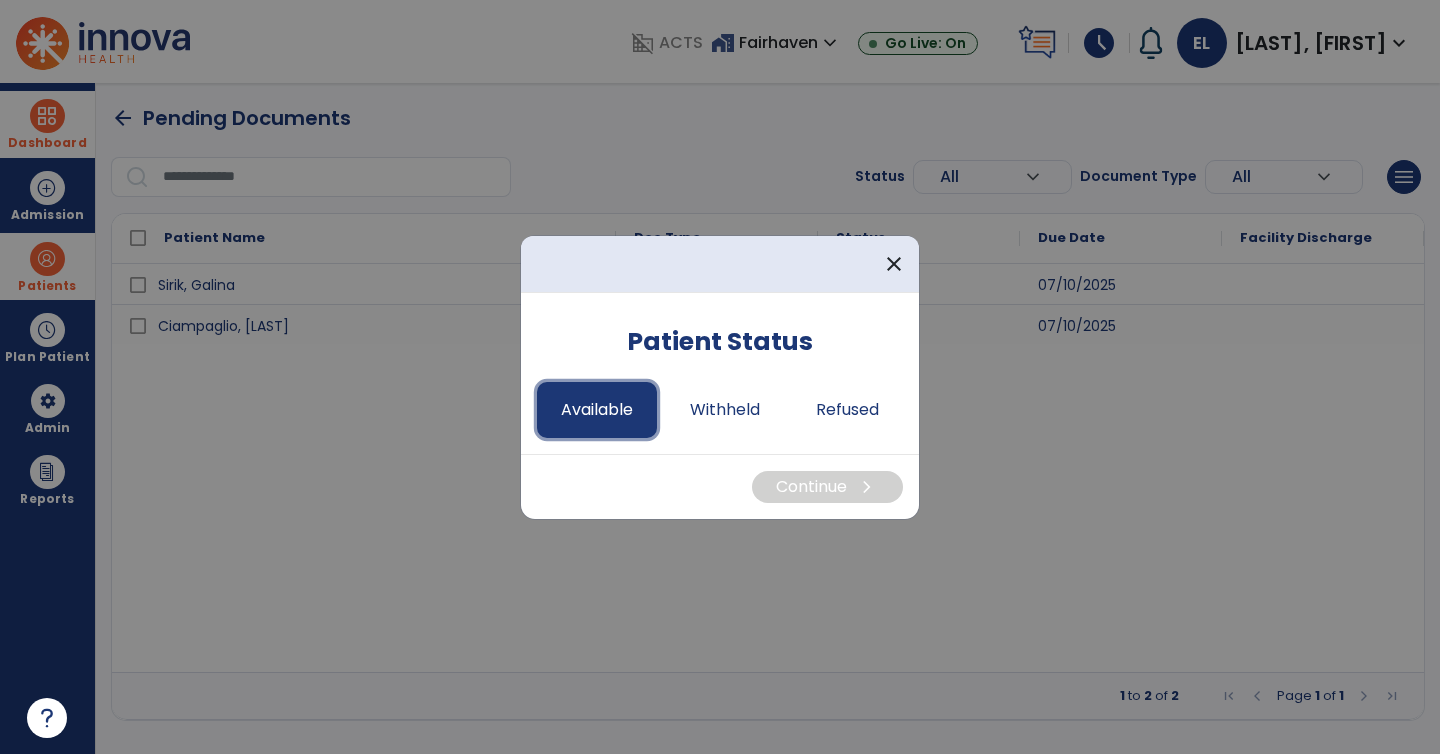 click on "Available" at bounding box center (597, 410) 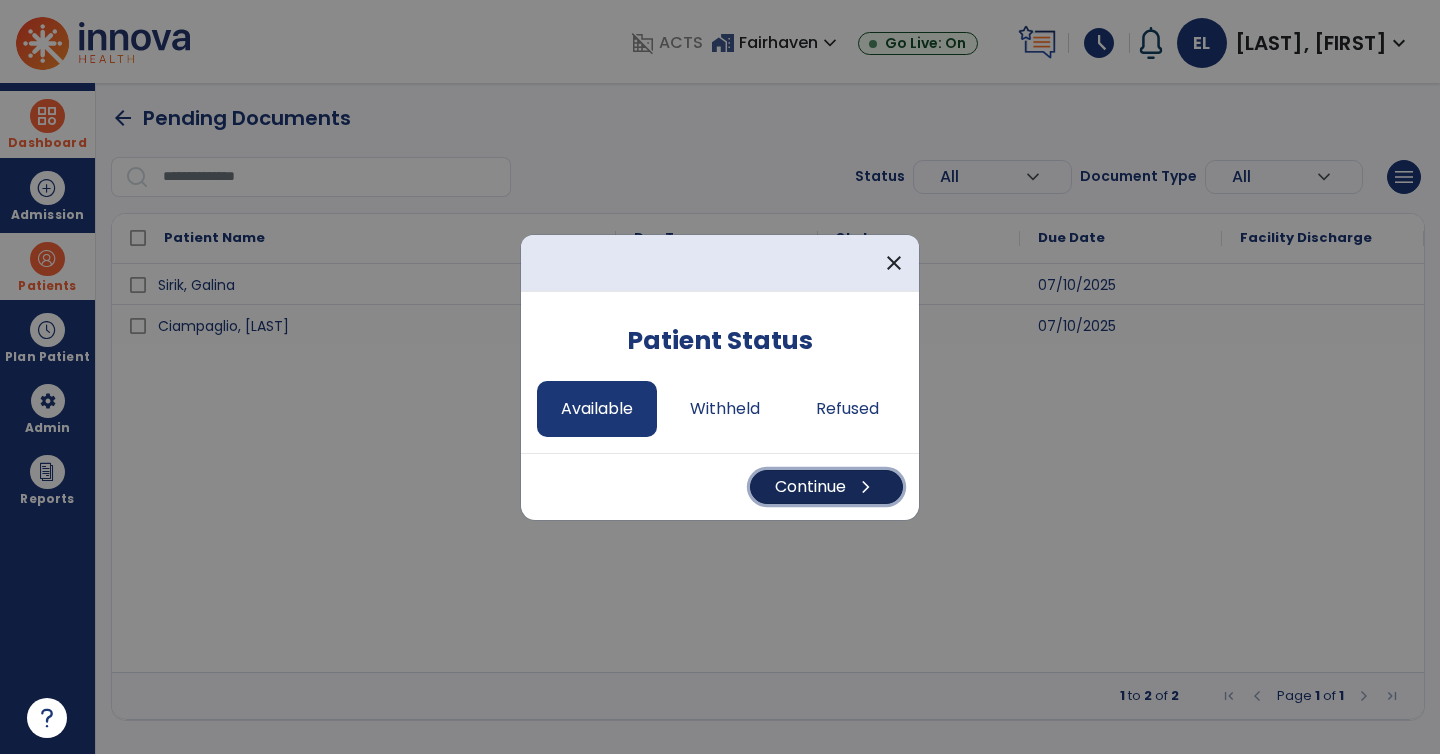 click on "Continue   chevron_right" at bounding box center (826, 487) 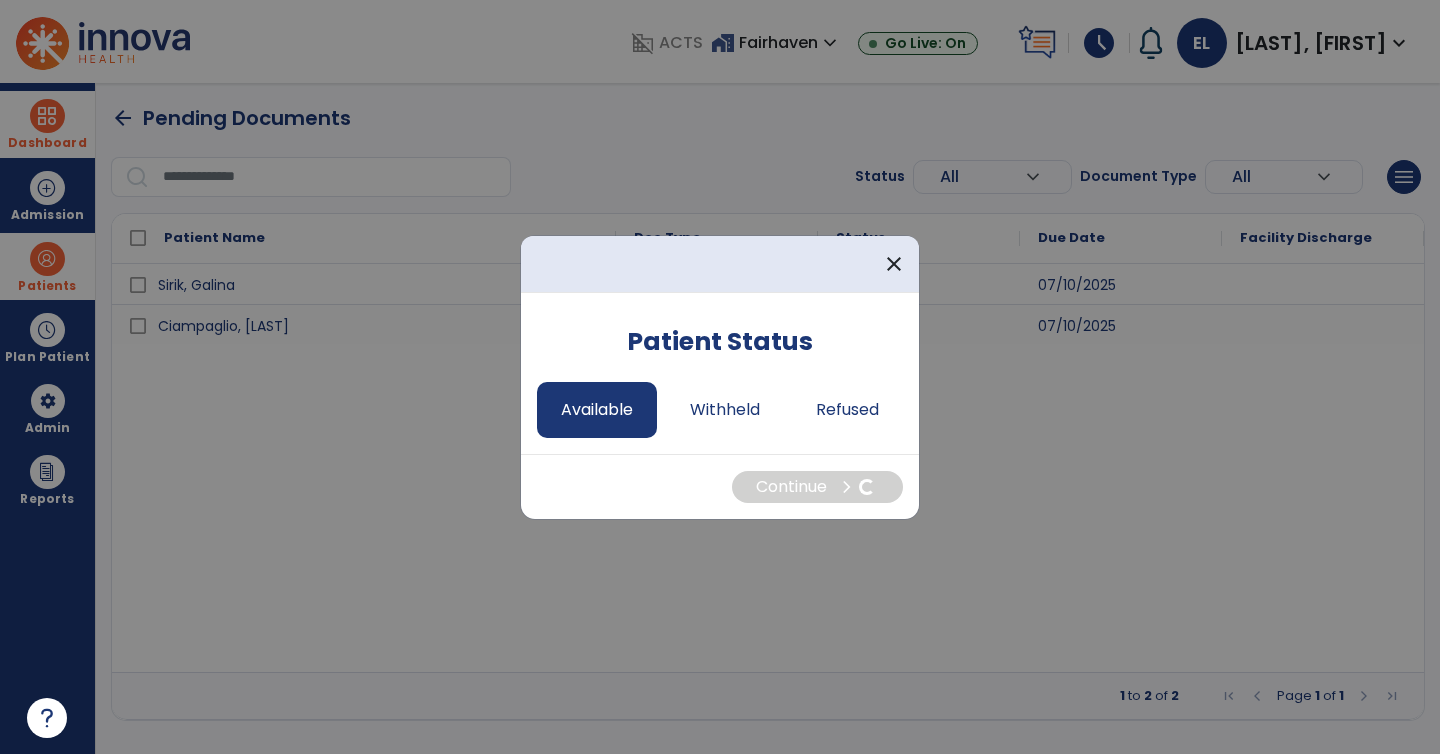 select on "*" 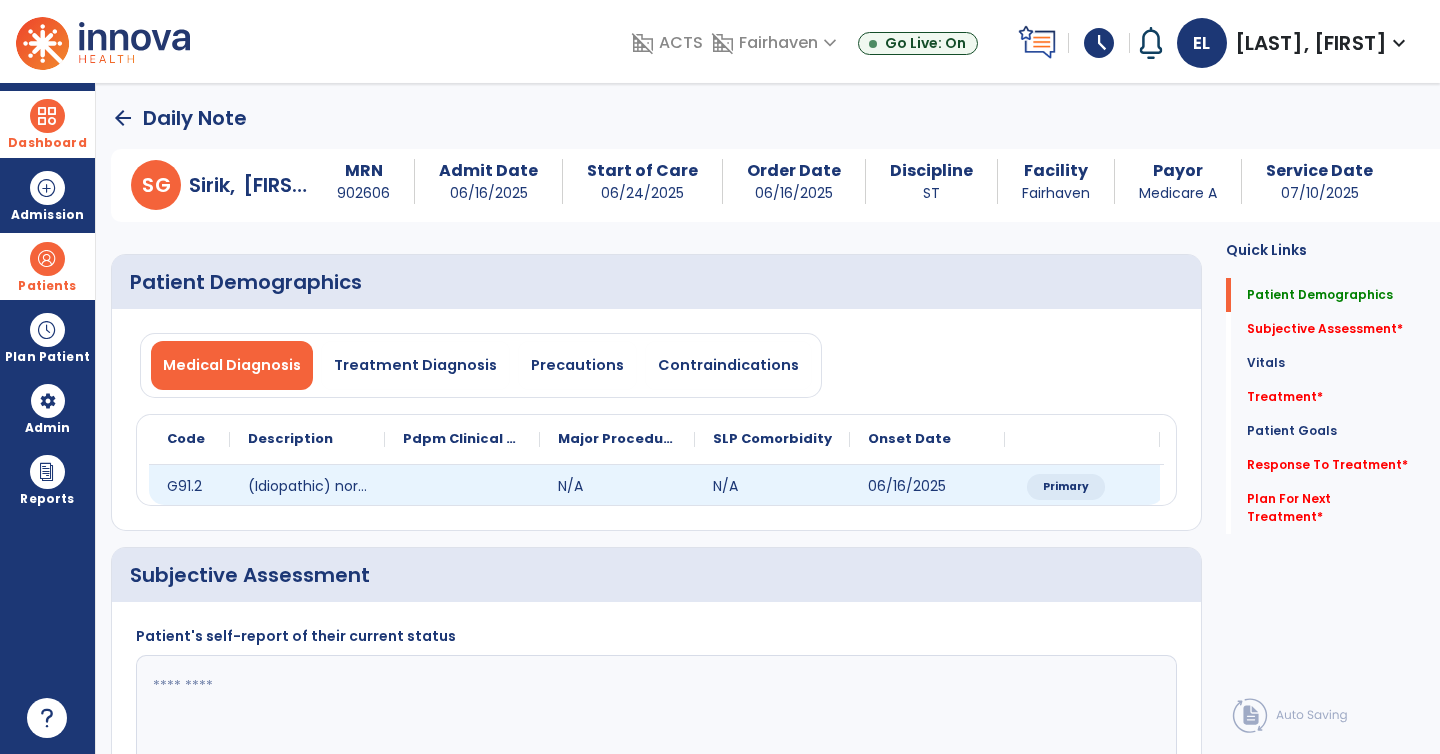 scroll, scrollTop: 109, scrollLeft: 0, axis: vertical 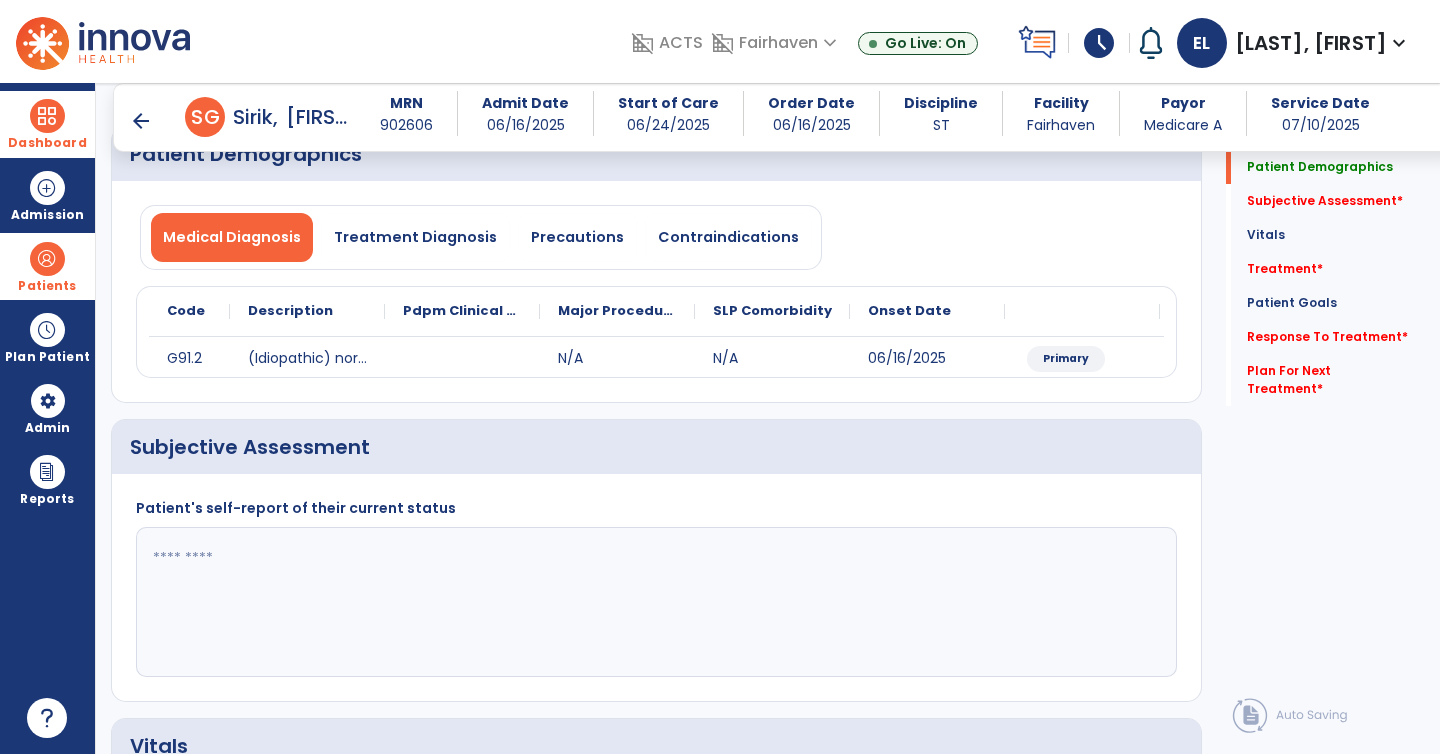 click 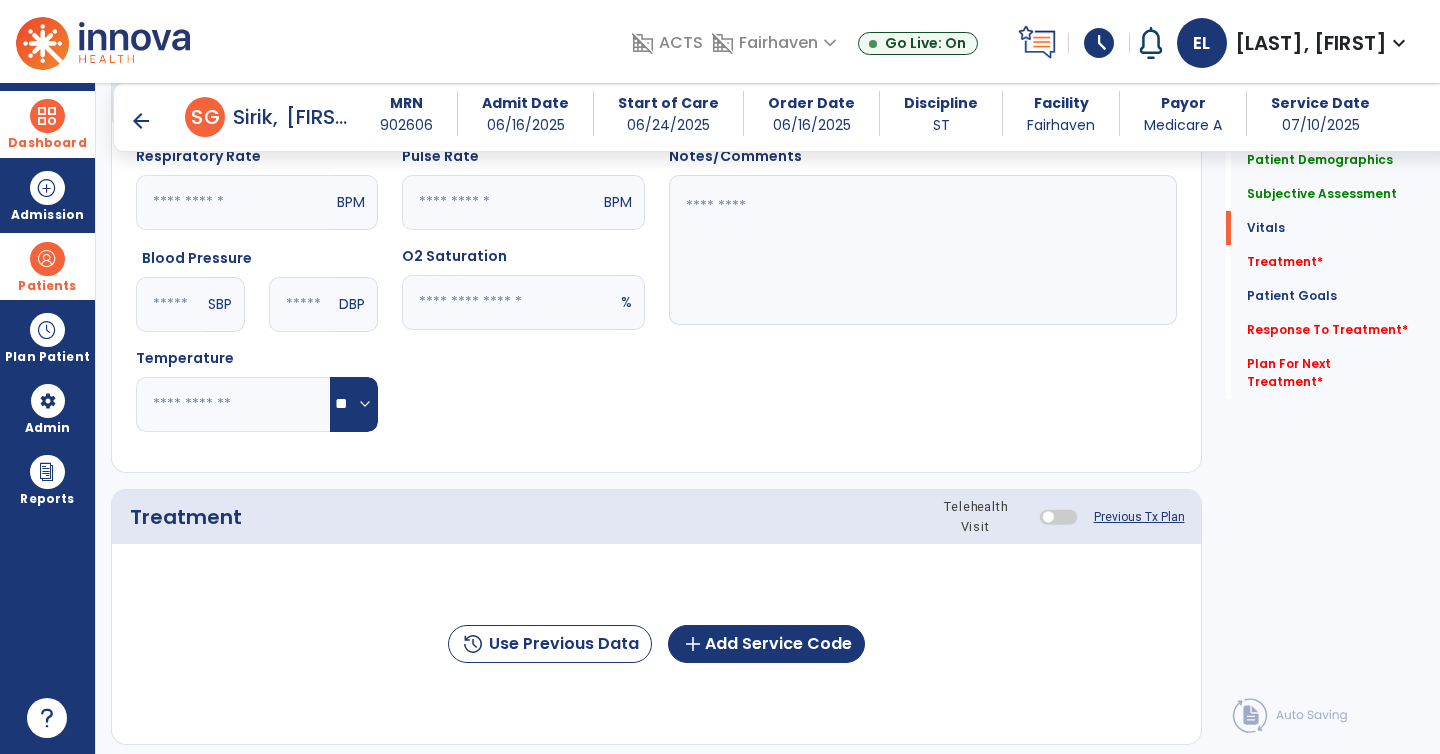 scroll, scrollTop: 776, scrollLeft: 0, axis: vertical 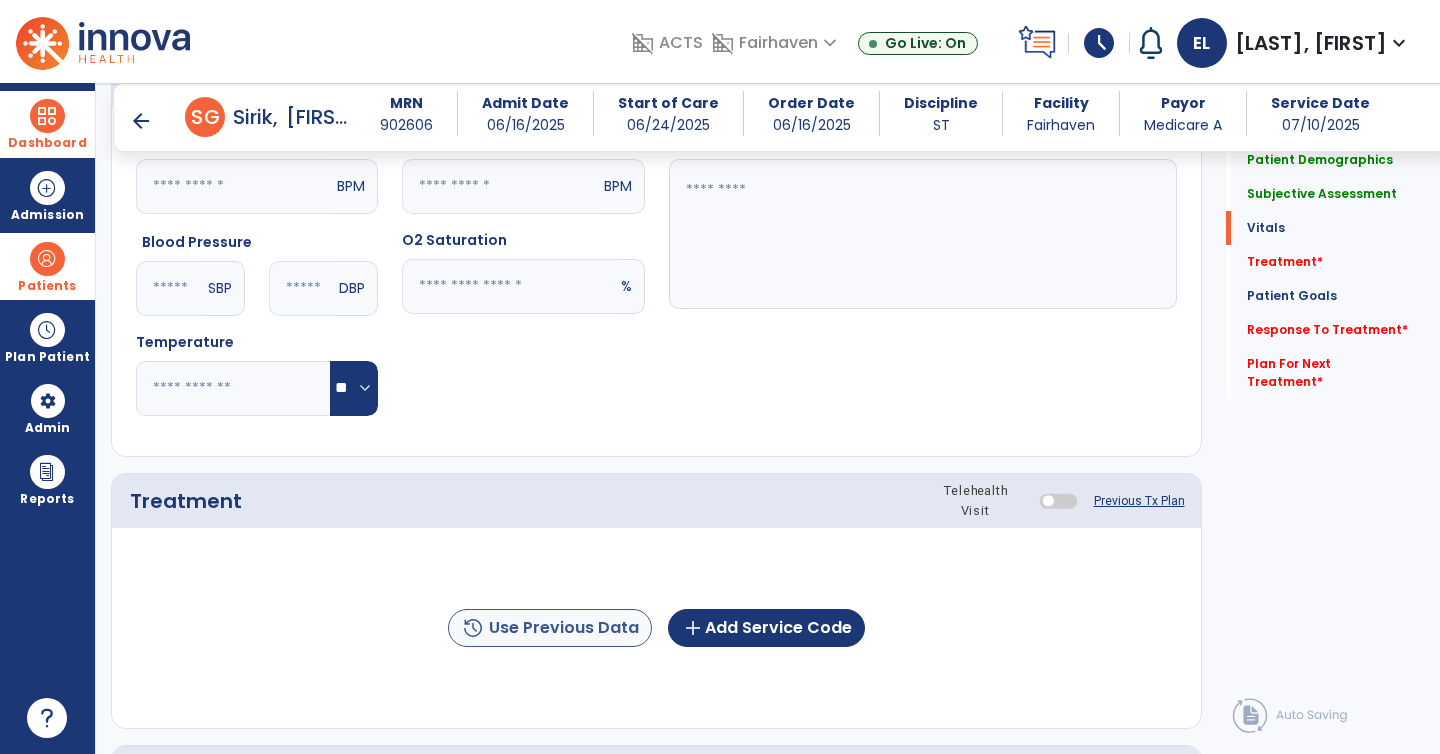 type on "**********" 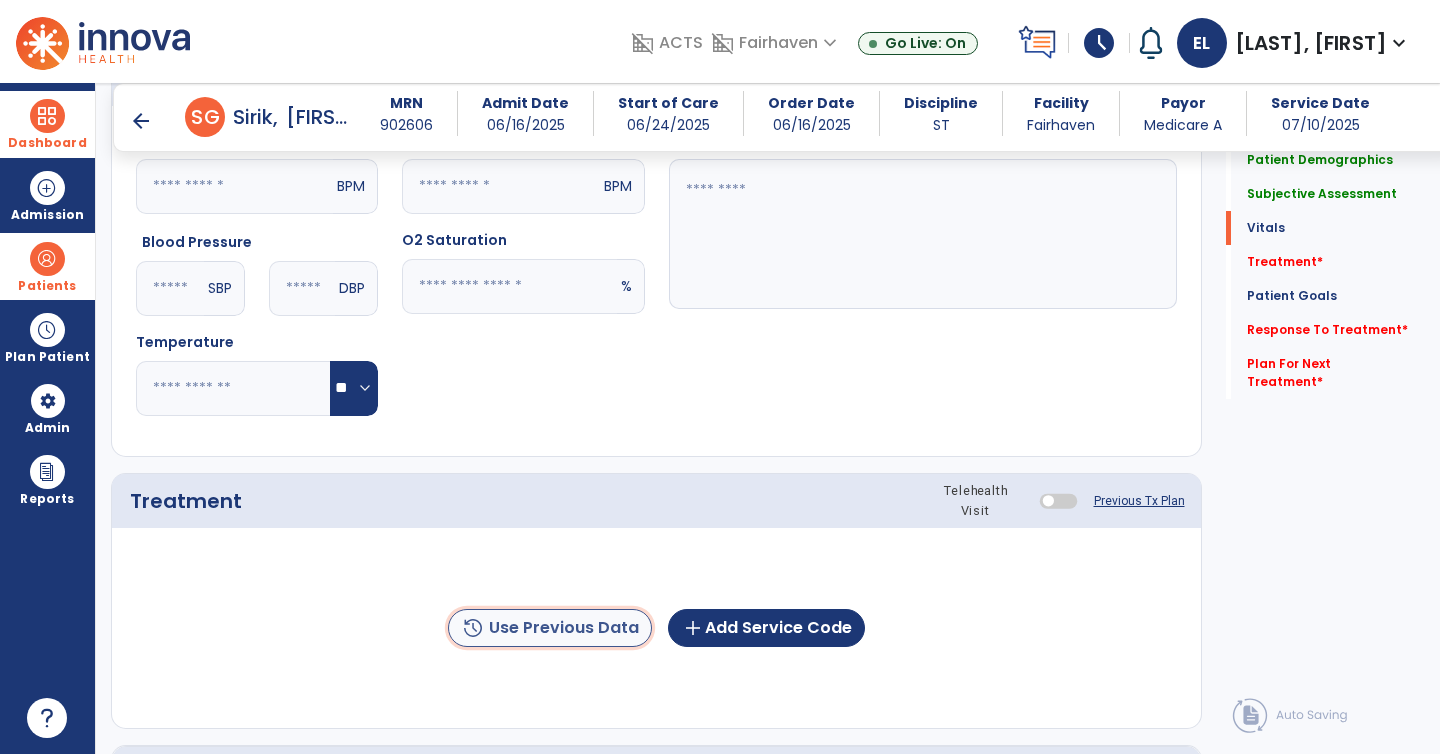 click on "history  Use Previous Data" 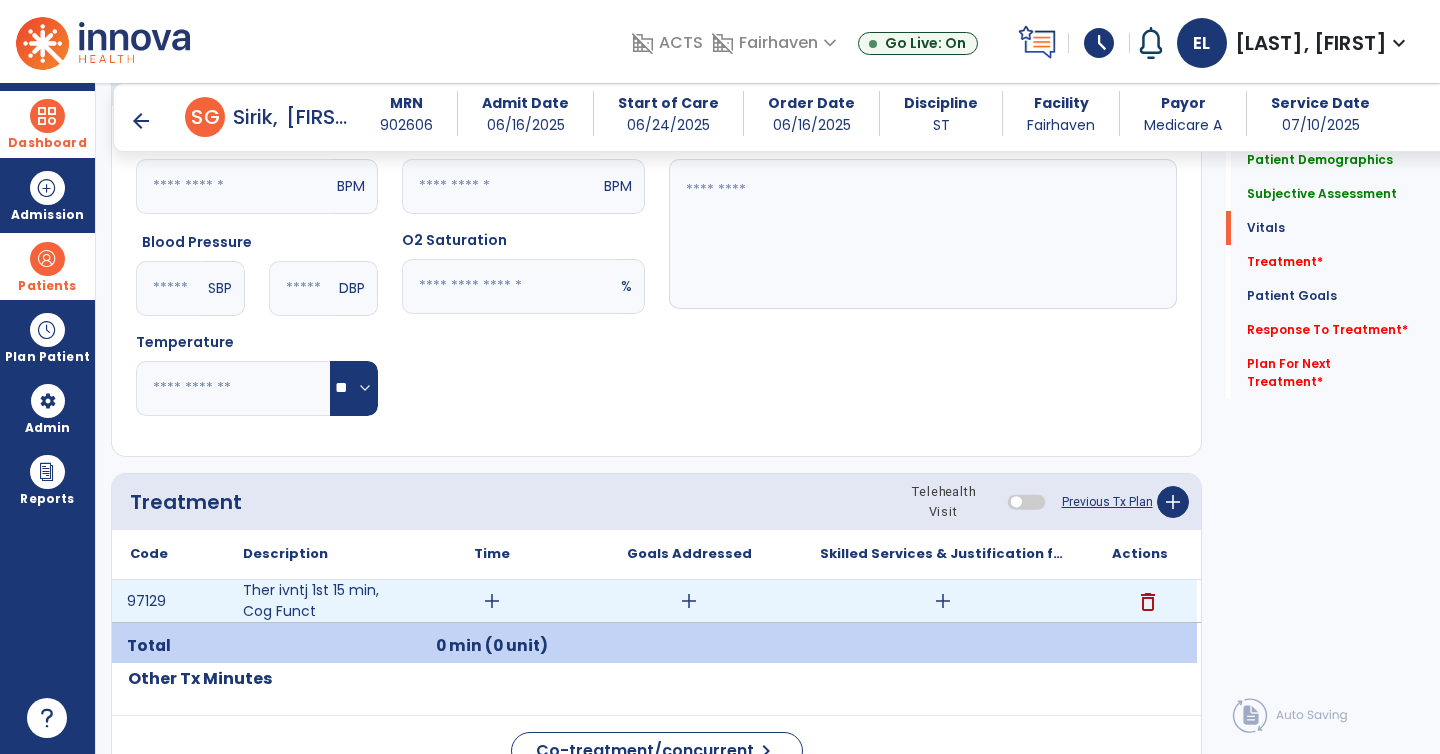 click on "add" at bounding box center (492, 601) 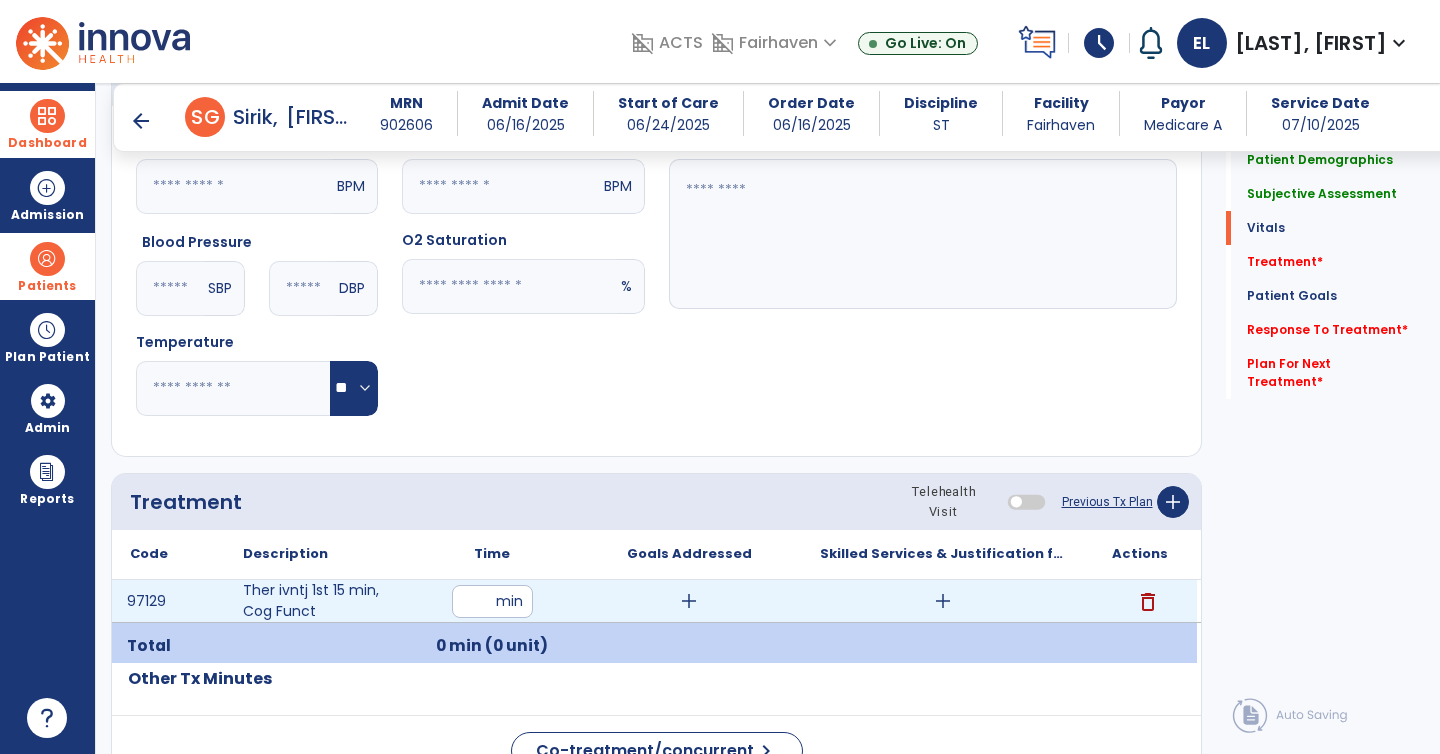 type on "**" 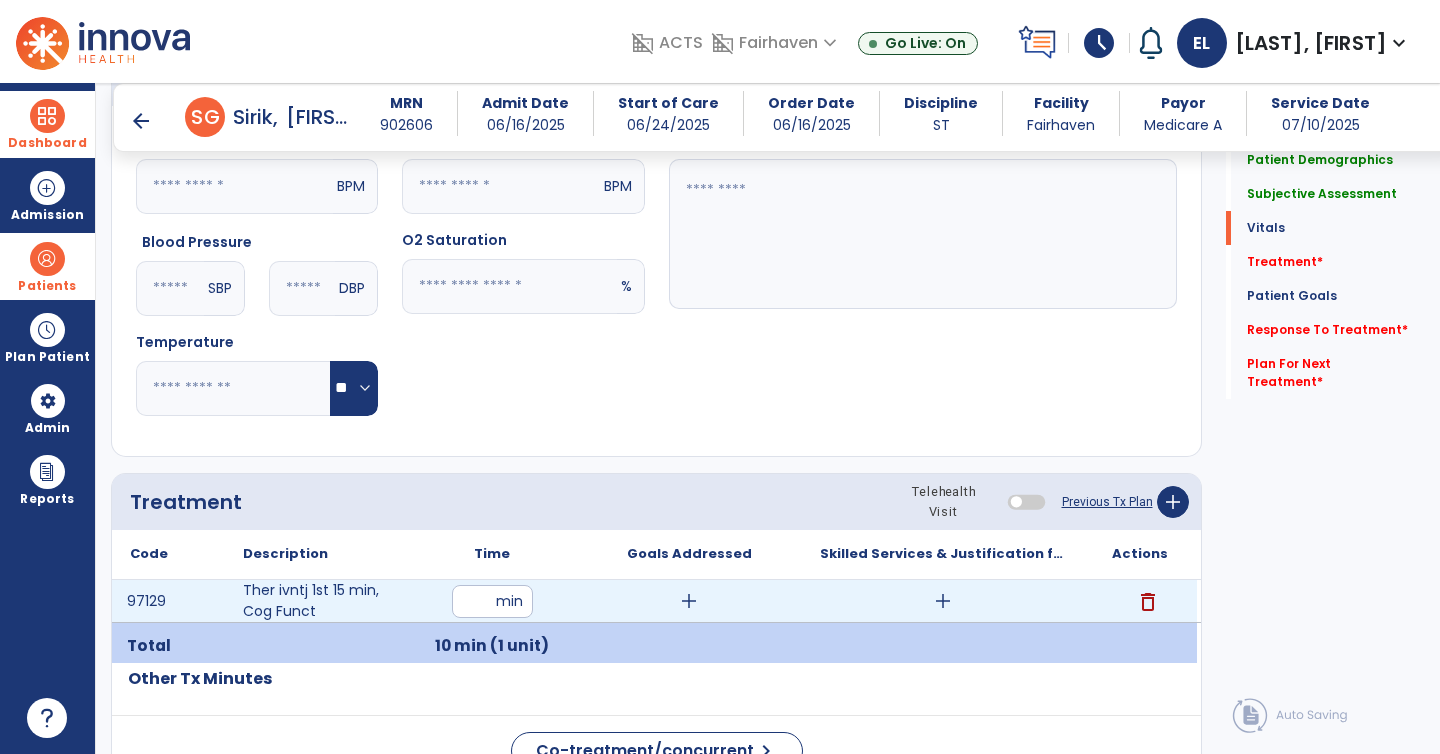 click on "add" at bounding box center (943, 601) 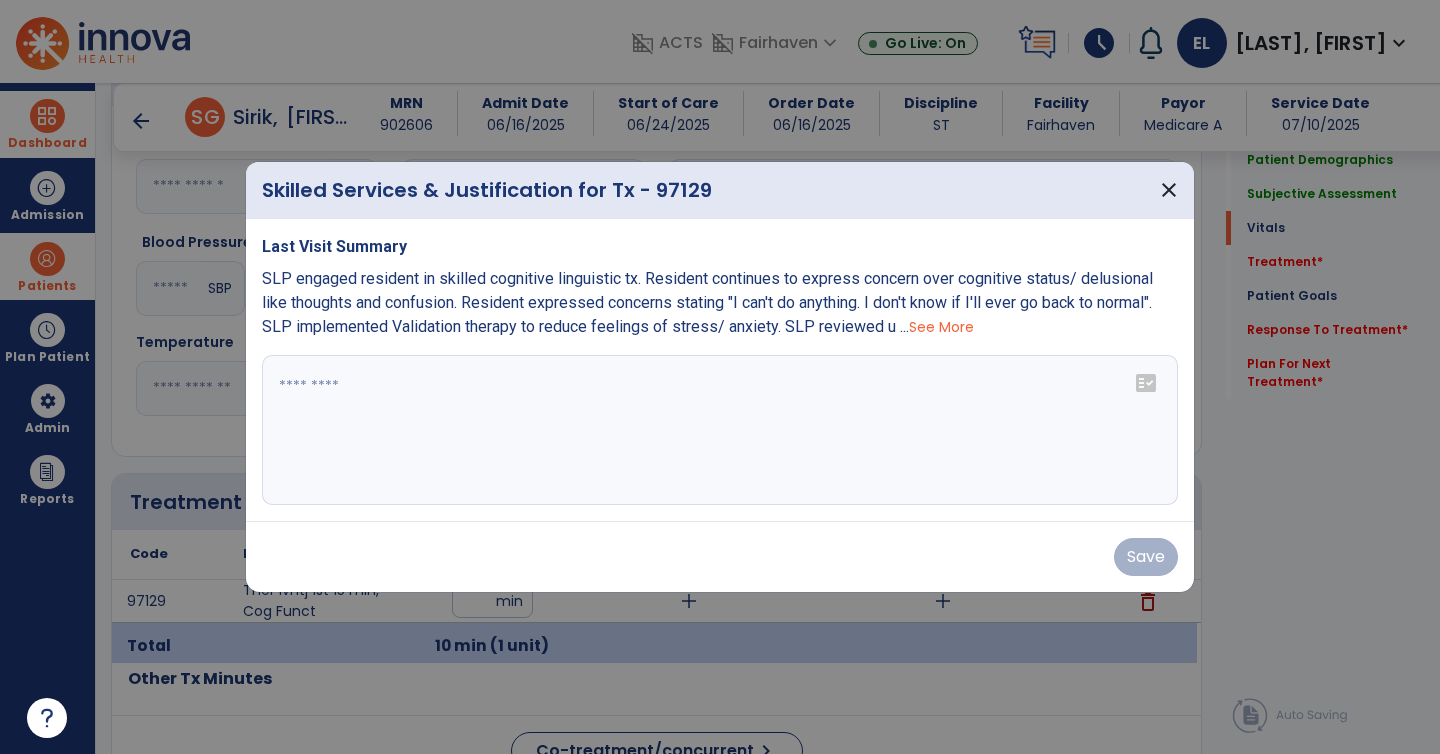 click at bounding box center (720, 430) 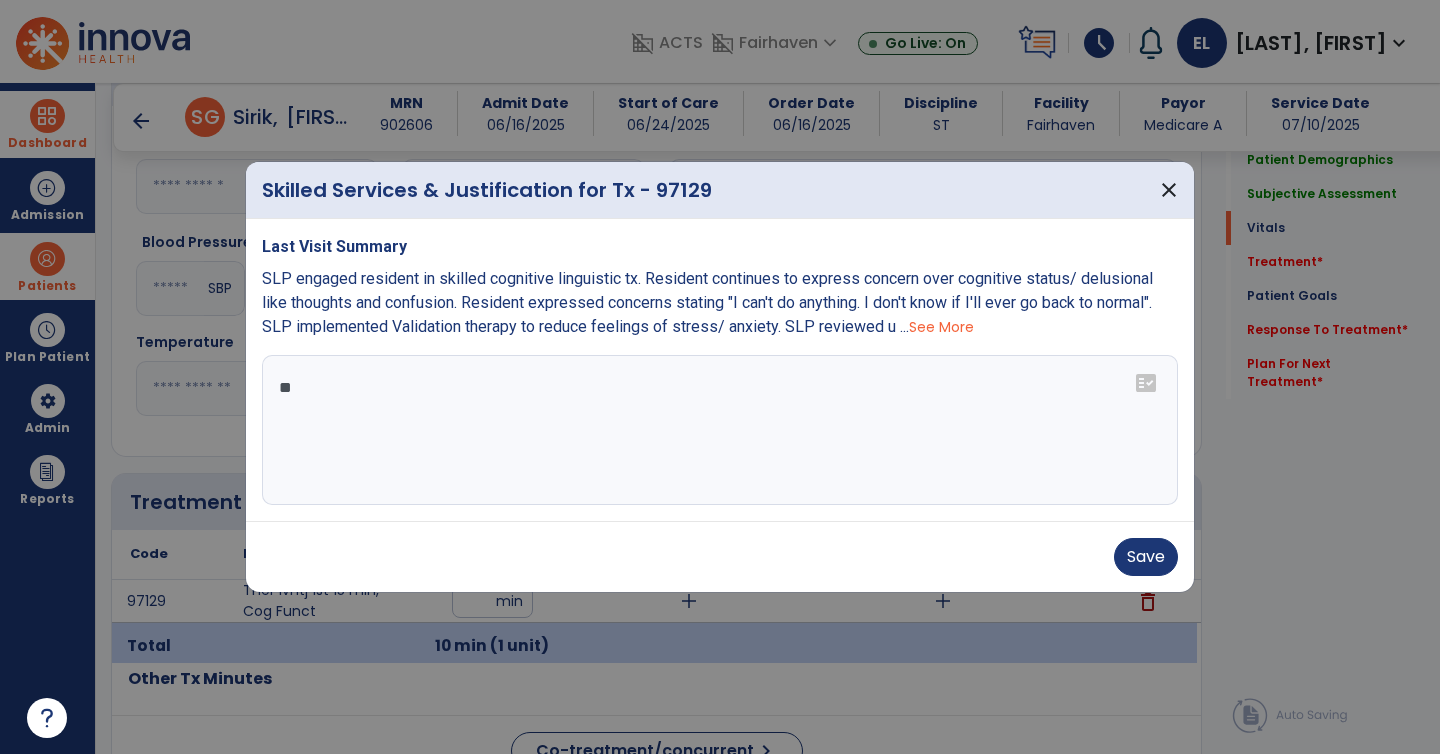 type on "*" 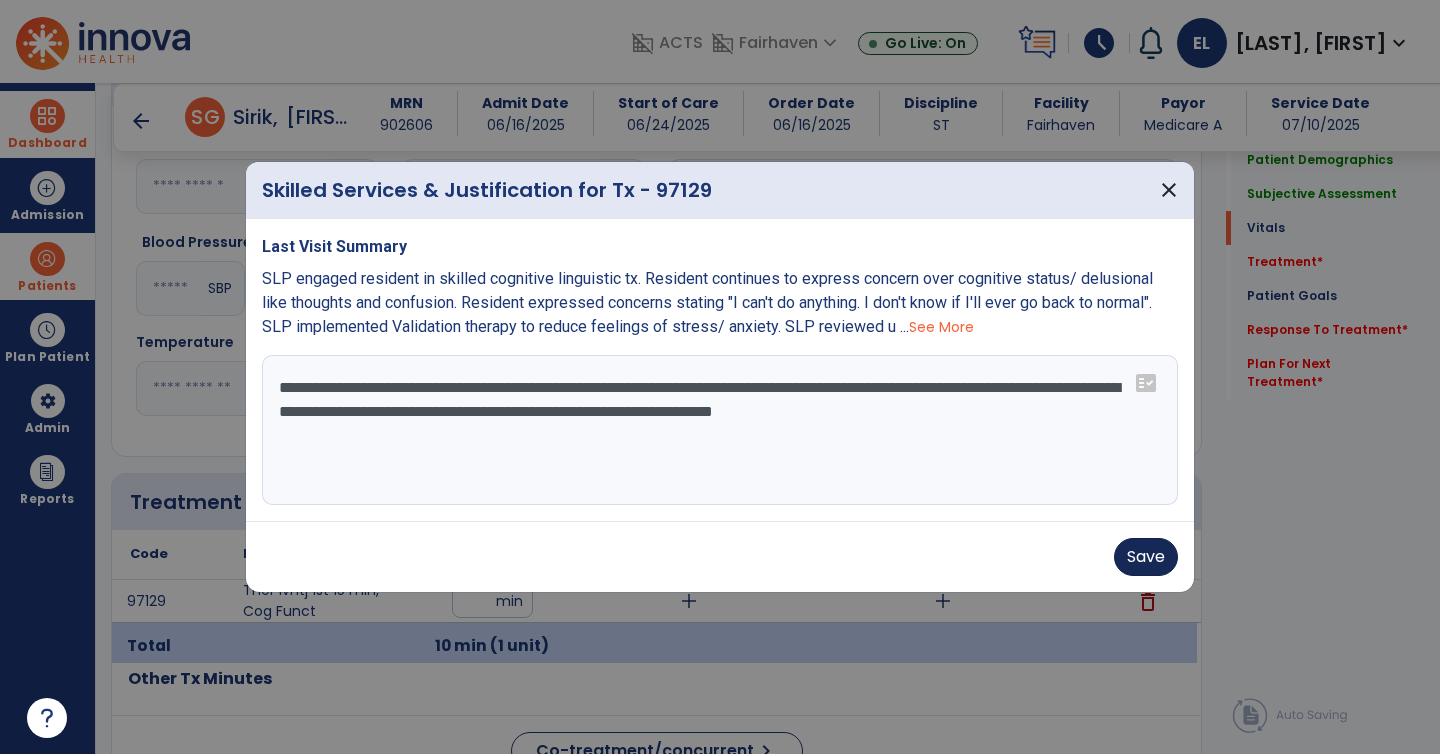 type on "**********" 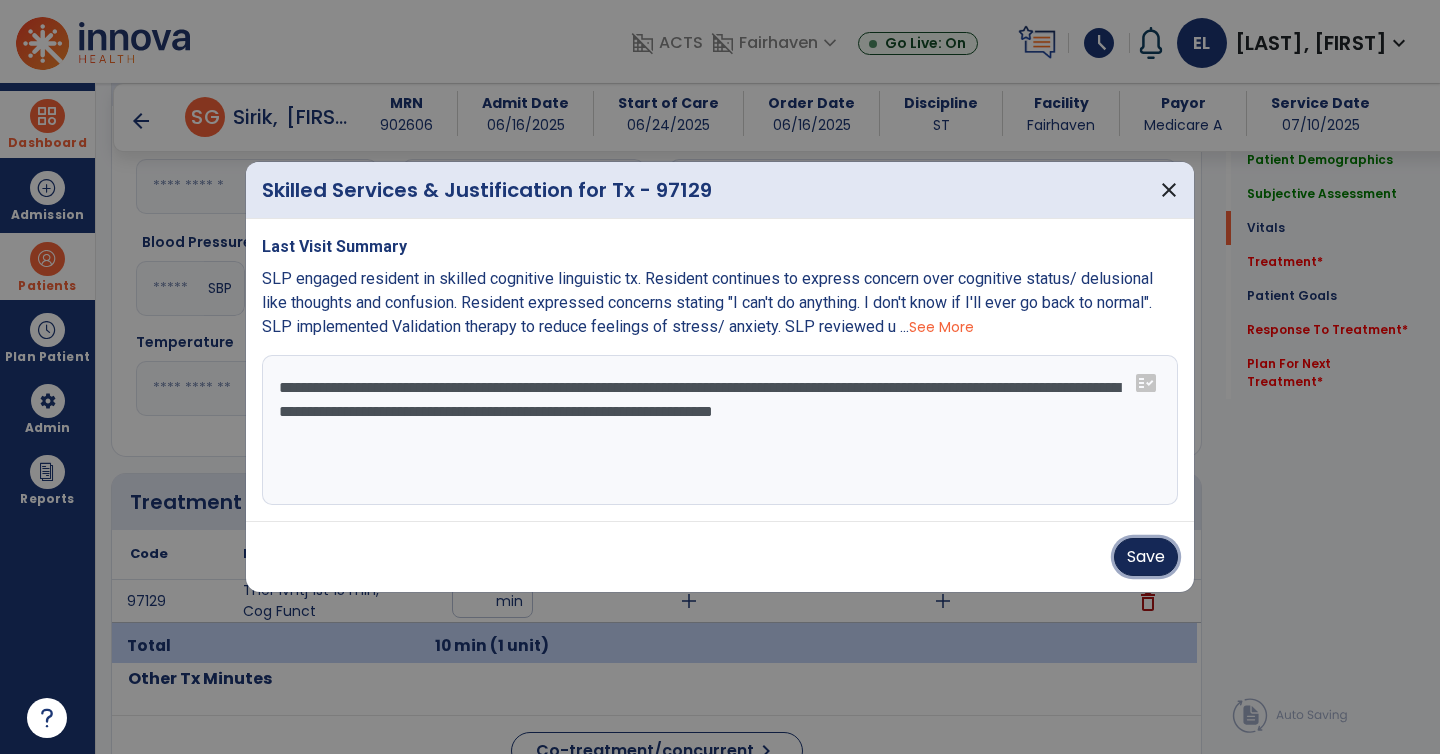 click on "Save" at bounding box center [1146, 557] 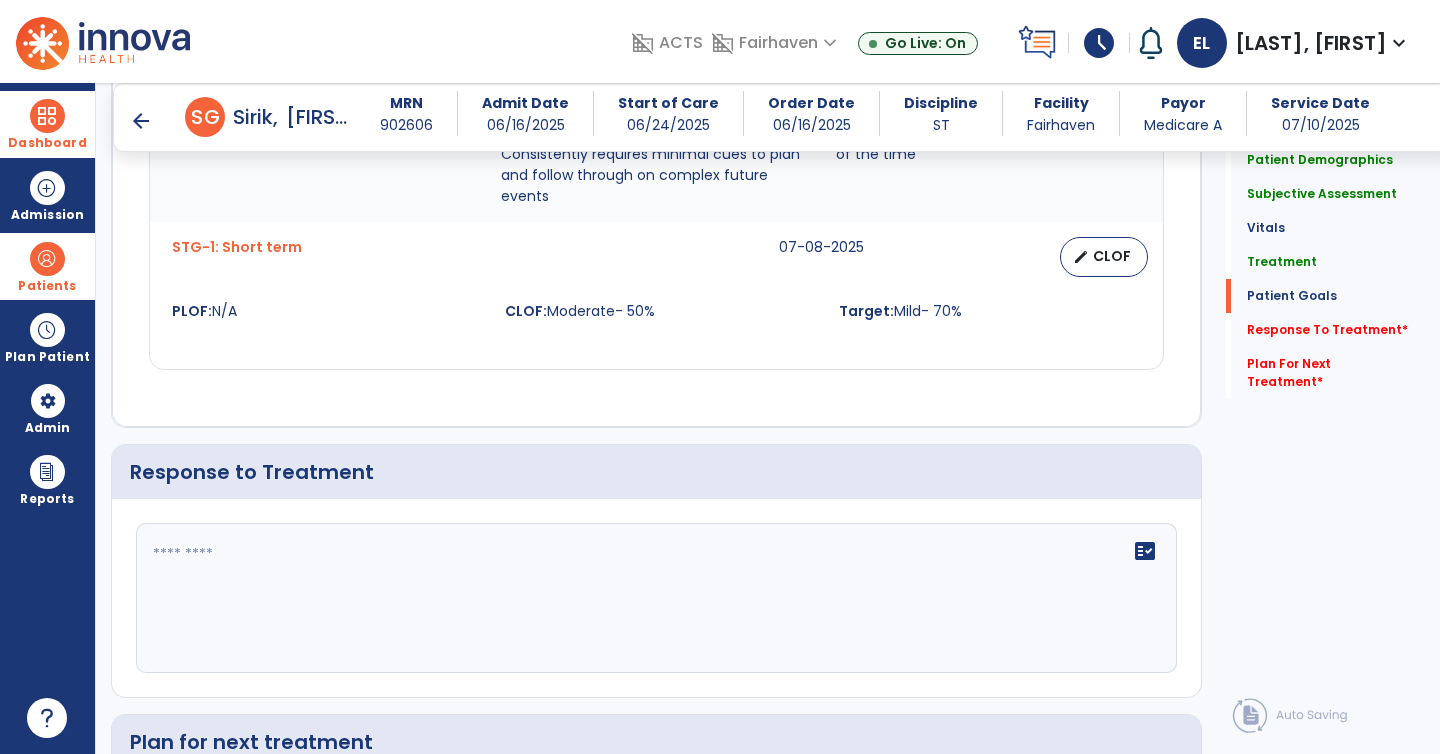 scroll, scrollTop: 2055, scrollLeft: 0, axis: vertical 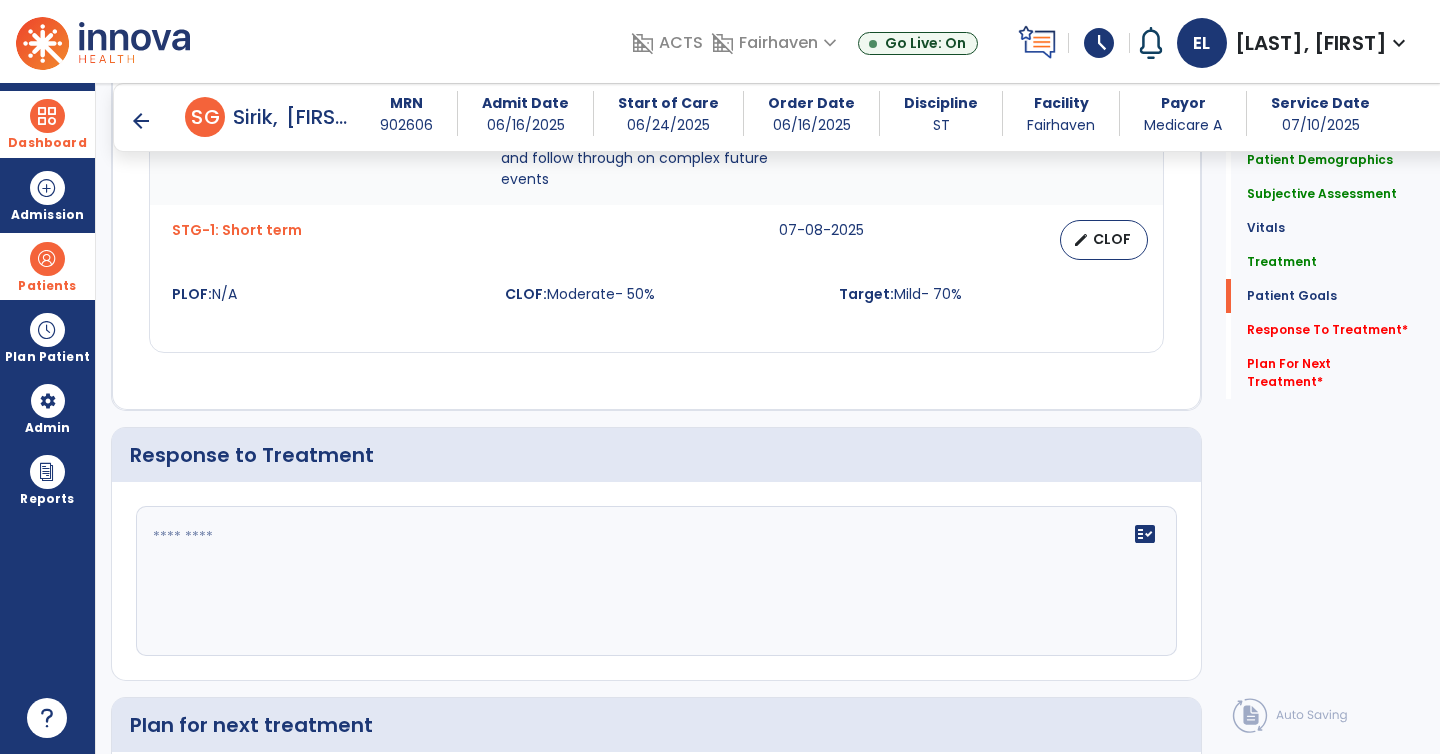 click on "fact_check" 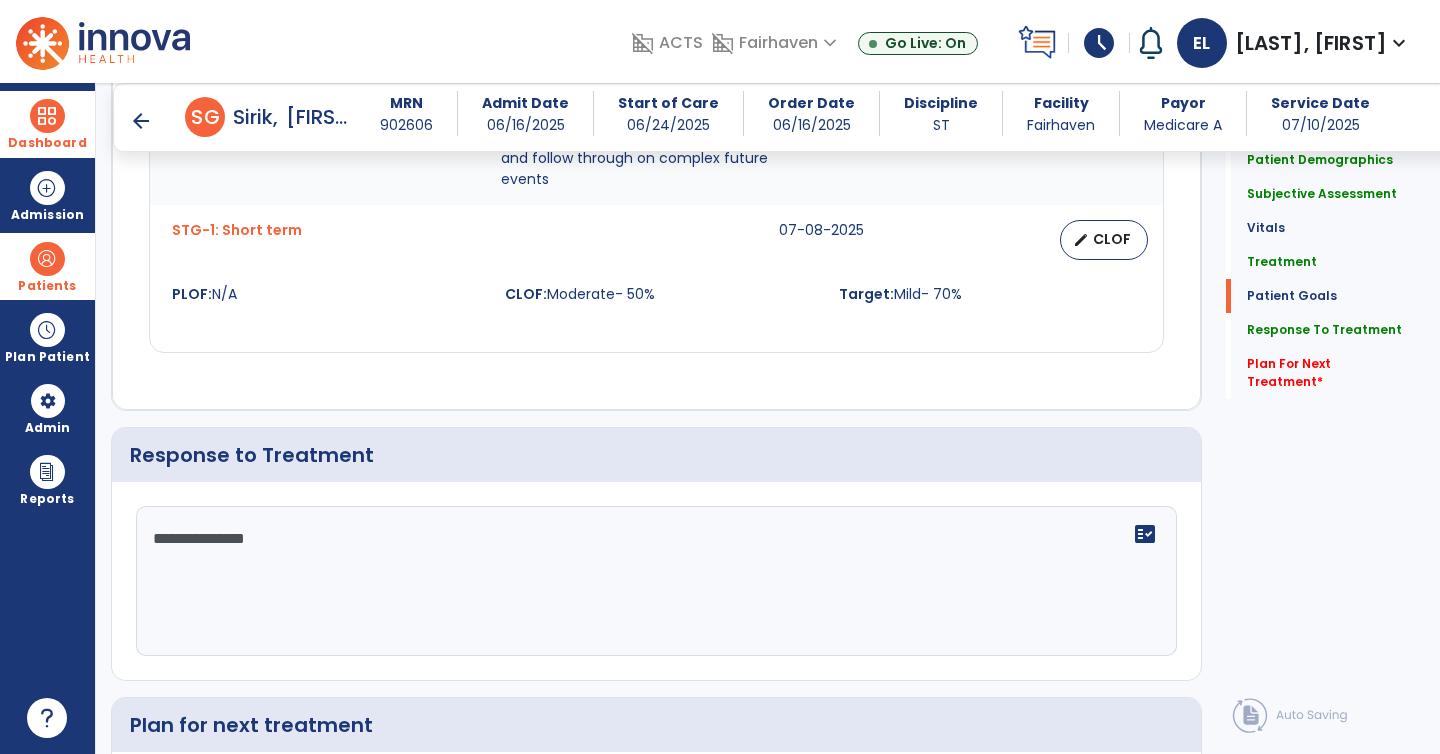 scroll, scrollTop: 2055, scrollLeft: 0, axis: vertical 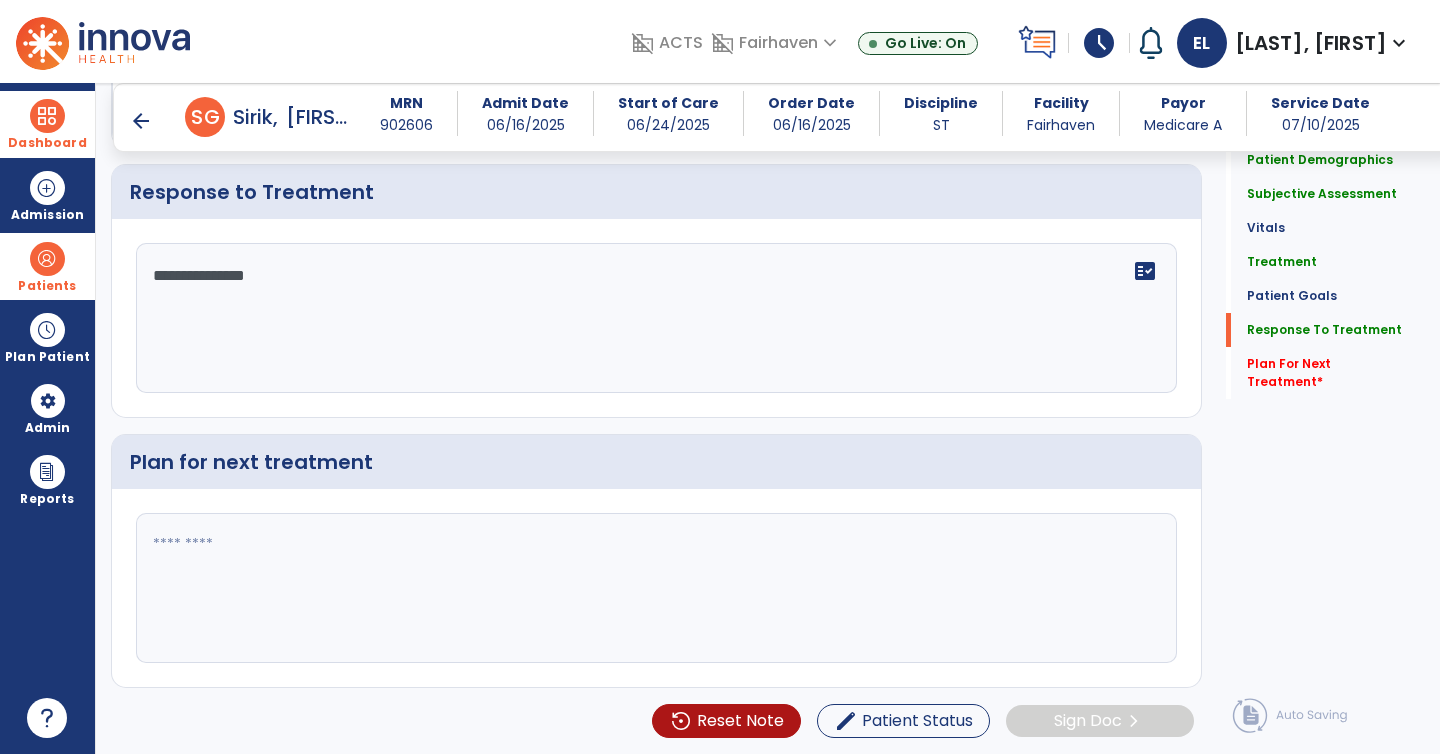 click 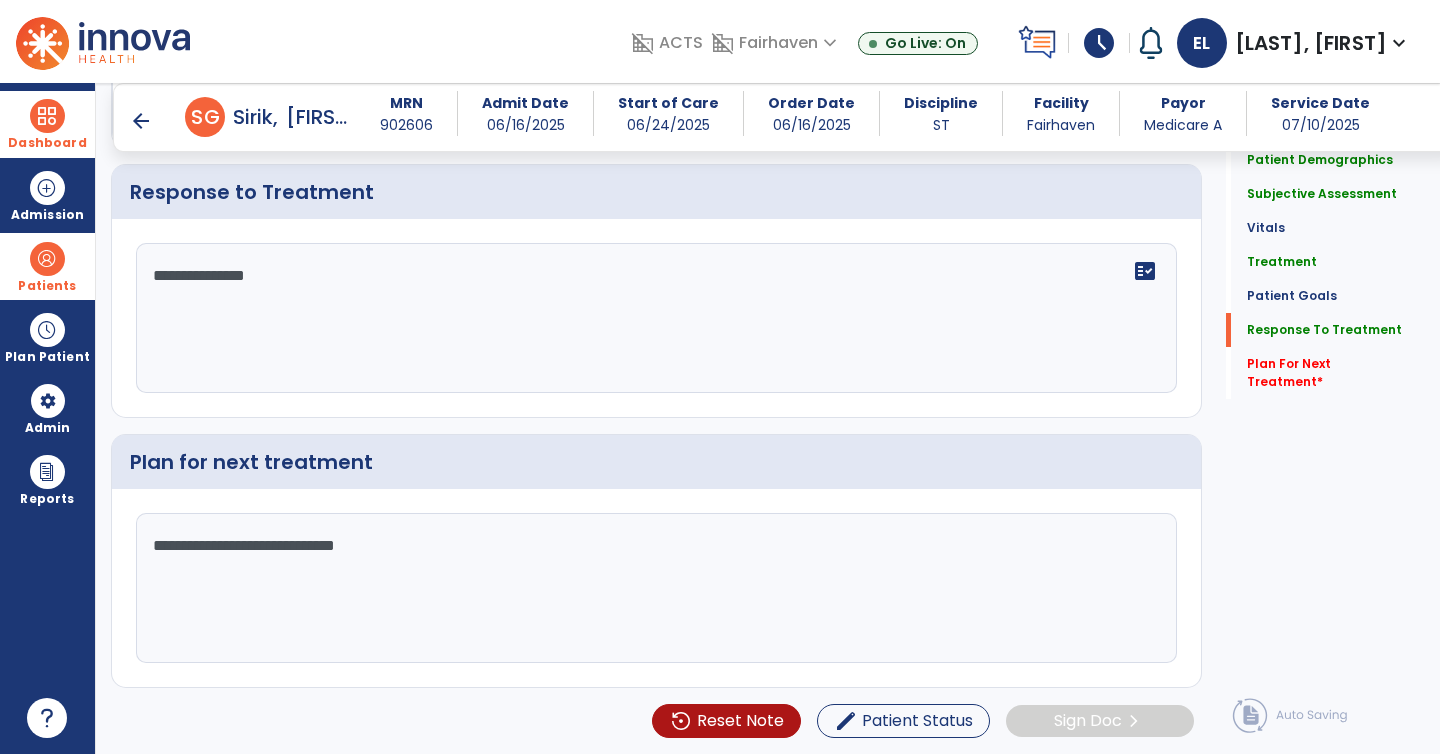 type on "**********" 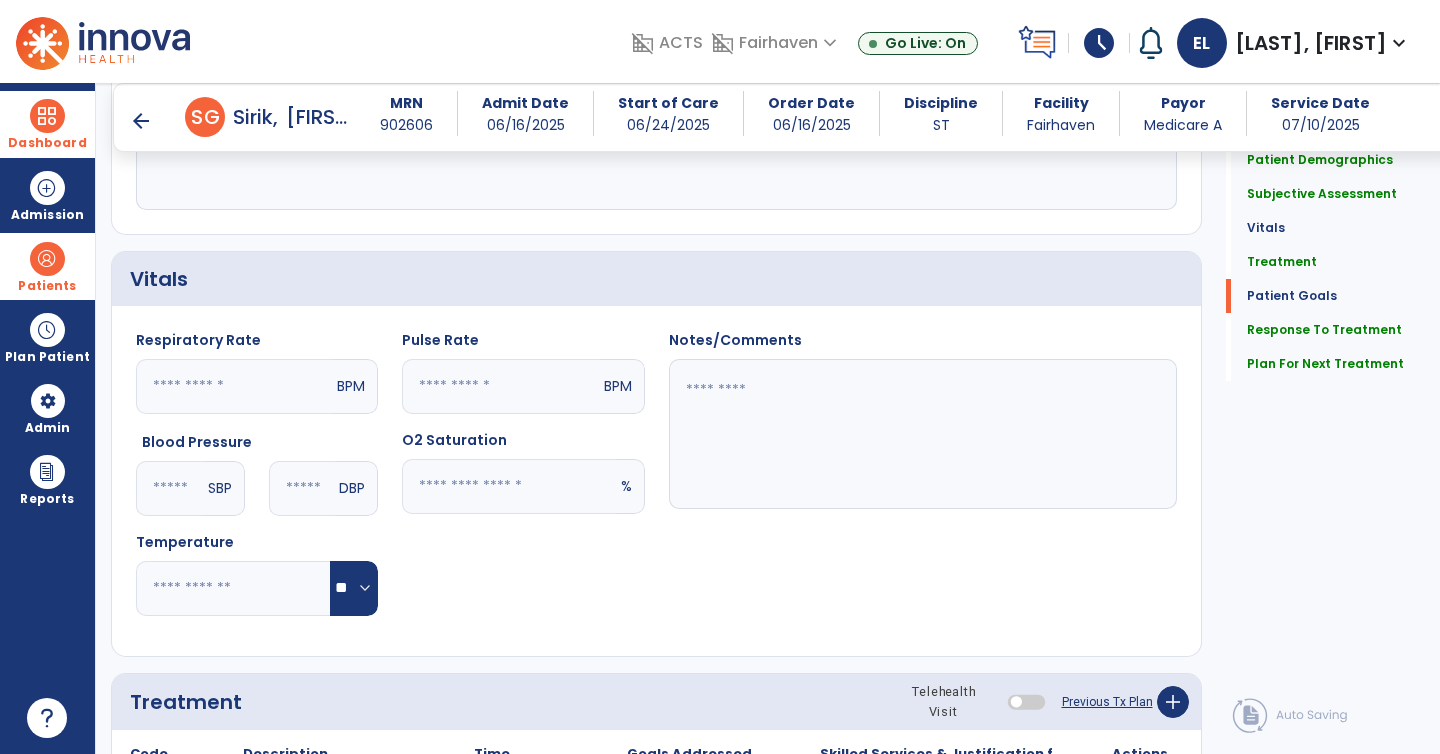 scroll, scrollTop: 2319, scrollLeft: 0, axis: vertical 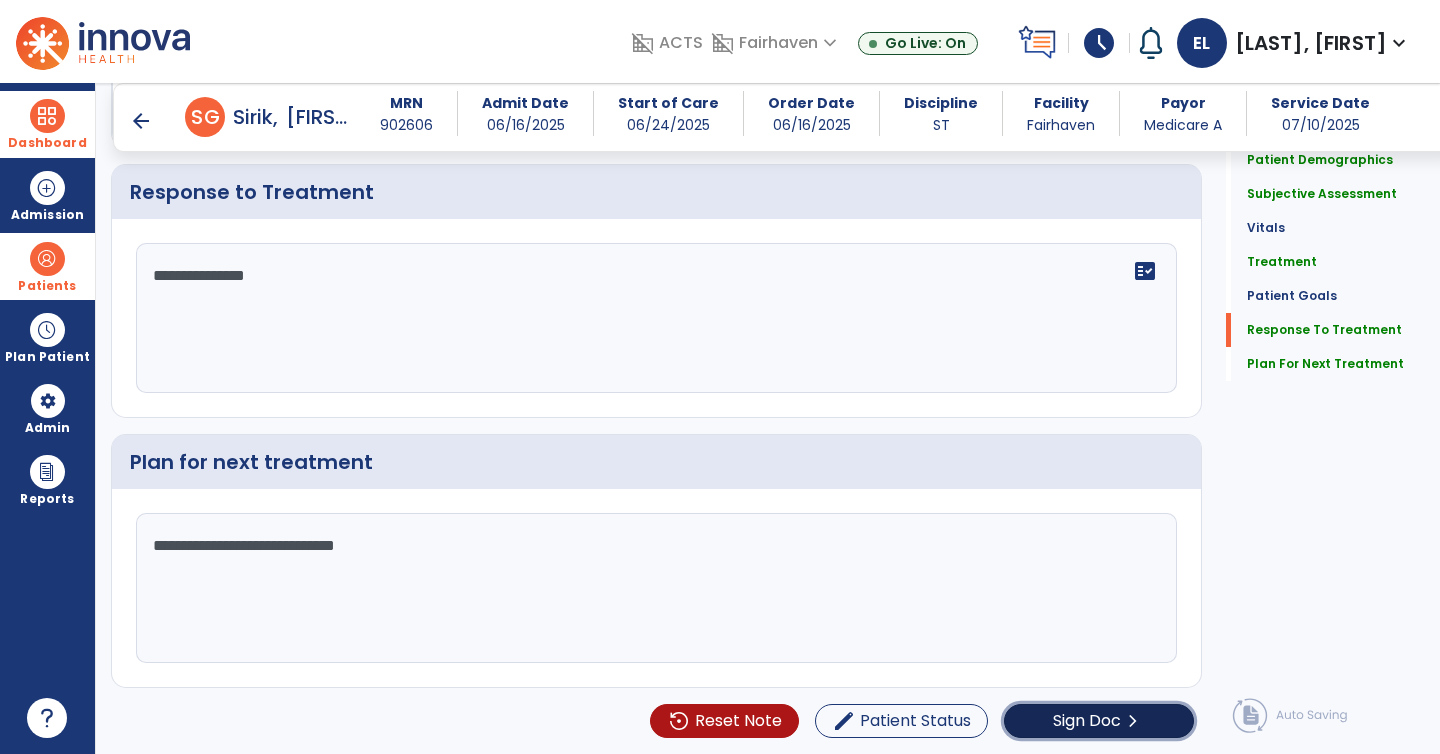 click on "Sign Doc" 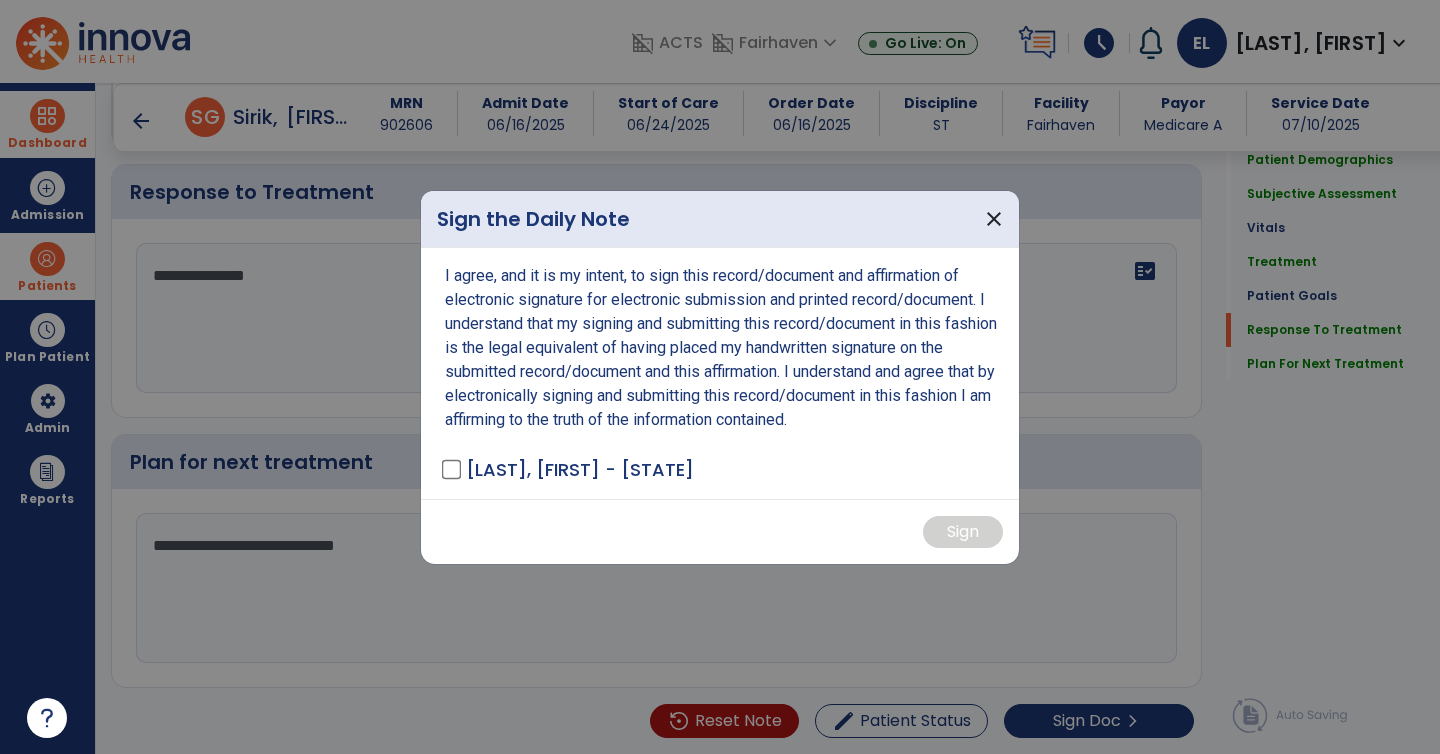 click on "[LAST], [FIRST]  - [STATE]" at bounding box center [580, 469] 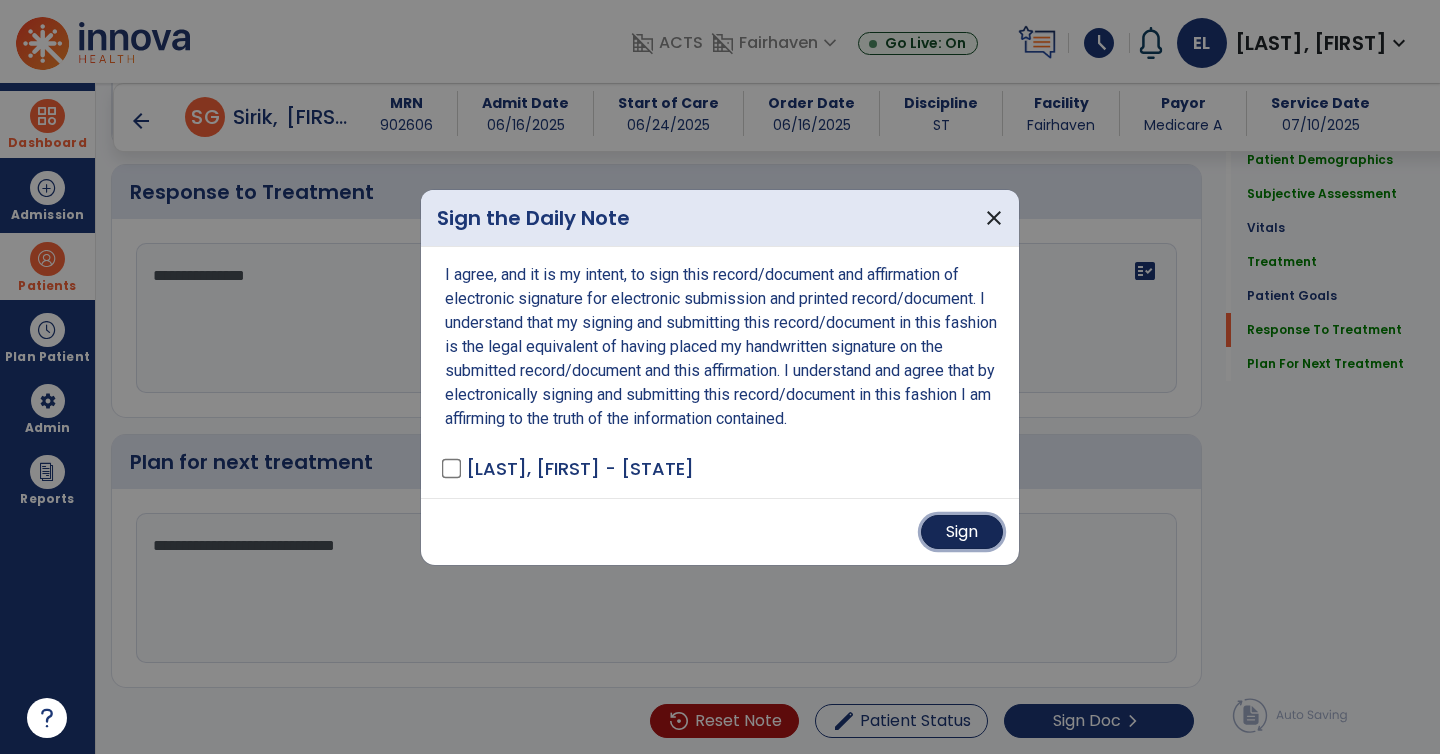 click on "Sign" at bounding box center [962, 532] 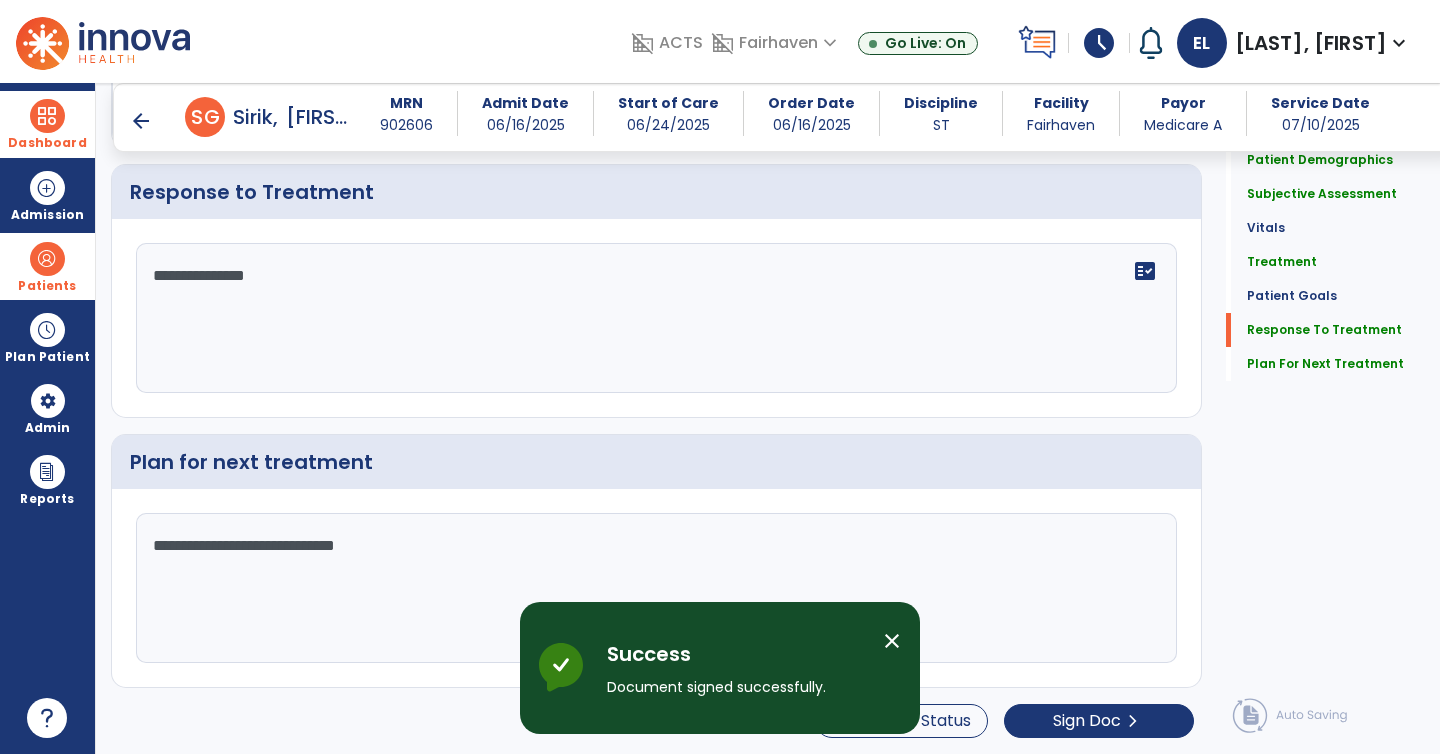scroll, scrollTop: 0, scrollLeft: 0, axis: both 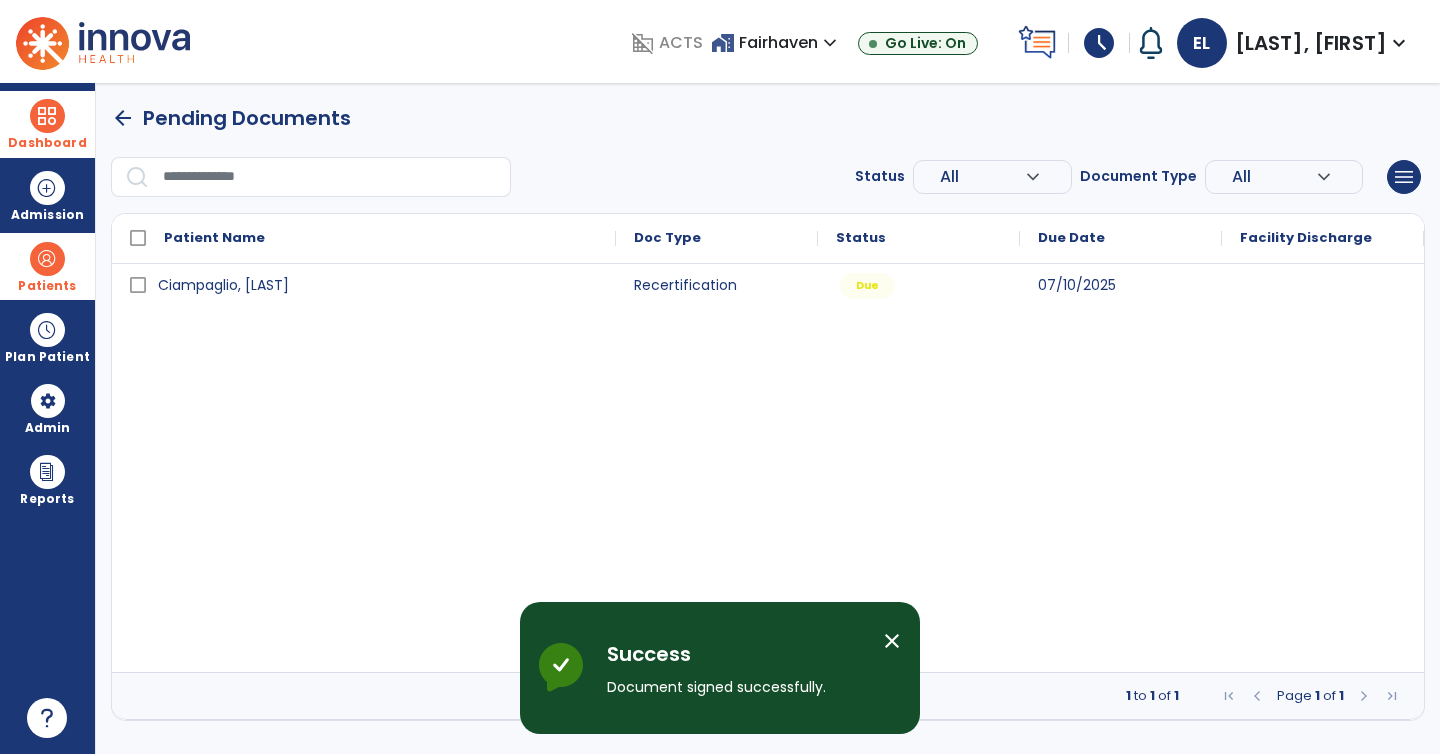 click on "Dashboard" at bounding box center [47, 124] 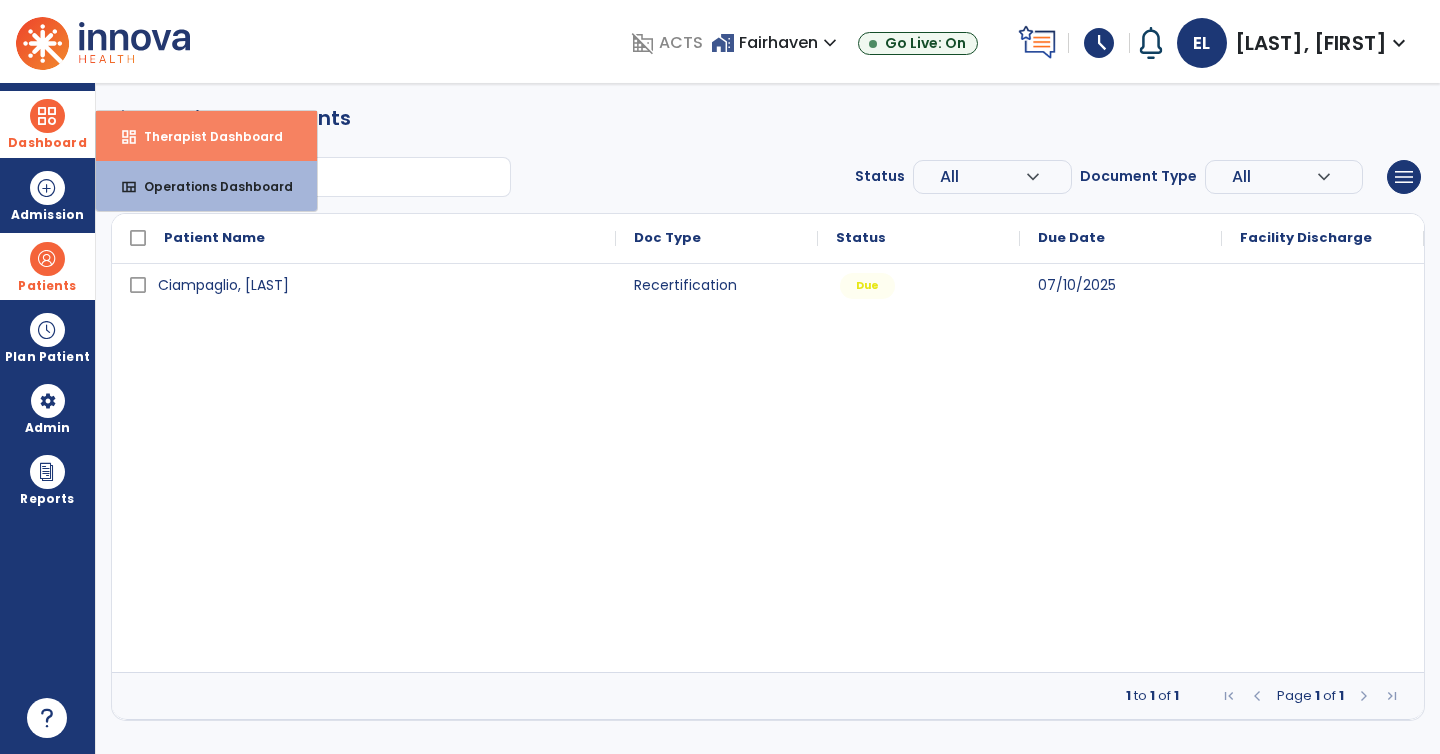 click on "Therapist Dashboard" at bounding box center [205, 136] 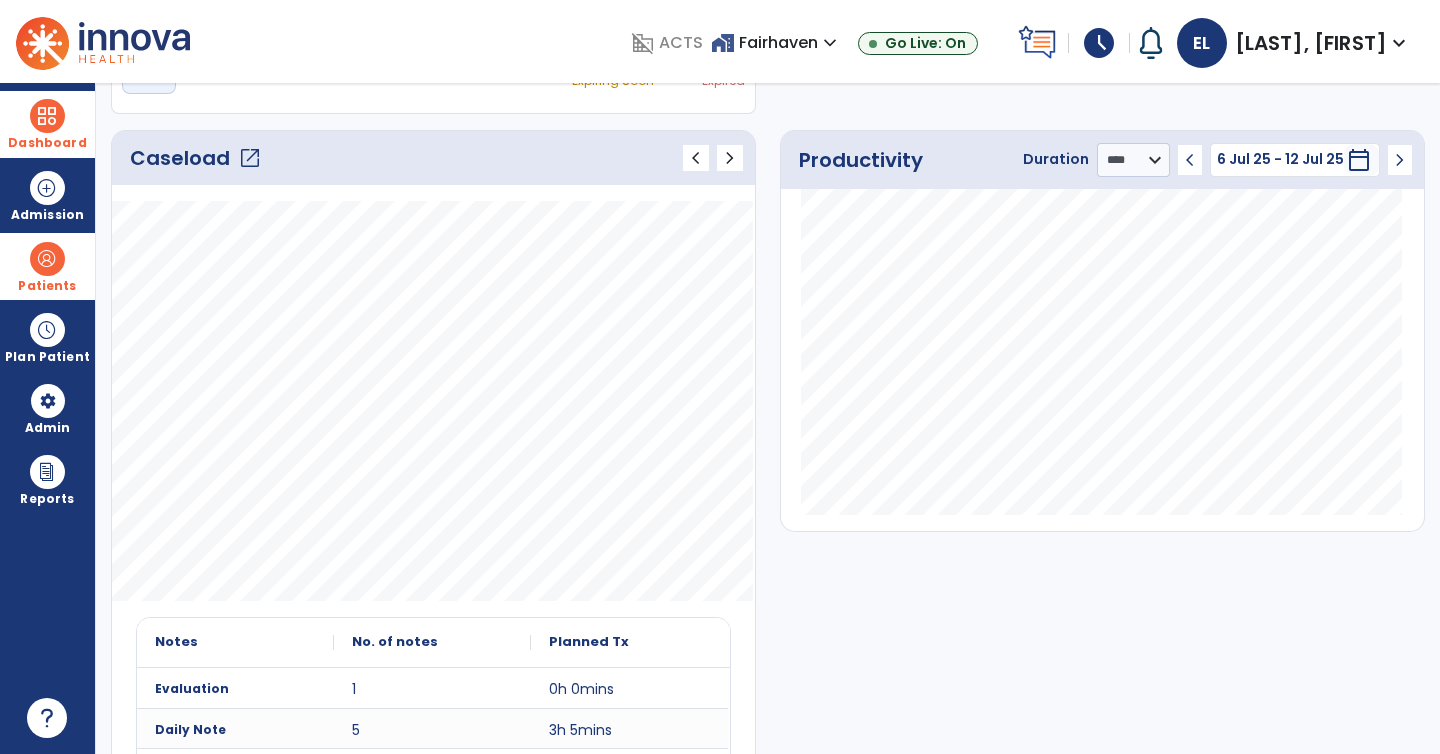 scroll, scrollTop: 240, scrollLeft: 0, axis: vertical 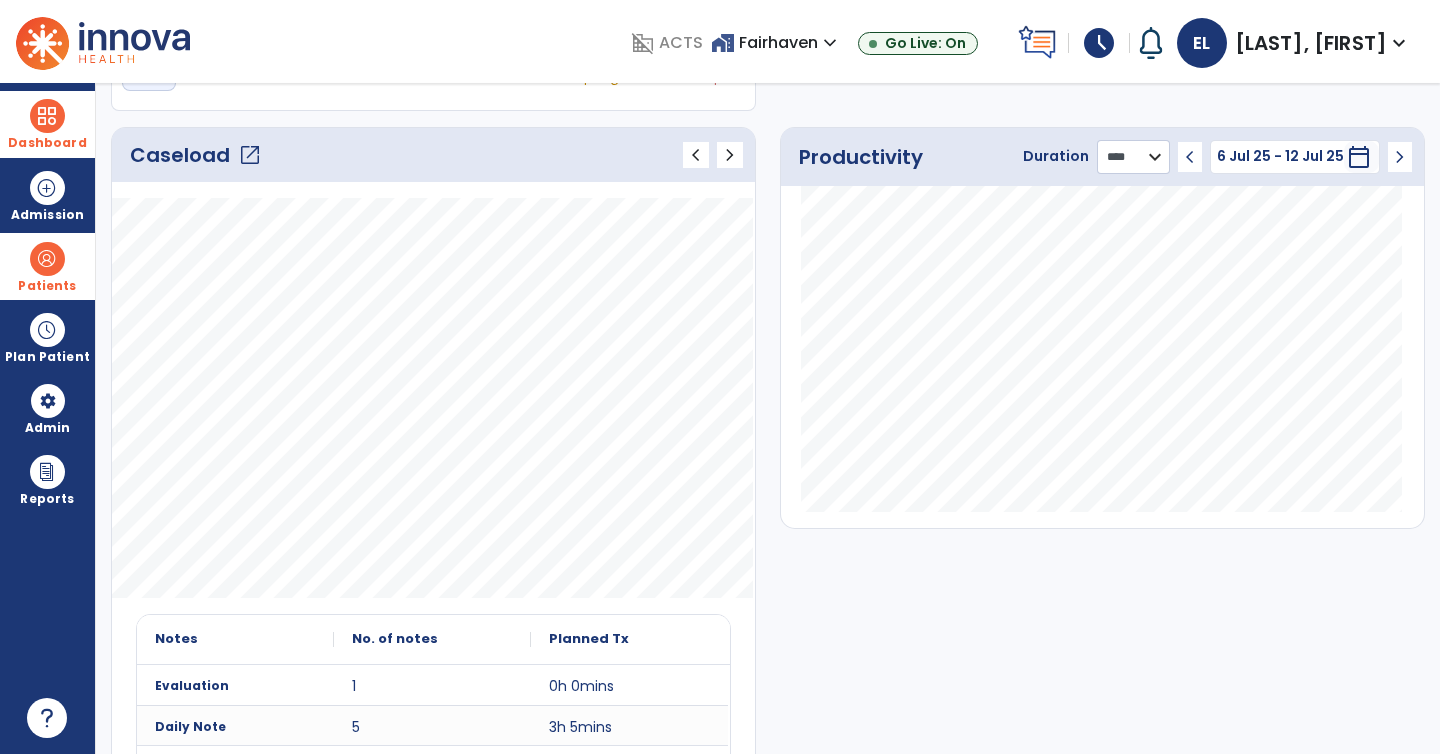 click on "******** **** ***" 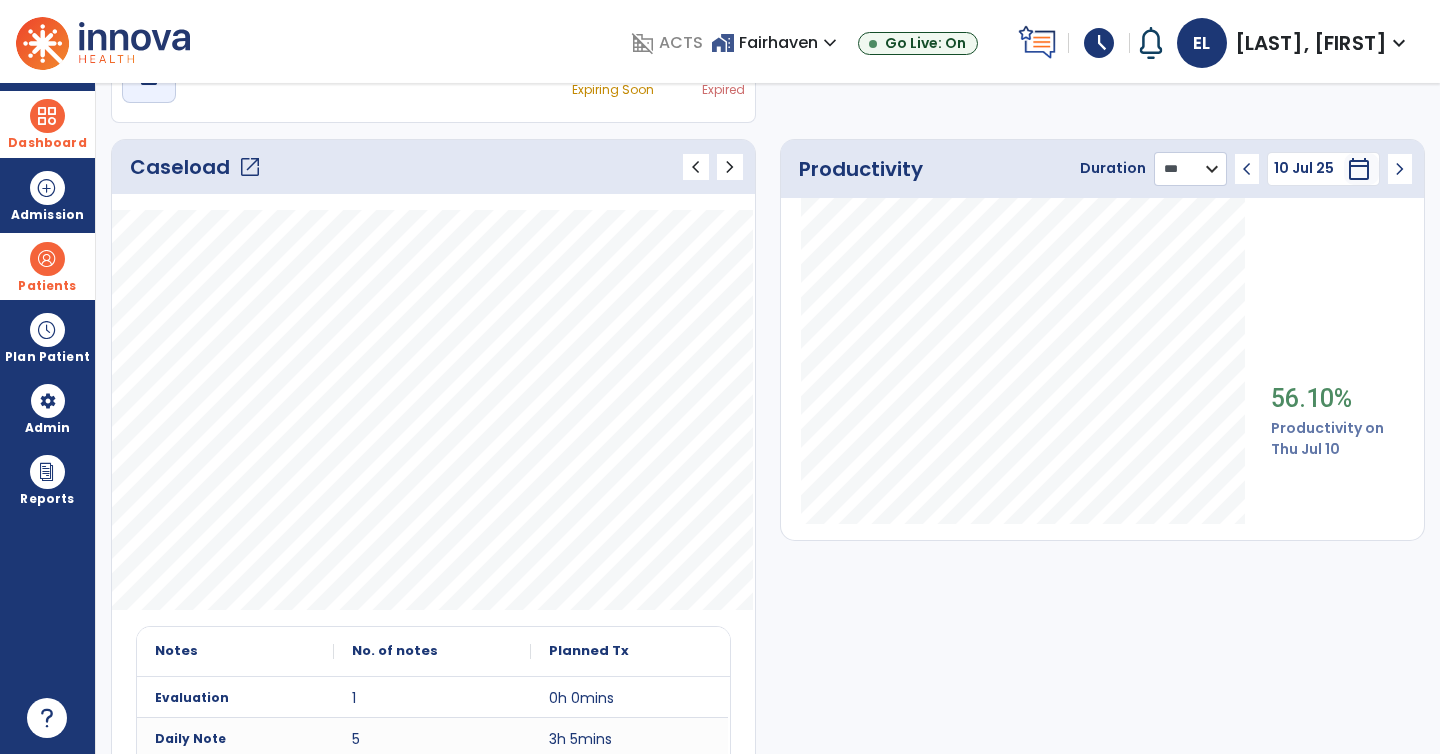 scroll, scrollTop: 0, scrollLeft: 0, axis: both 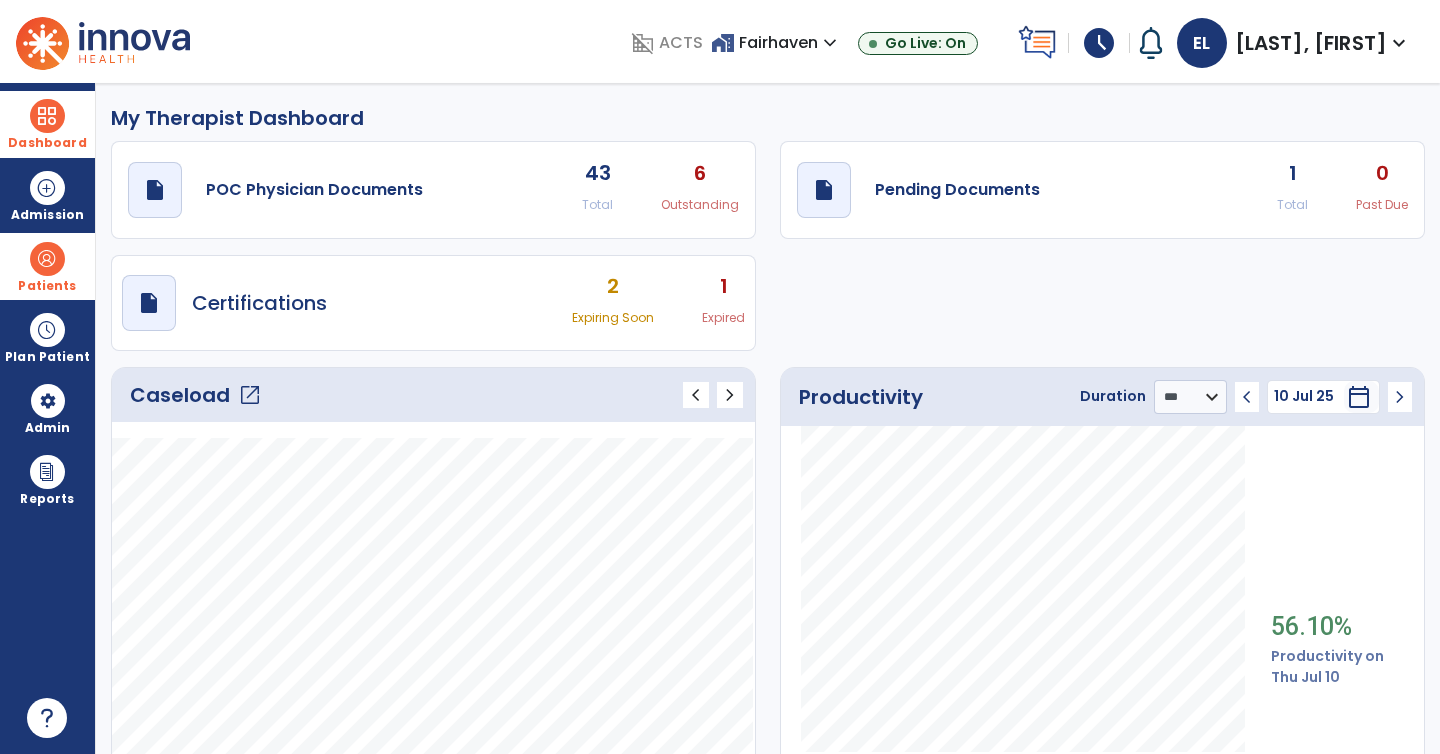 click on "draft   open_in_new  Pending Documents 1 Total 0 Past Due" 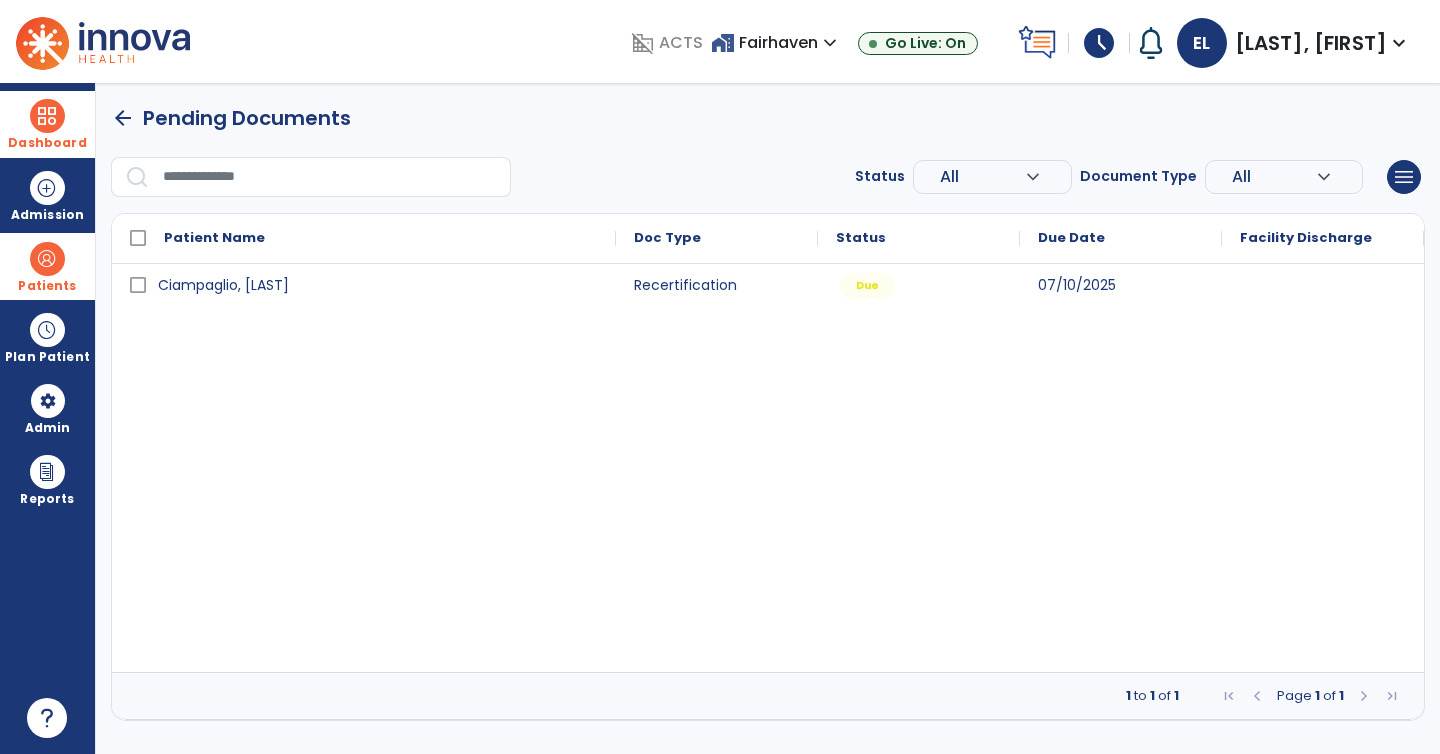 click on "Dashboard" at bounding box center (47, 124) 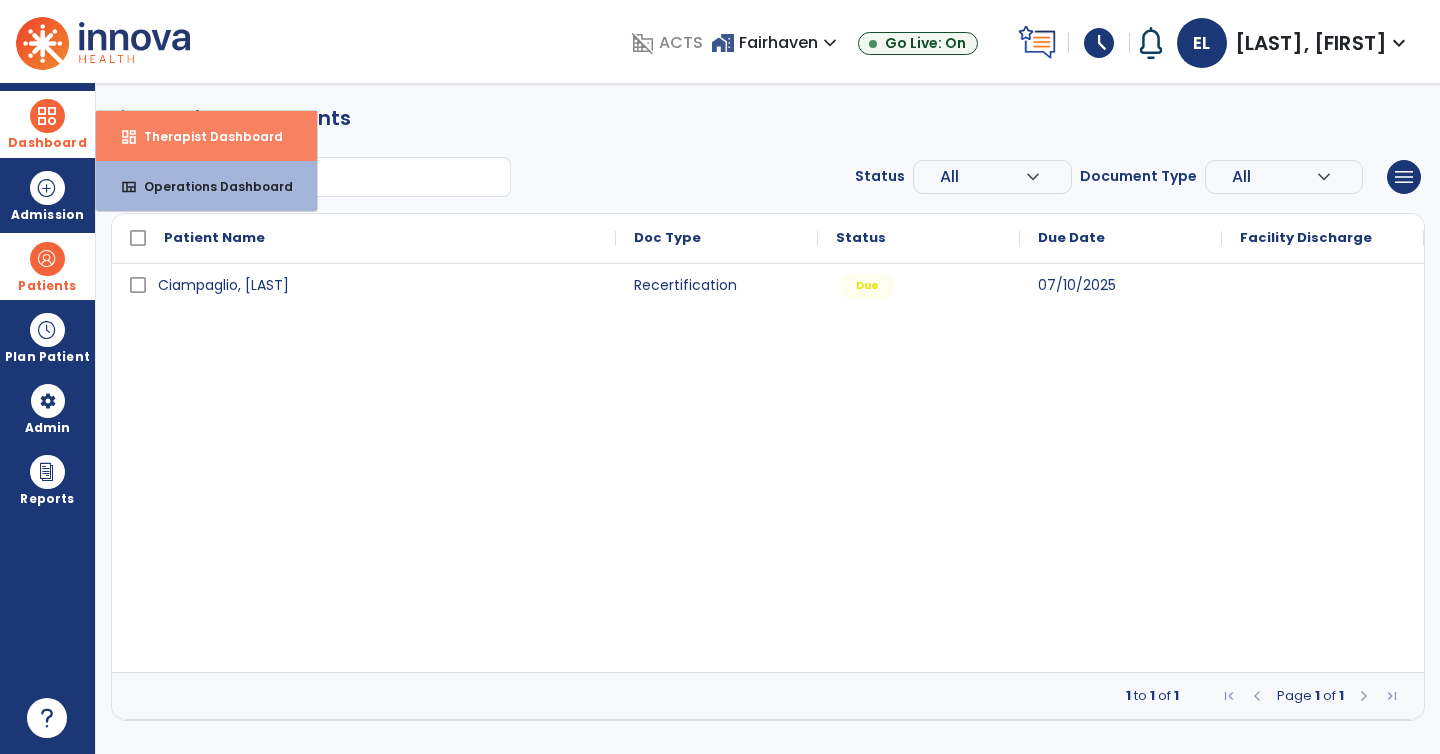 click on "Therapist Dashboard" at bounding box center [205, 136] 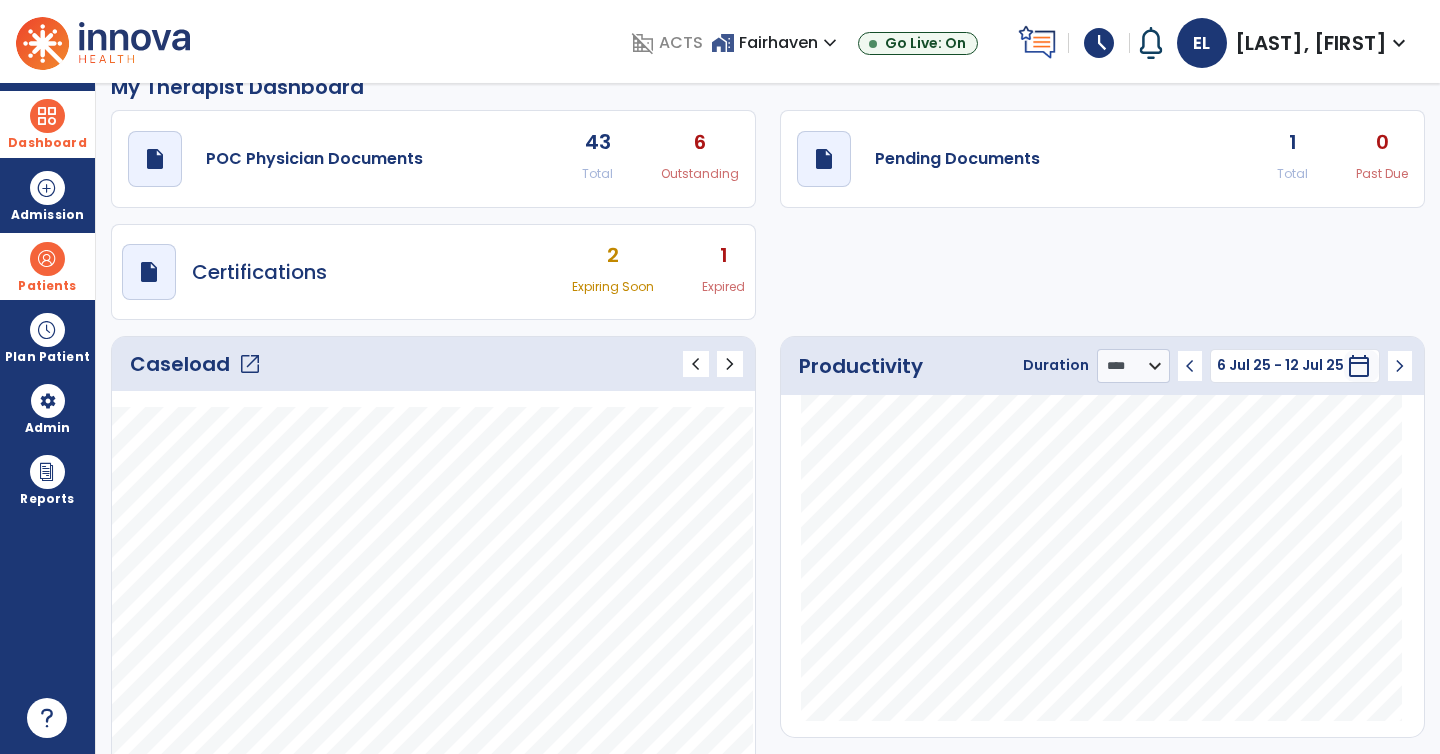 scroll, scrollTop: 0, scrollLeft: 0, axis: both 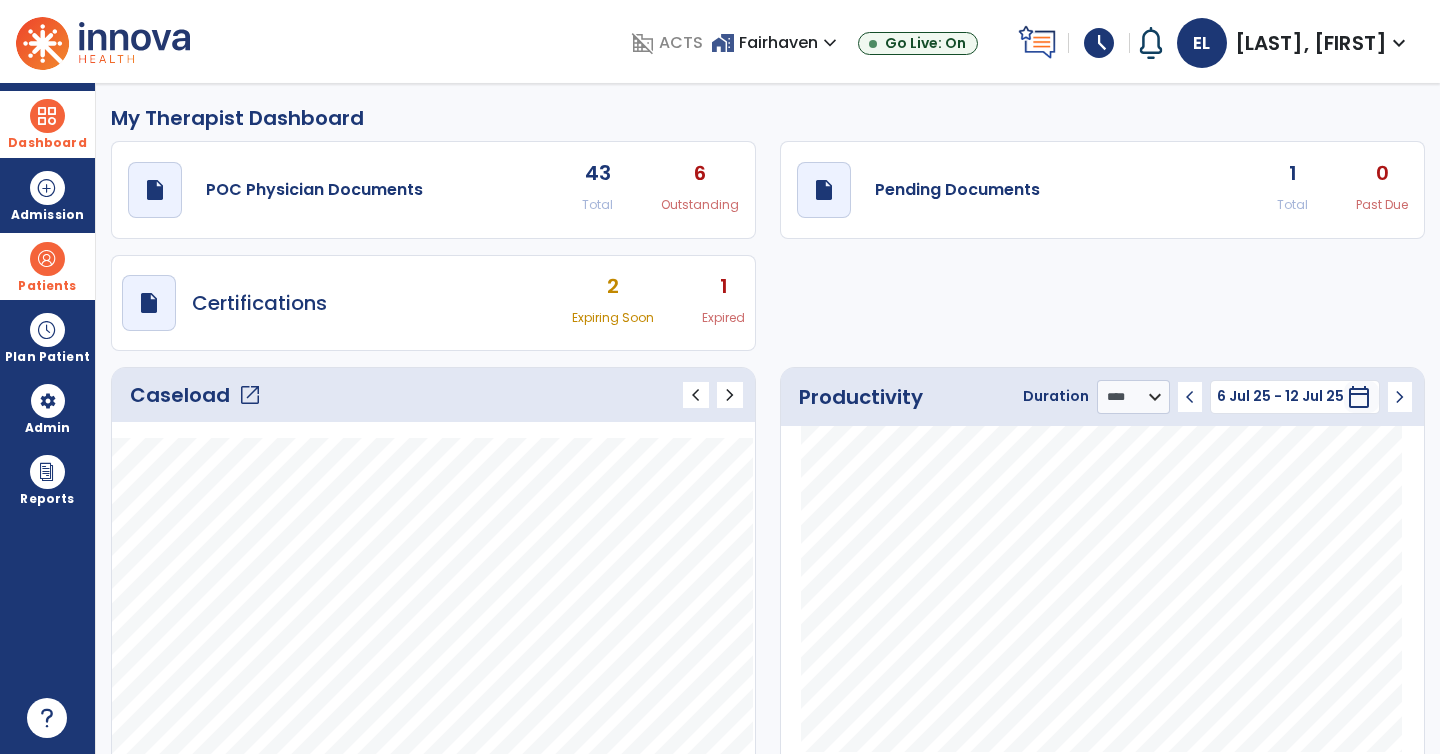 click on "schedule" at bounding box center [1099, 43] 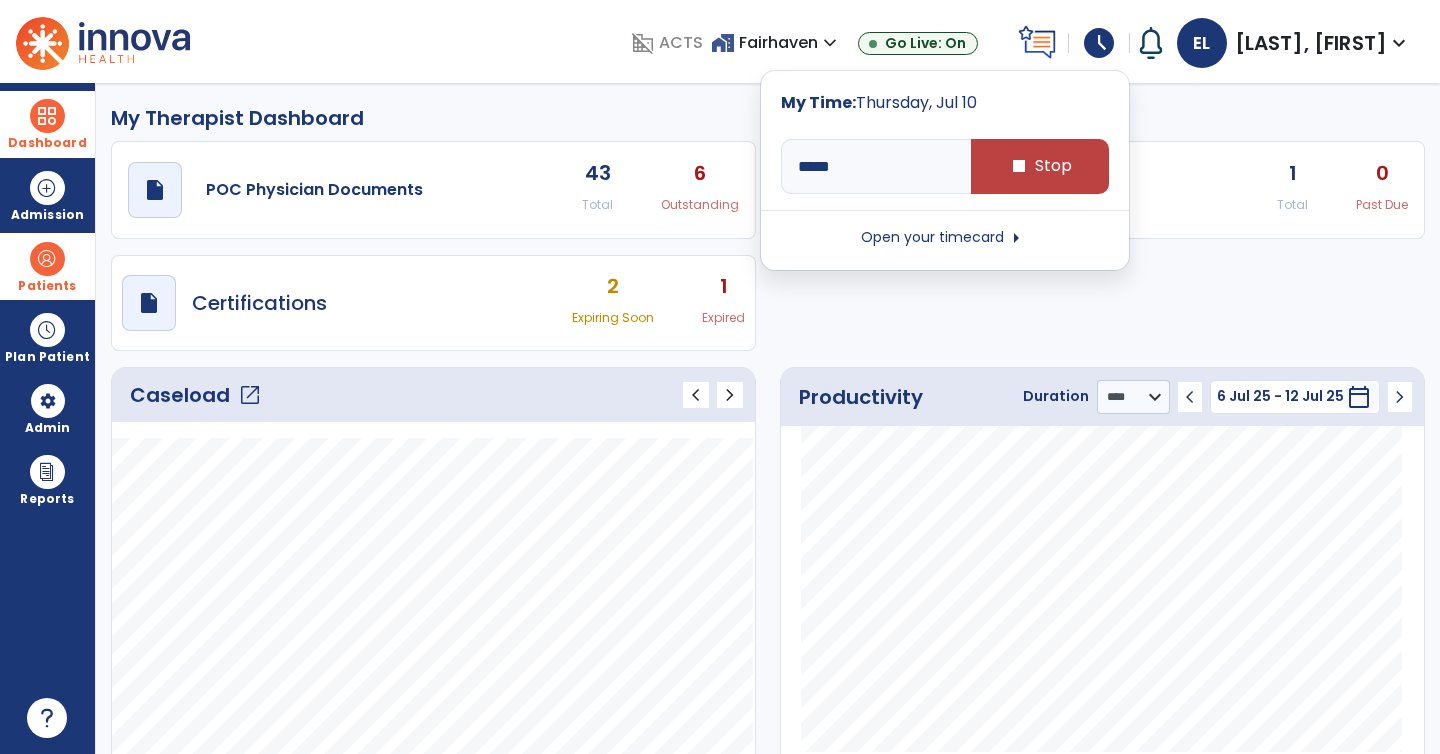 type on "*****" 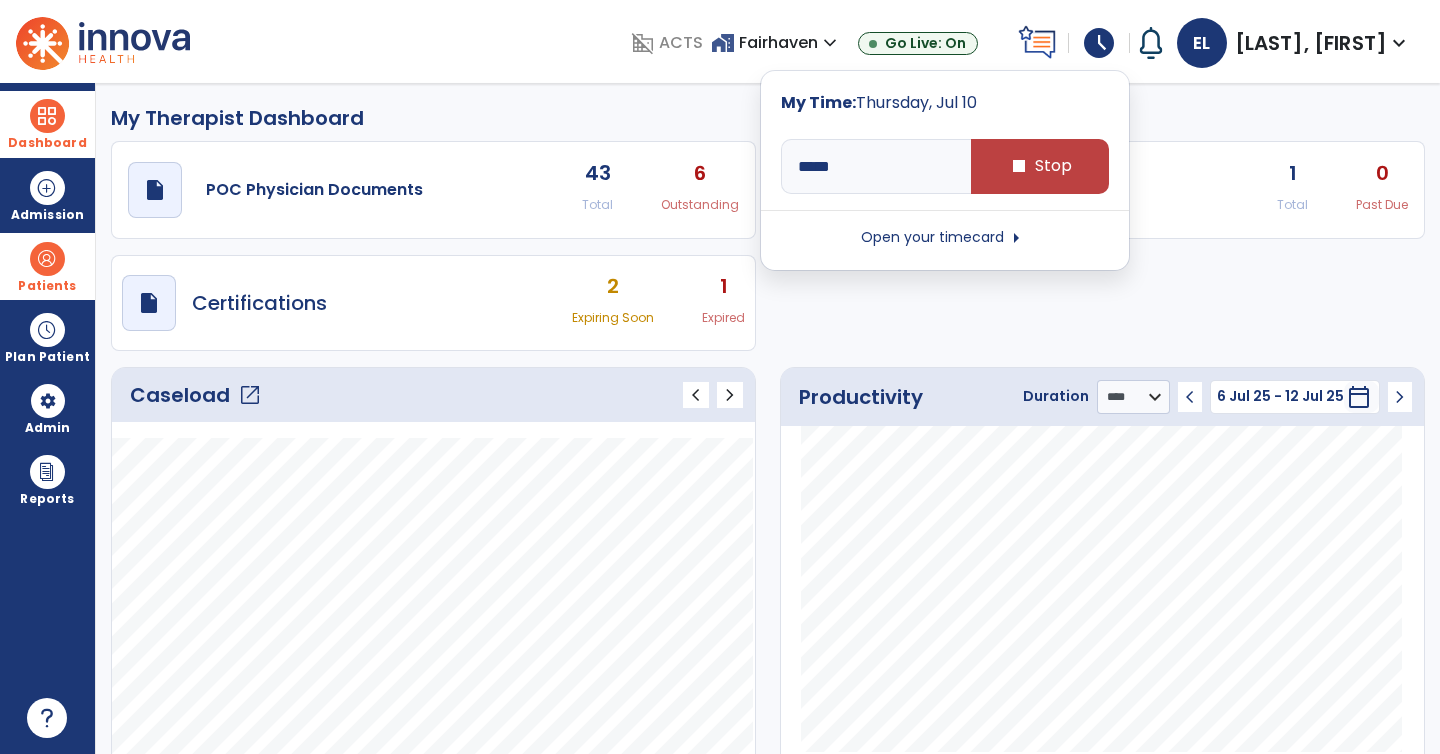 click on "draft   open_in_new  POC Physician Documents 43 Total 6 Outstanding  draft   open_in_new  Pending Documents 1 Total 0 Past Due  draft   open_in_new  Certifications 2 Expiring Soon 1 Expired" 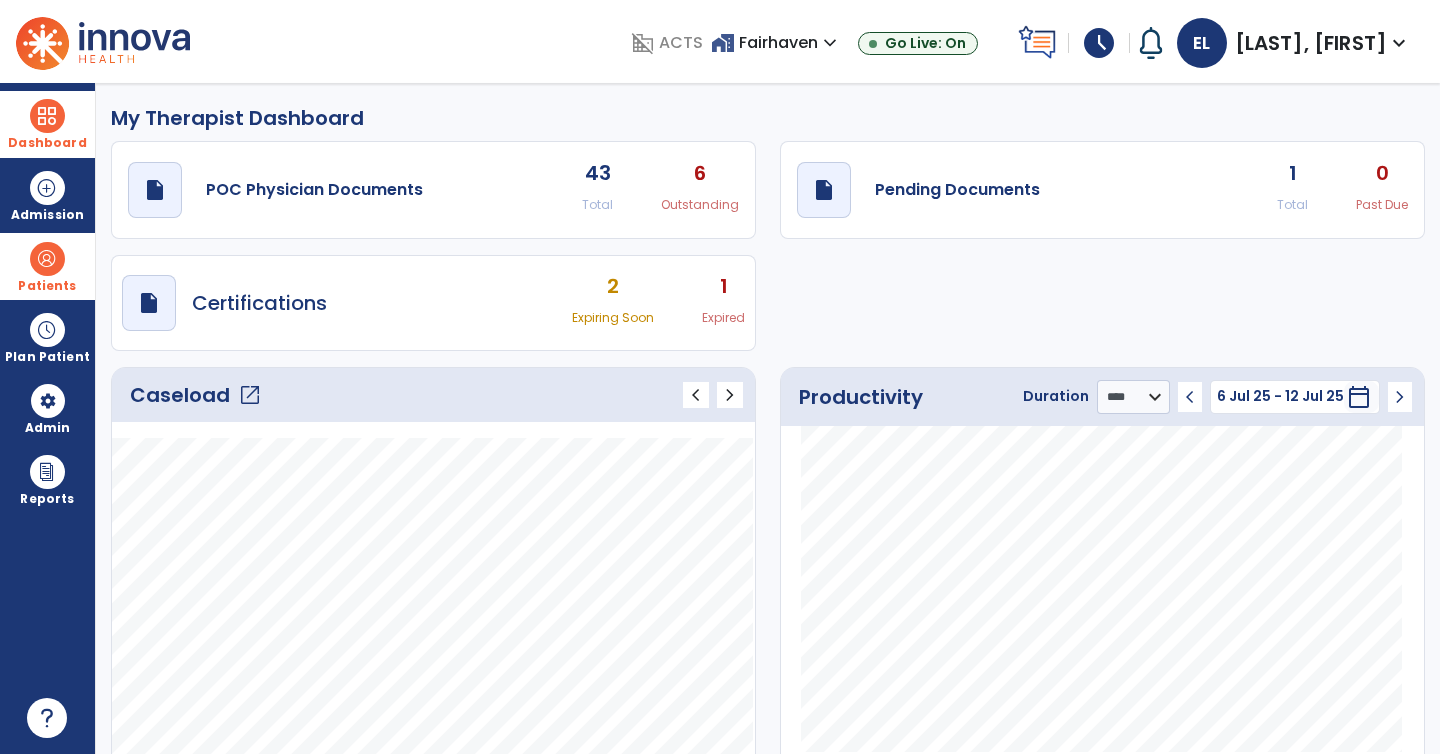 click on "schedule" at bounding box center (1099, 43) 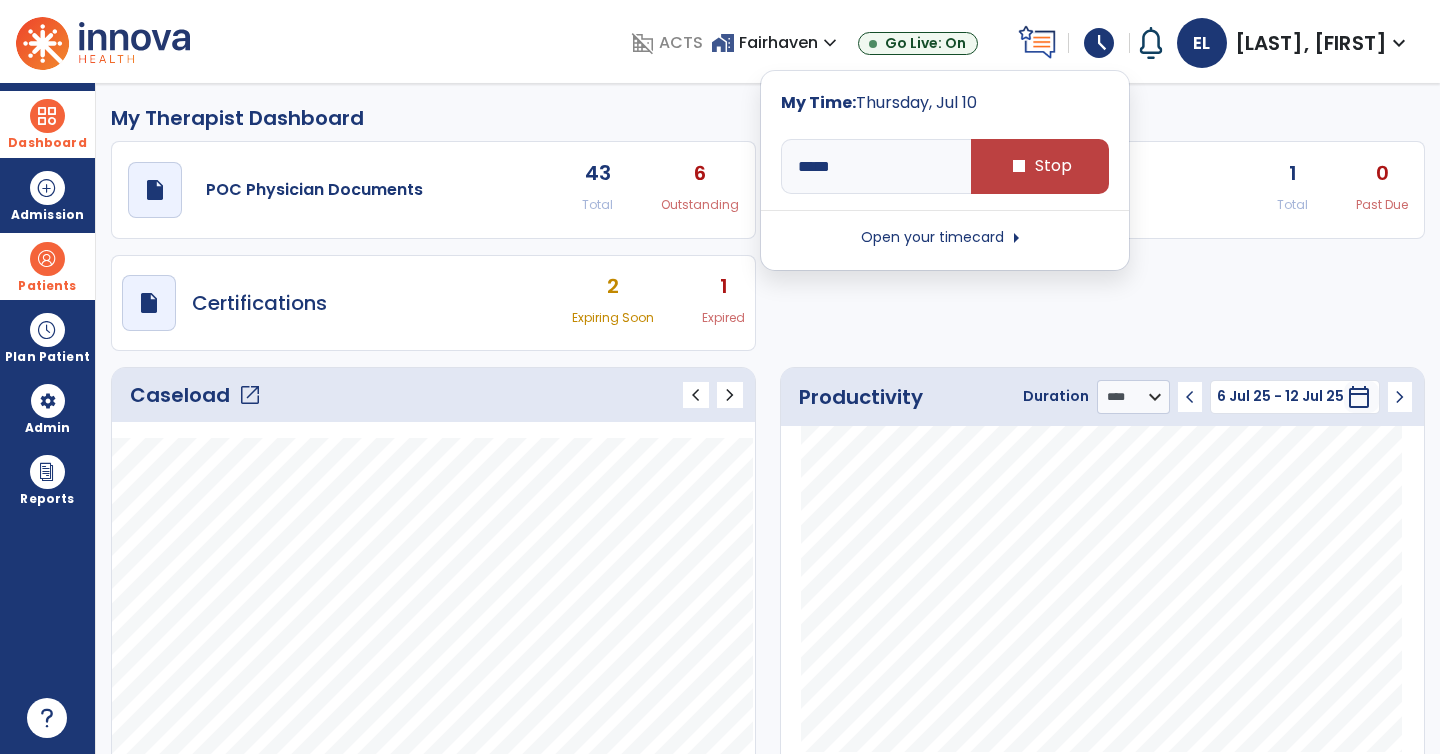 type on "*****" 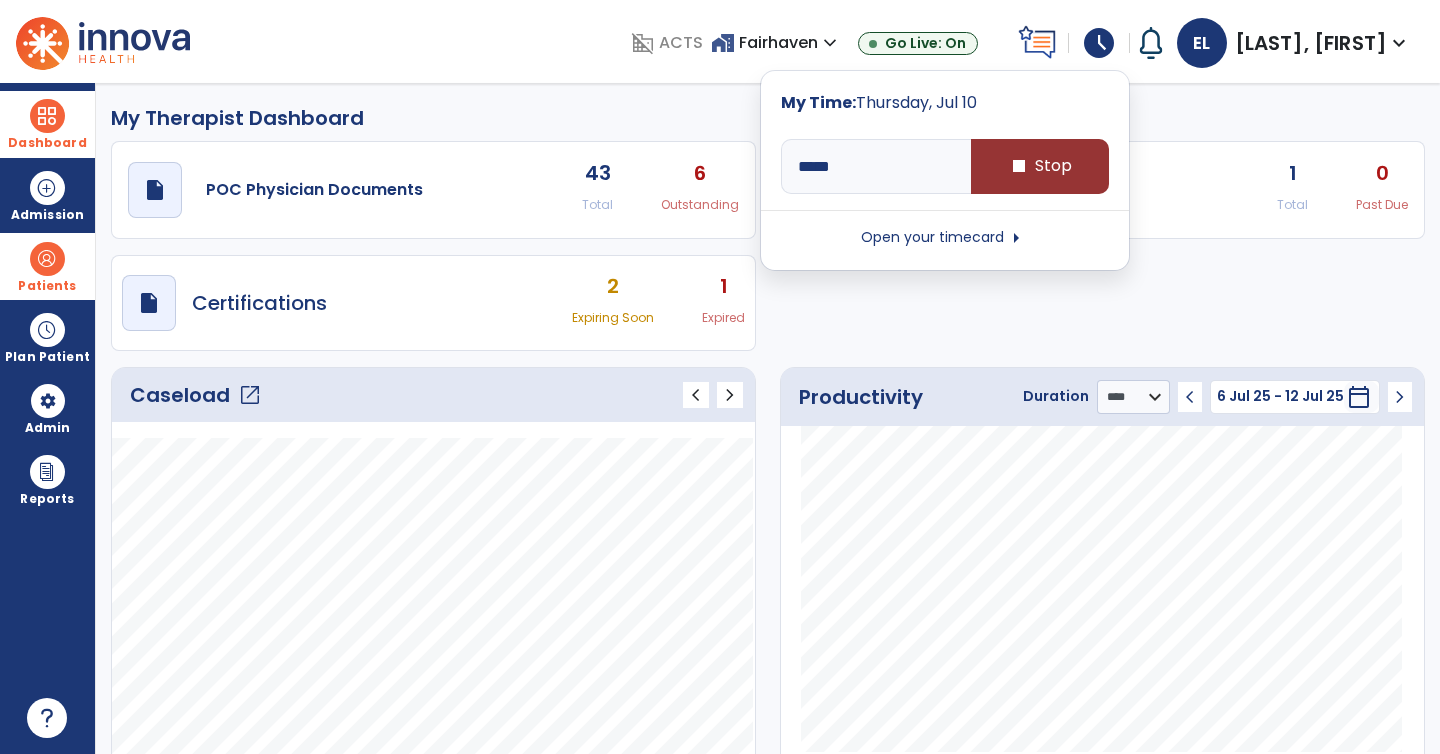 click on "stop  Stop" at bounding box center [1040, 166] 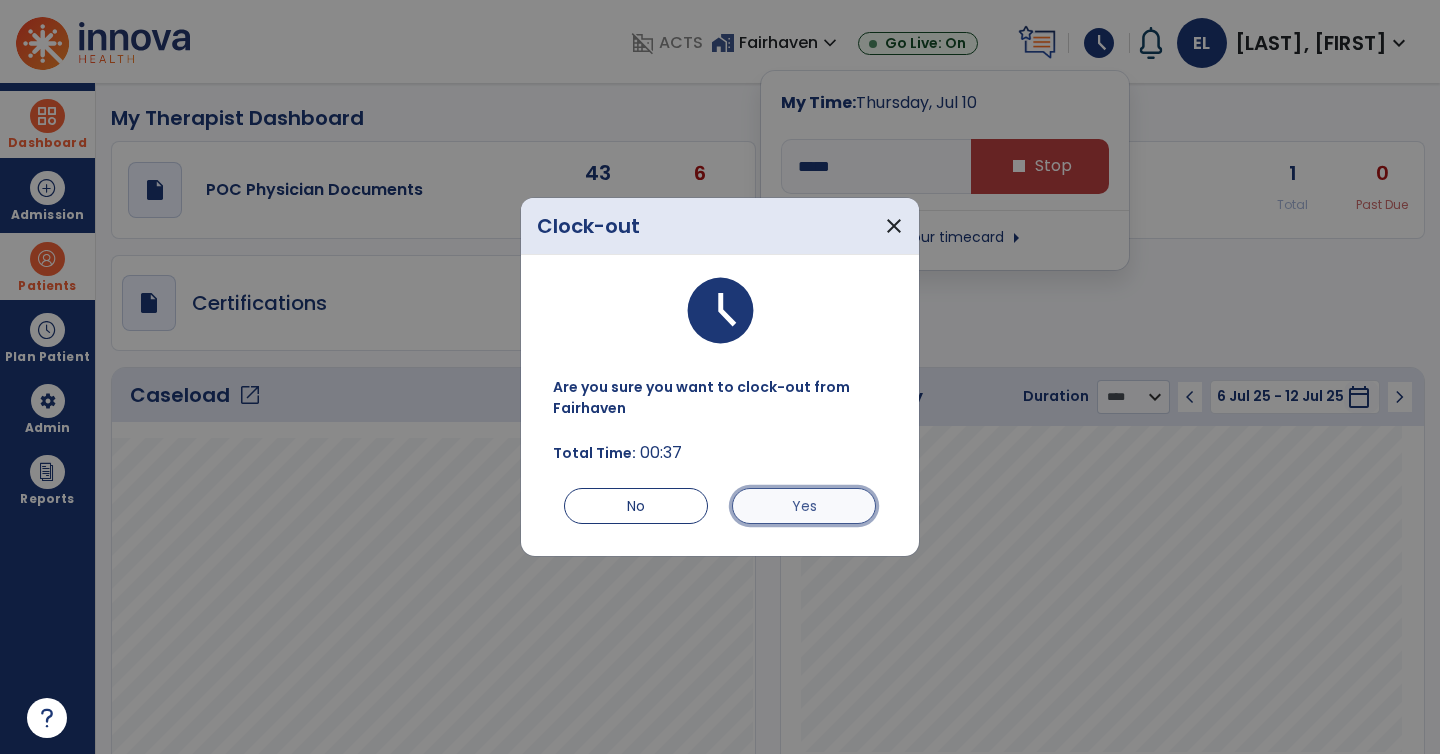 click on "Yes" at bounding box center (804, 506) 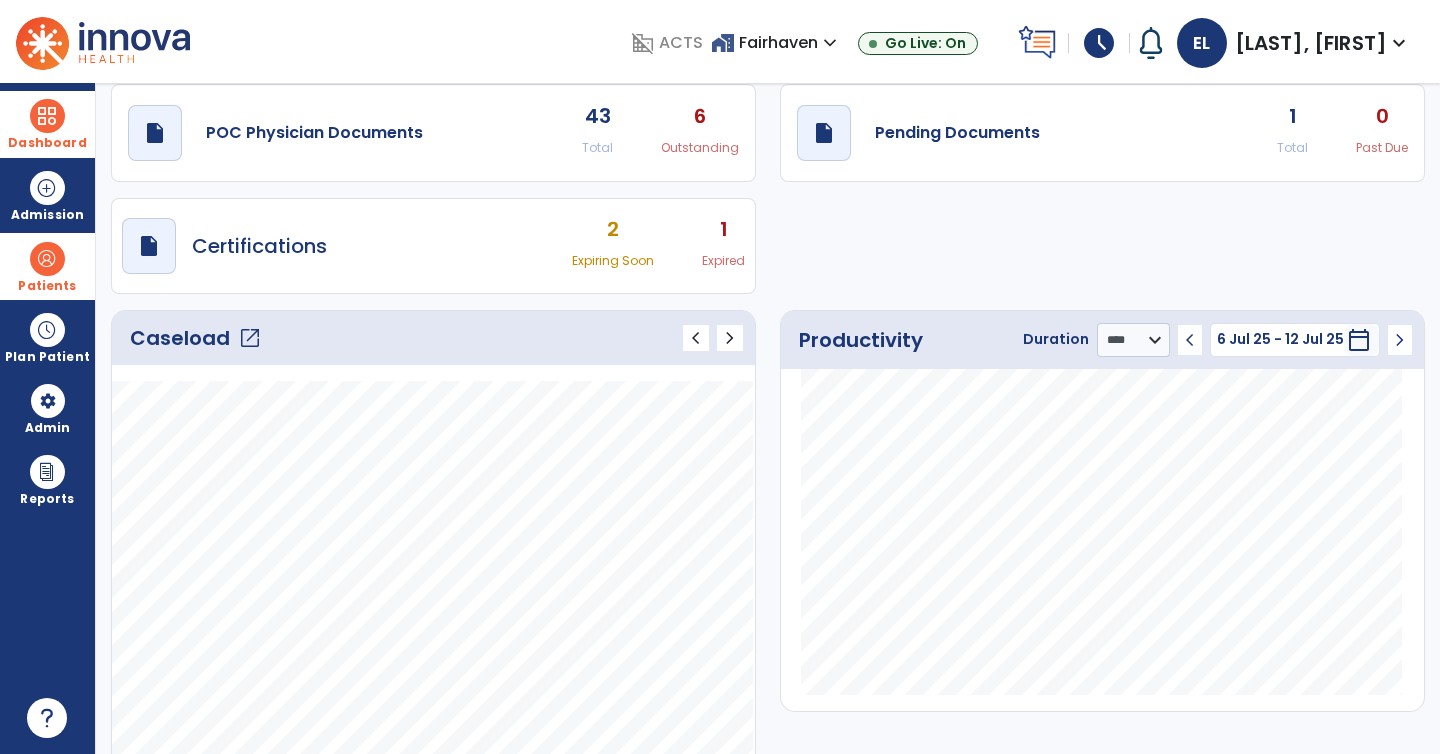 scroll, scrollTop: 0, scrollLeft: 0, axis: both 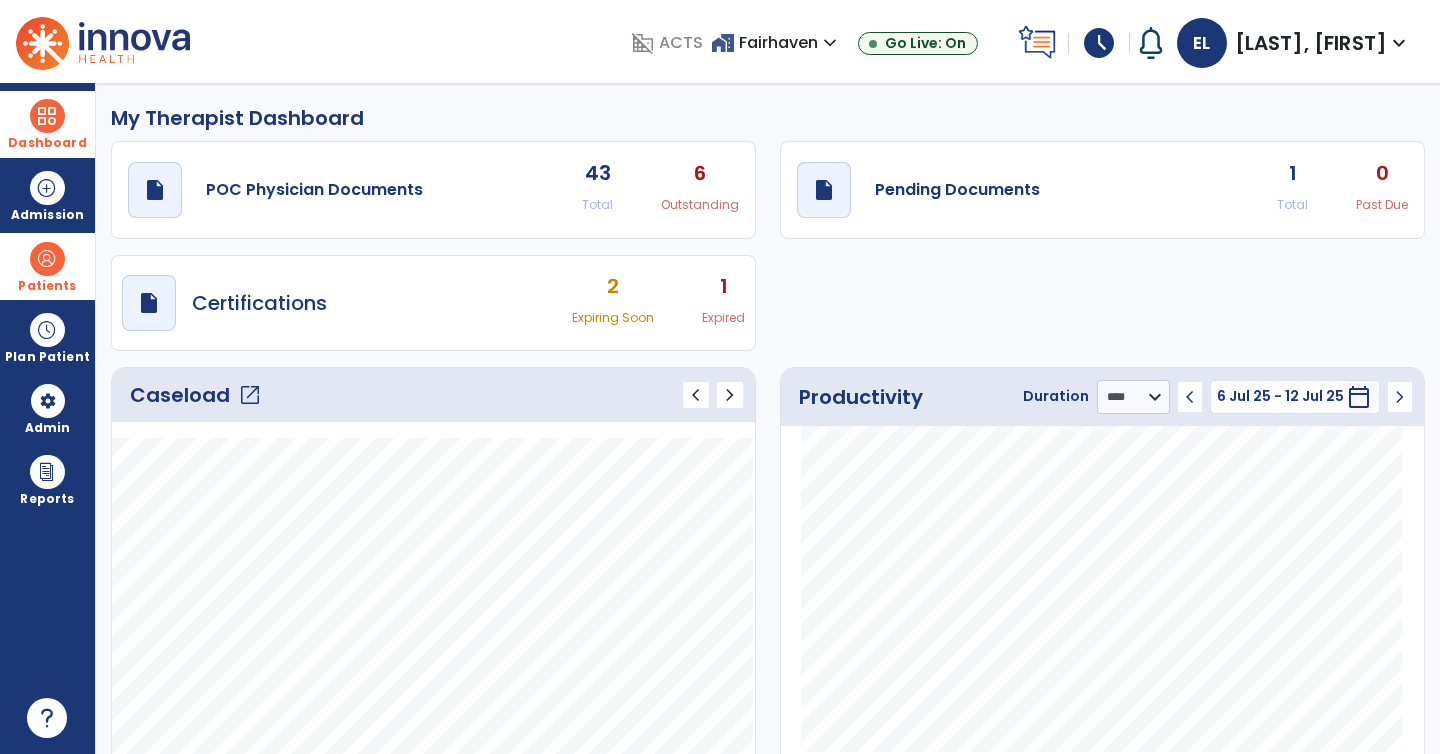 click on "schedule" at bounding box center [1099, 43] 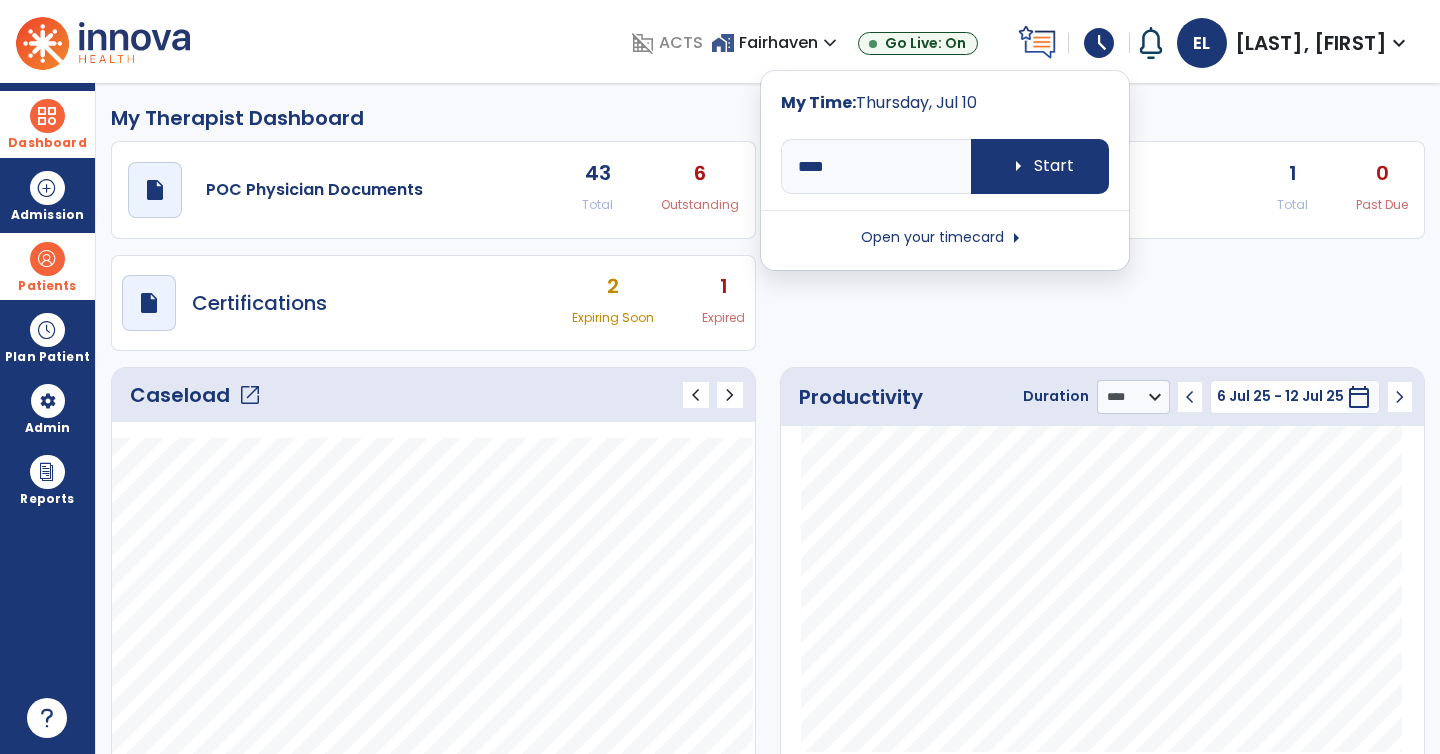 click on "Open your timecard  arrow_right" at bounding box center (945, 238) 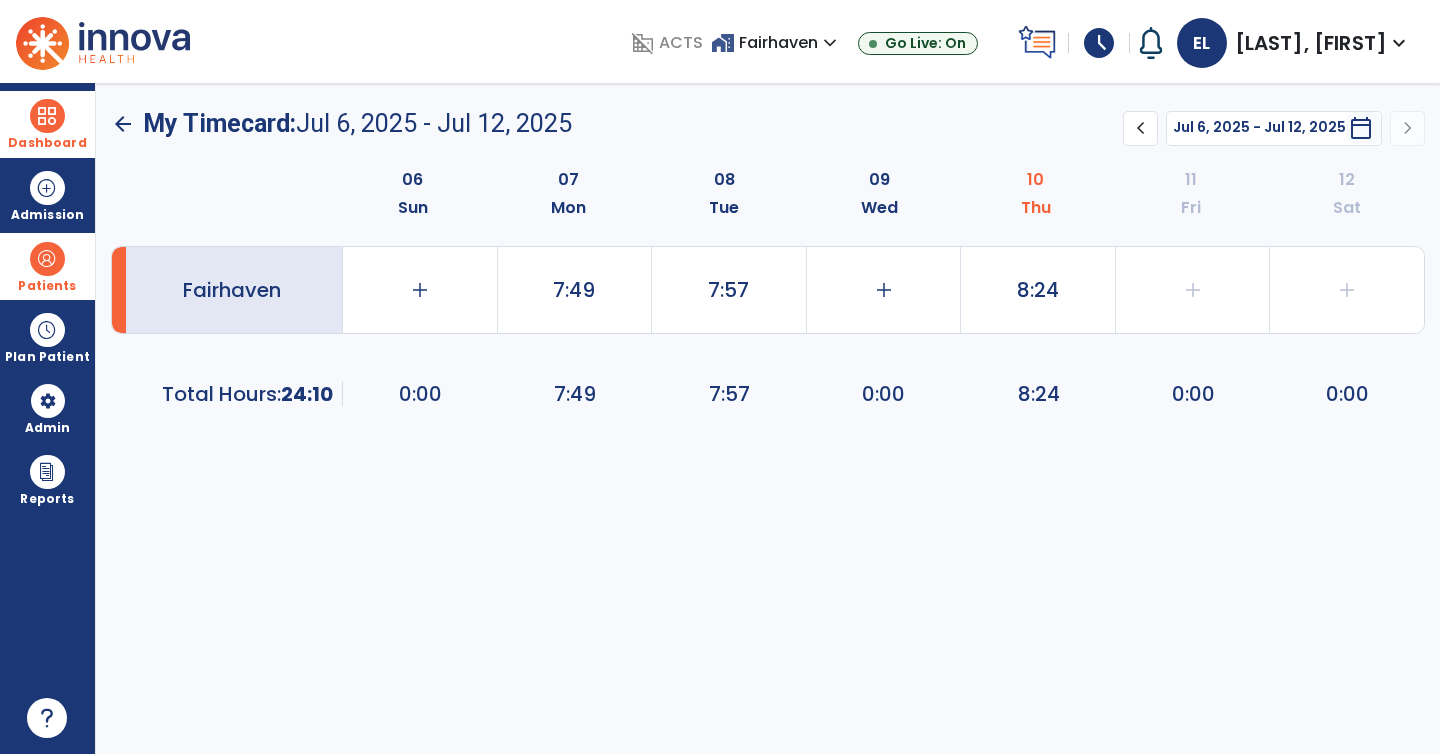 click on "Dashboard" at bounding box center (47, 124) 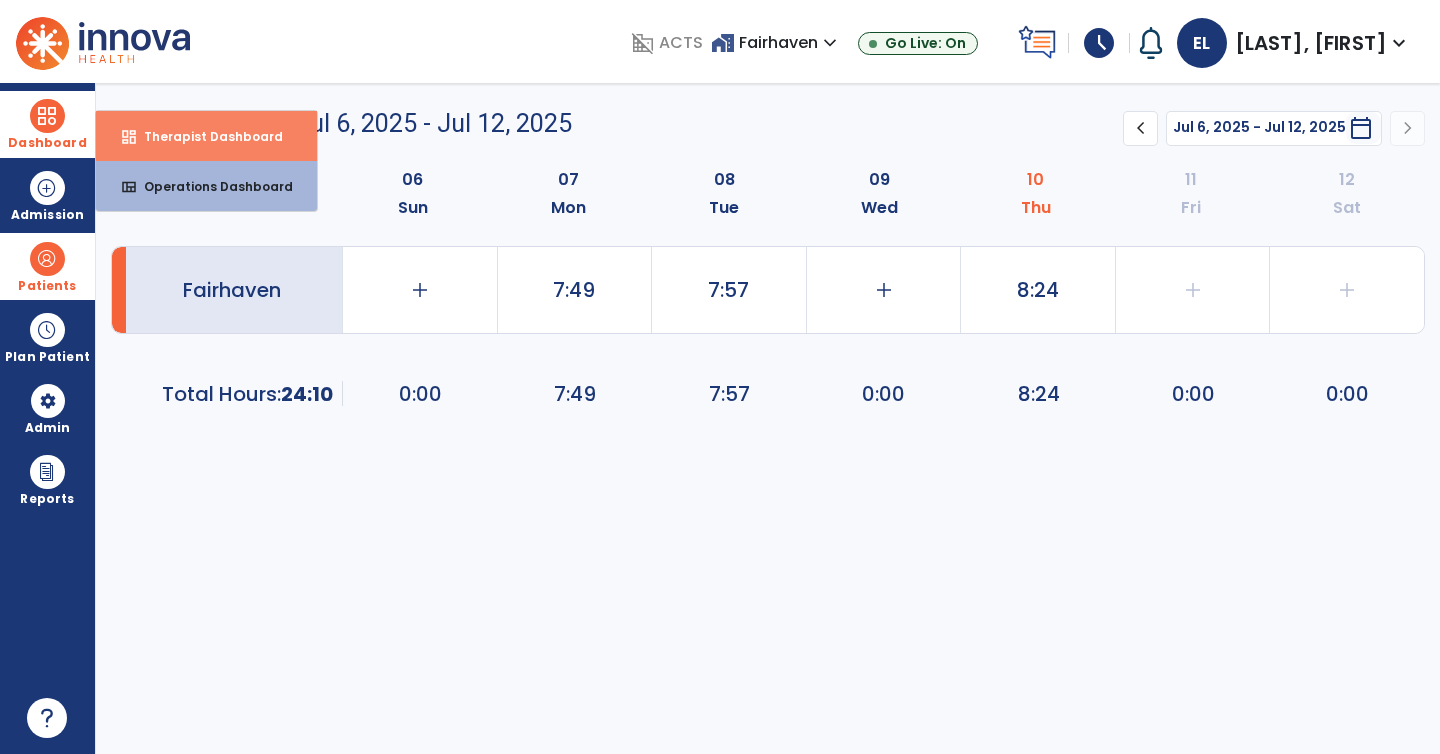 click on "Therapist Dashboard" at bounding box center (205, 136) 